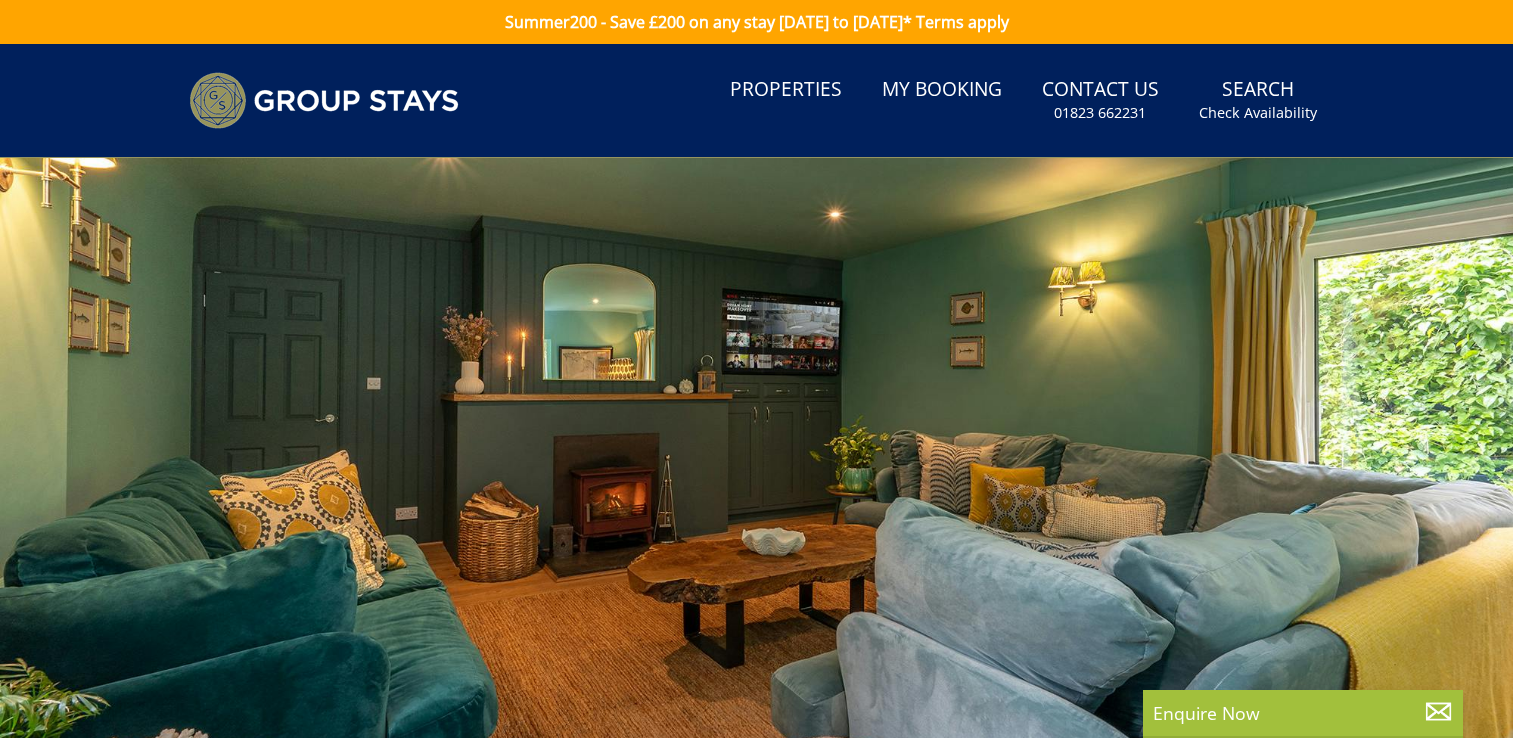 scroll, scrollTop: 0, scrollLeft: 0, axis: both 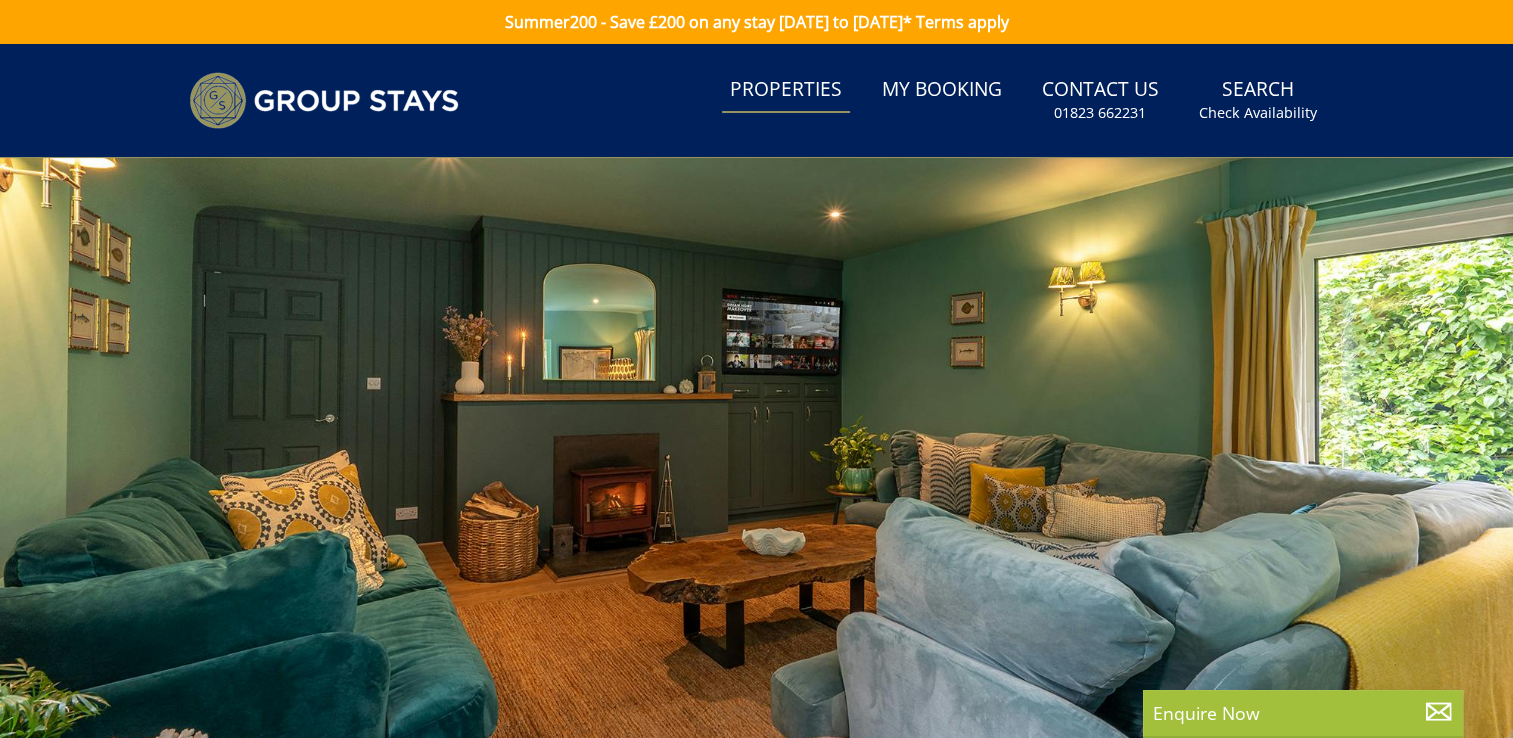 click on "Properties" at bounding box center [786, 90] 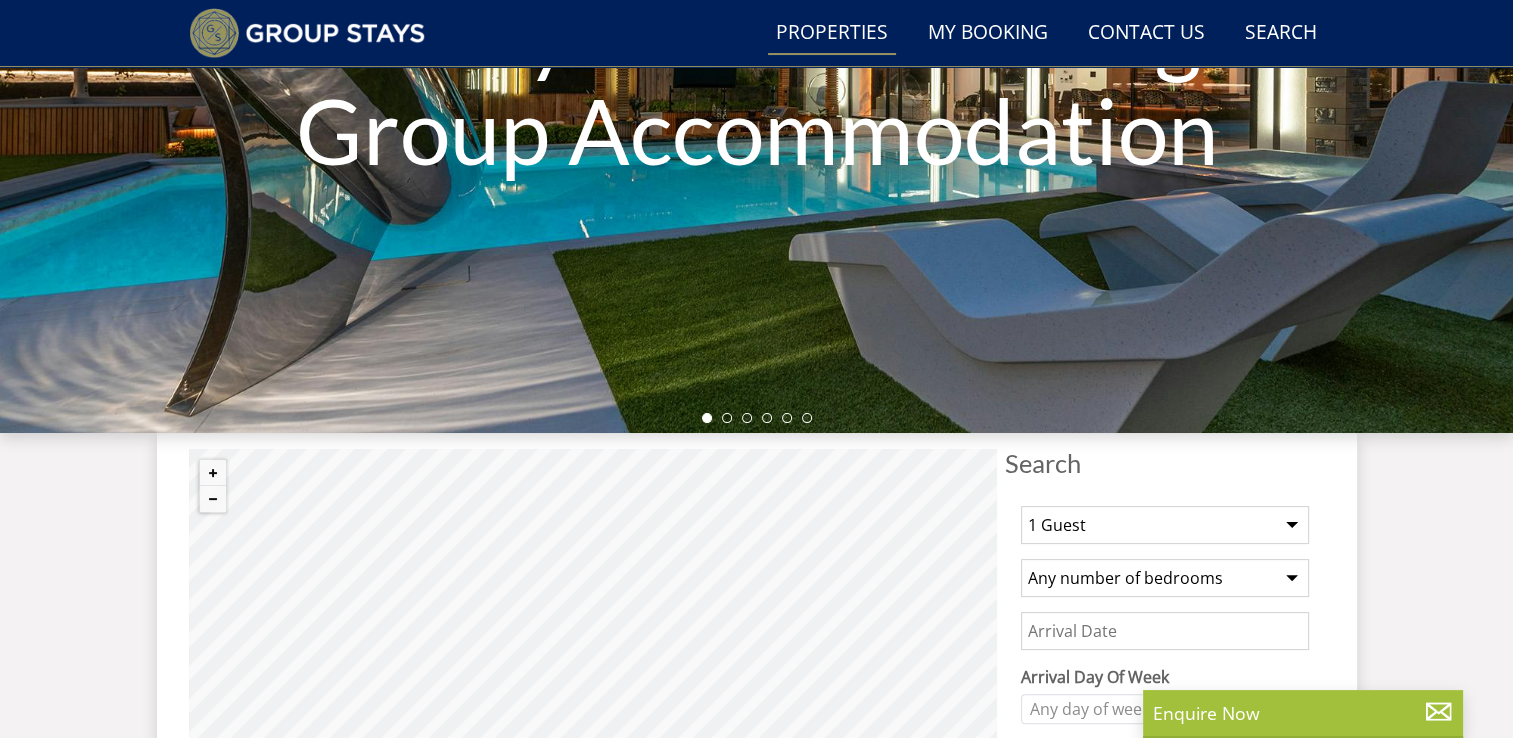 scroll, scrollTop: 500, scrollLeft: 0, axis: vertical 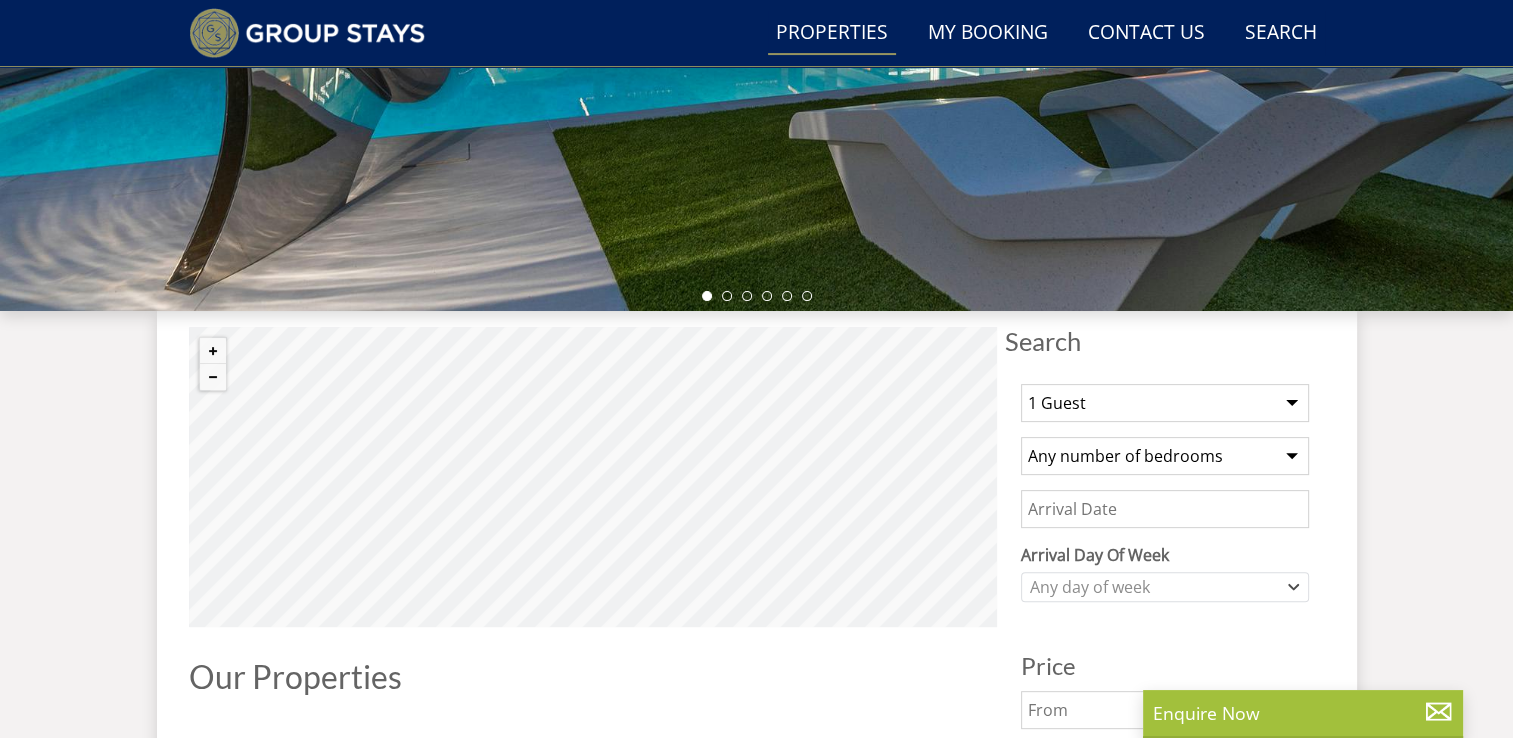 click on "1 Guest
2 Guests
3 Guests
4 Guests
5 Guests
6 Guests
7 Guests
8 Guests
9 Guests
10 Guests
11 Guests
12 Guests
13 Guests
14 Guests
15 Guests
16 Guests
17 Guests
18 Guests
19 Guests
20 Guests
21 Guests
22 Guests
23 Guests
24 Guests
25 Guests
26 Guests
27 Guests
28 Guests
29 Guests
30 Guests
31 Guests
32 Guests" at bounding box center (1165, 403) 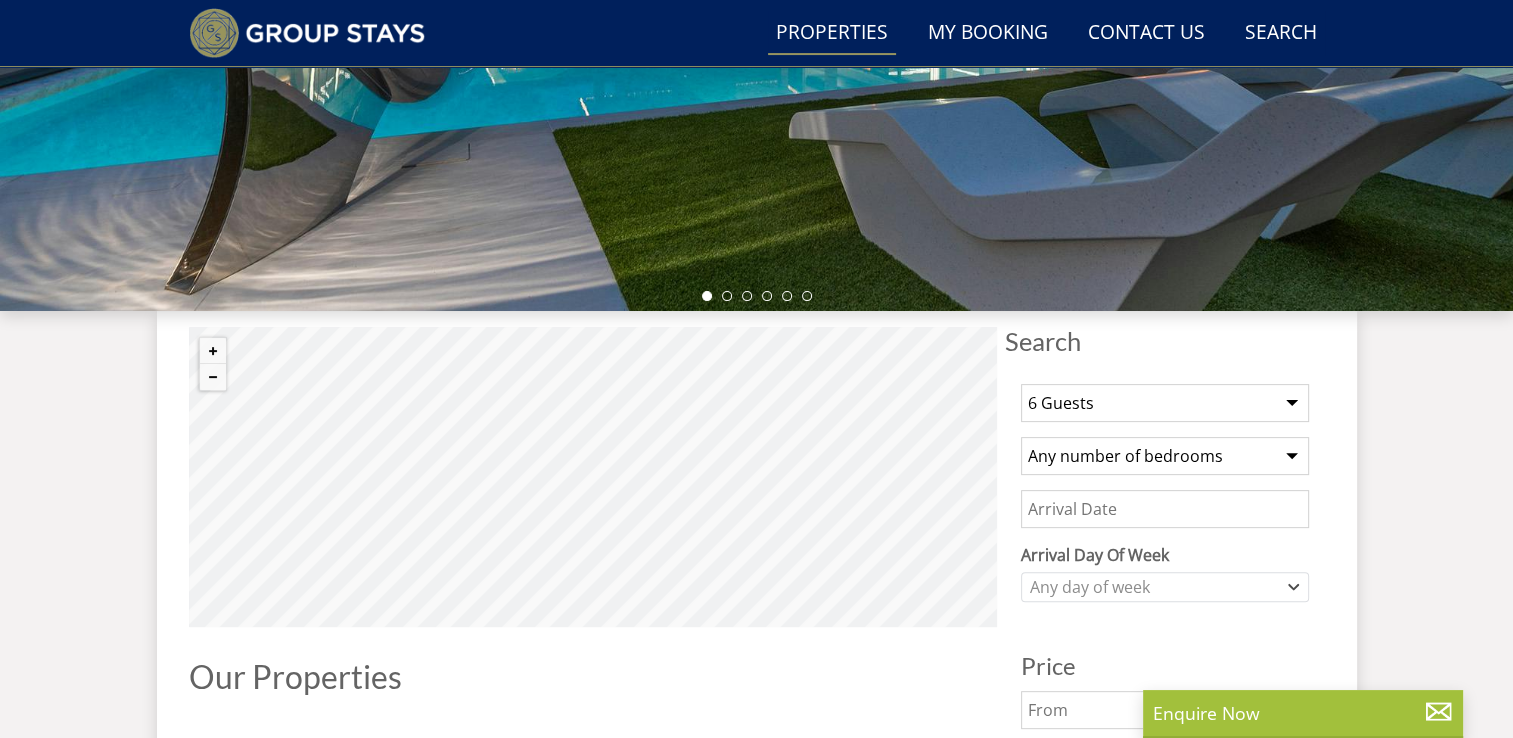 click on "1 Guest
2 Guests
3 Guests
4 Guests
5 Guests
6 Guests
7 Guests
8 Guests
9 Guests
10 Guests
11 Guests
12 Guests
13 Guests
14 Guests
15 Guests
16 Guests
17 Guests
18 Guests
19 Guests
20 Guests
21 Guests
22 Guests
23 Guests
24 Guests
25 Guests
26 Guests
27 Guests
28 Guests
29 Guests
30 Guests
31 Guests
32 Guests" at bounding box center [1165, 403] 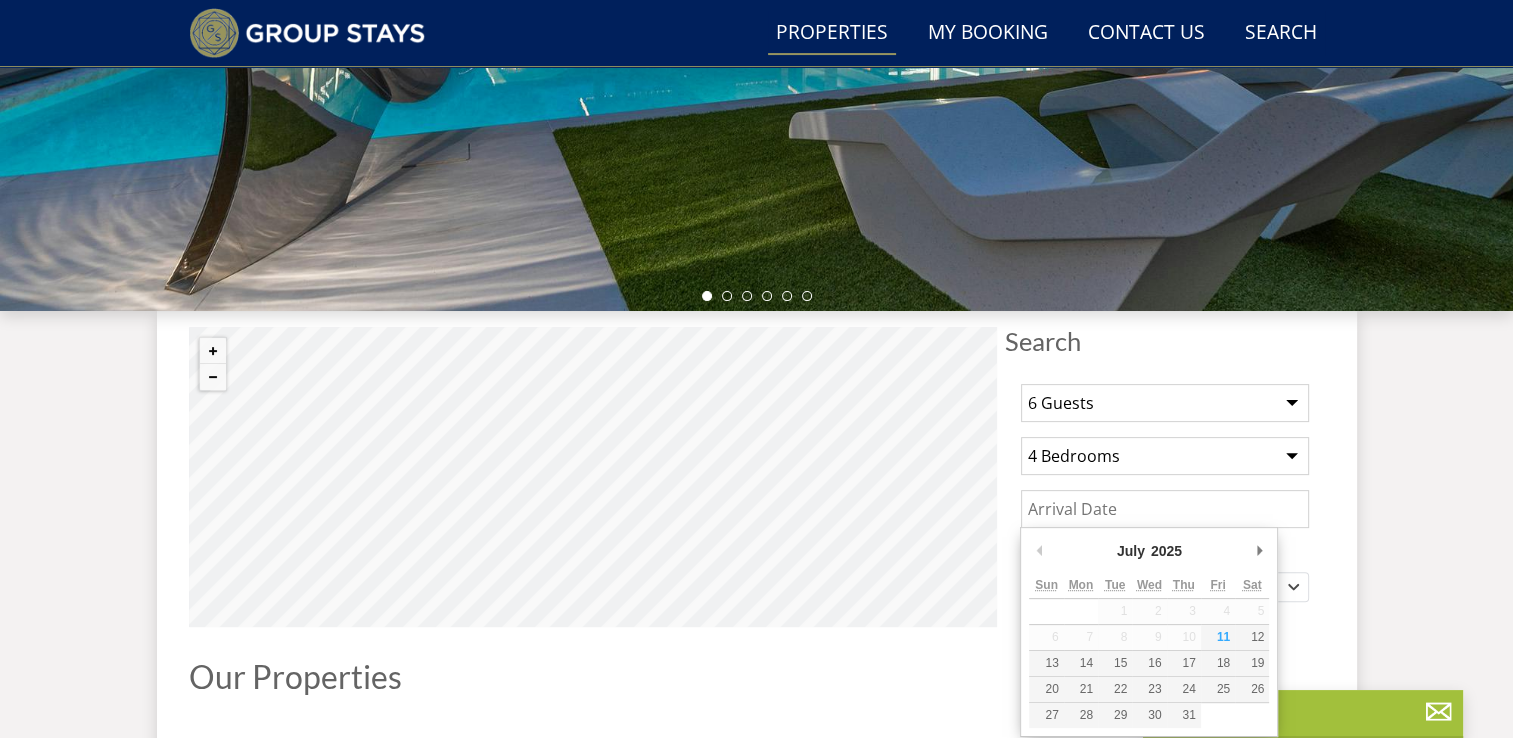 click on "Date" at bounding box center (1165, 509) 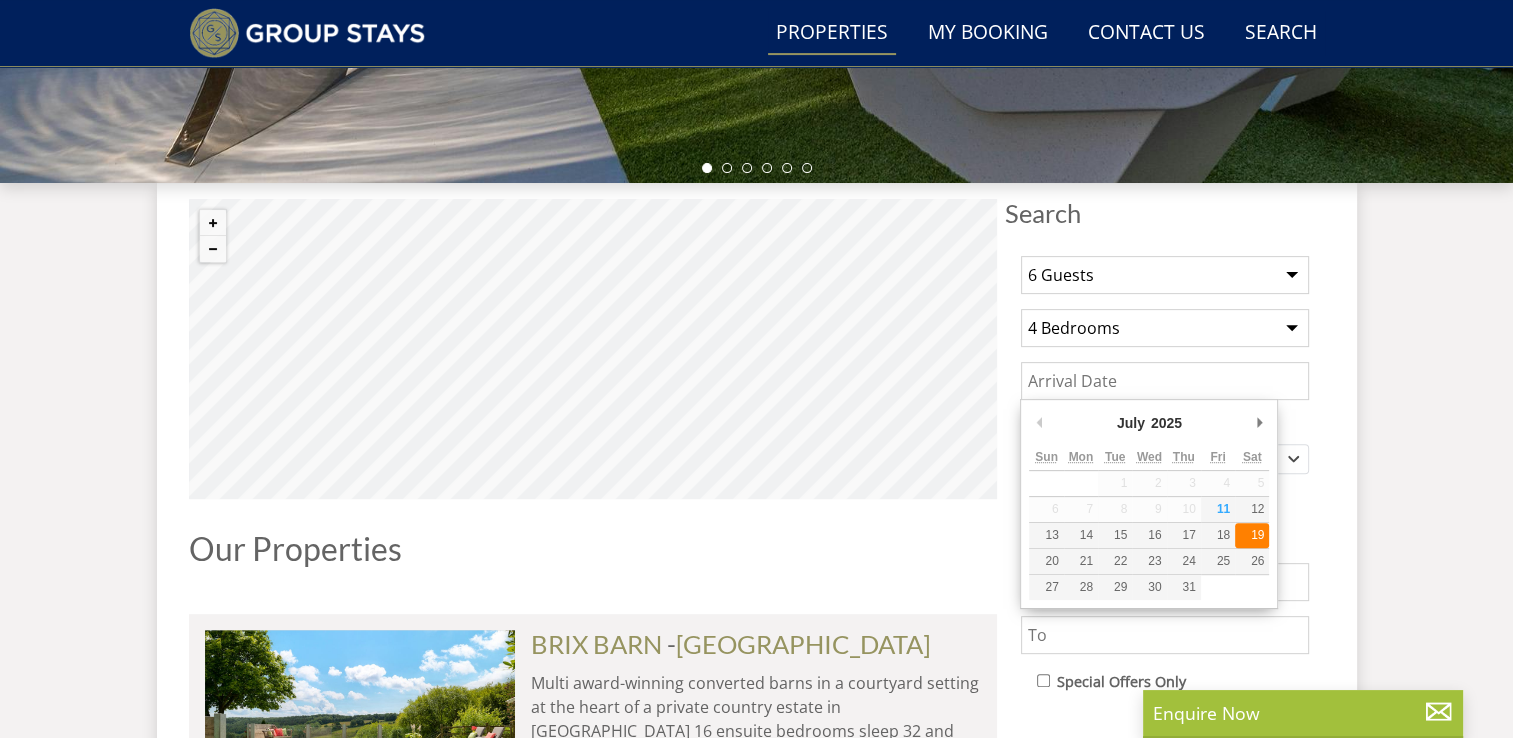 scroll, scrollTop: 666, scrollLeft: 0, axis: vertical 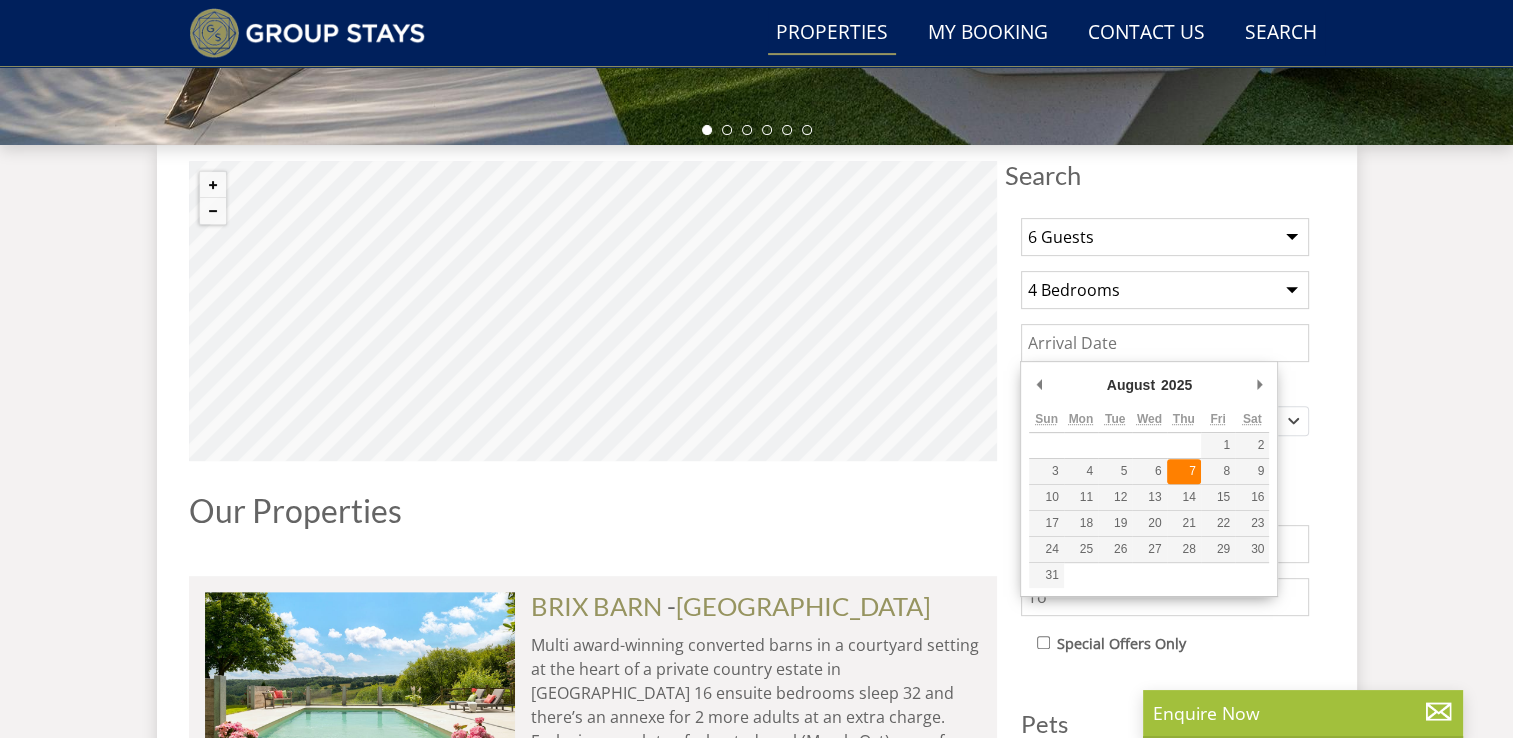 type on "[DATE]" 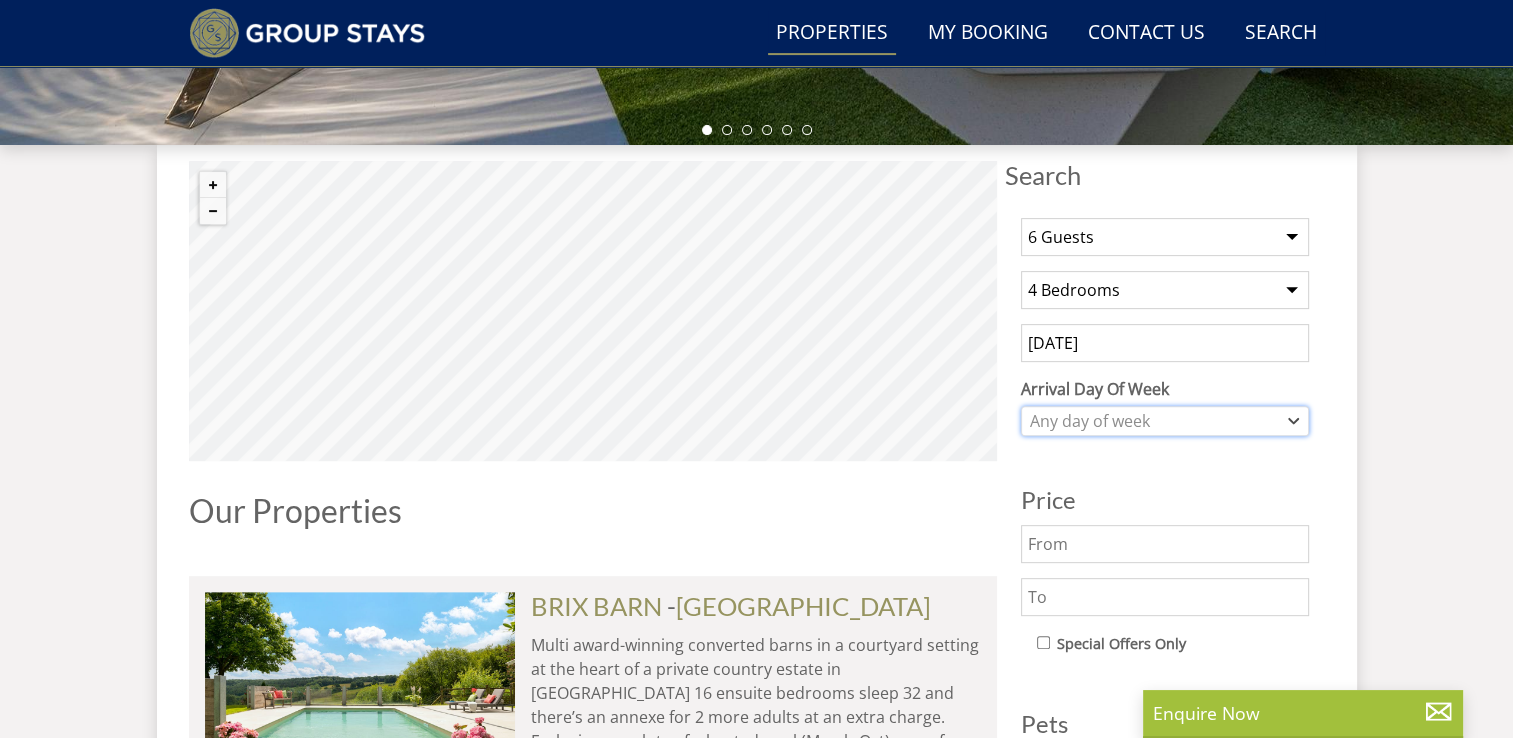 click on "Any day of week" at bounding box center (1154, 421) 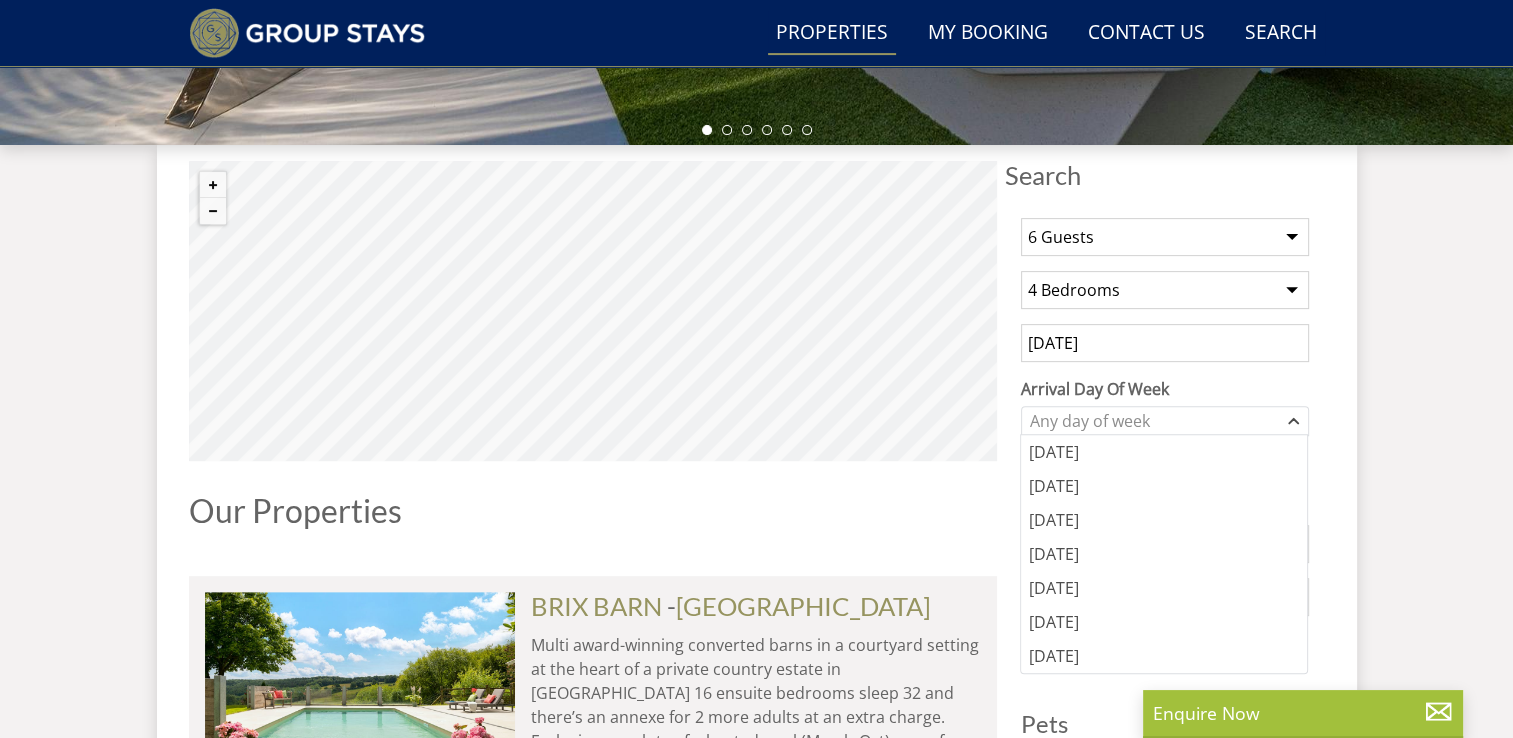 drag, startPoint x: 1185, startPoint y: 446, endPoint x: 1312, endPoint y: 384, distance: 141.32587 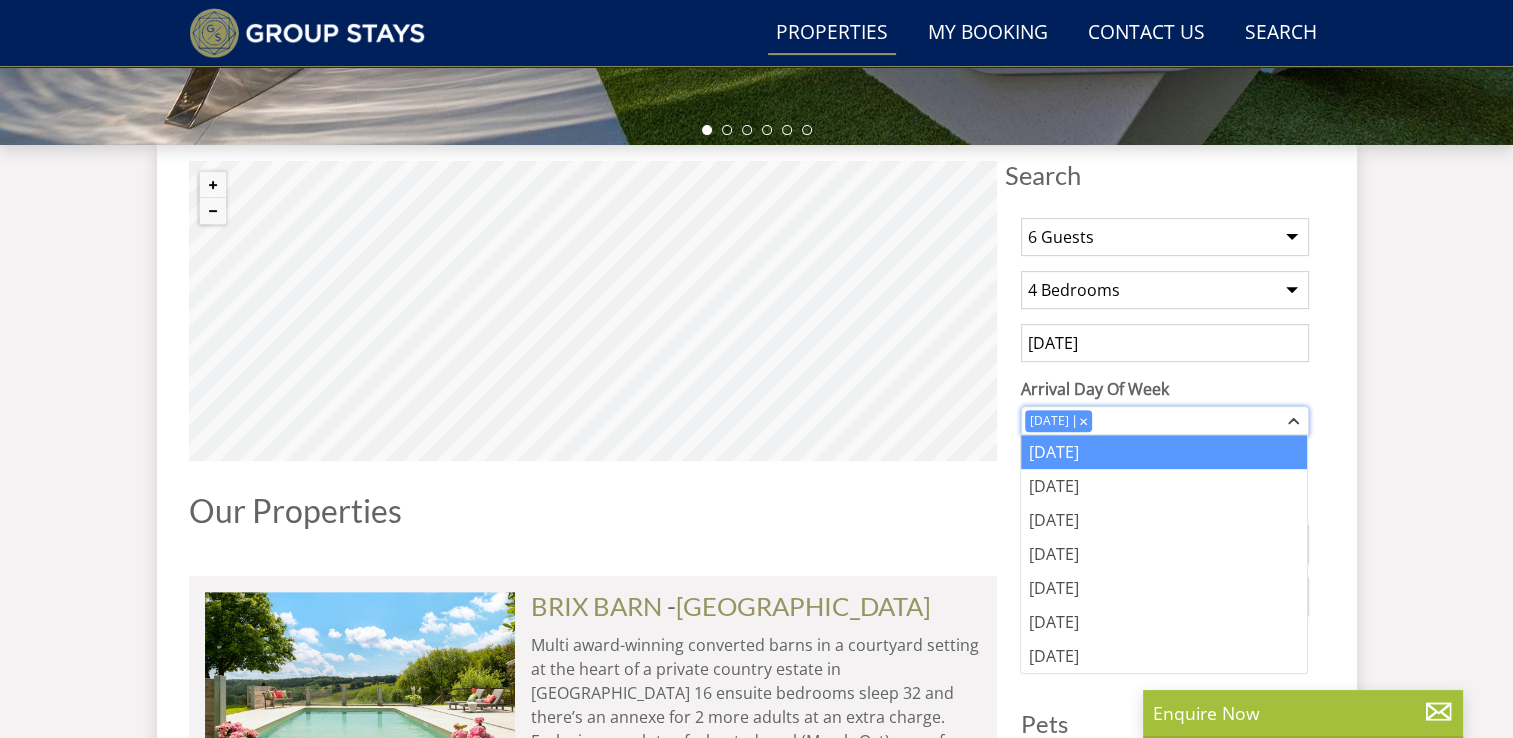 click 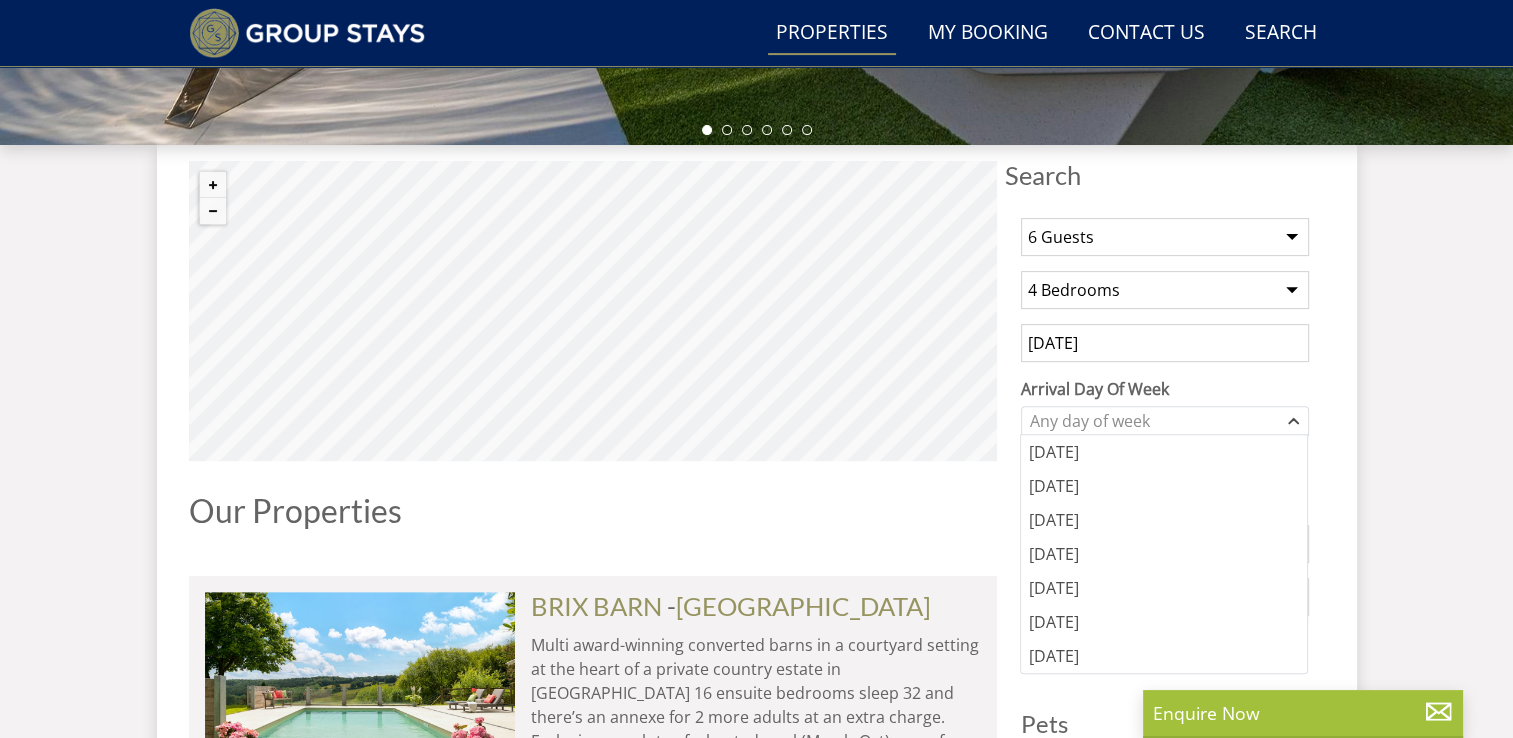 click on "Arrival Day Of Week" at bounding box center (1165, 389) 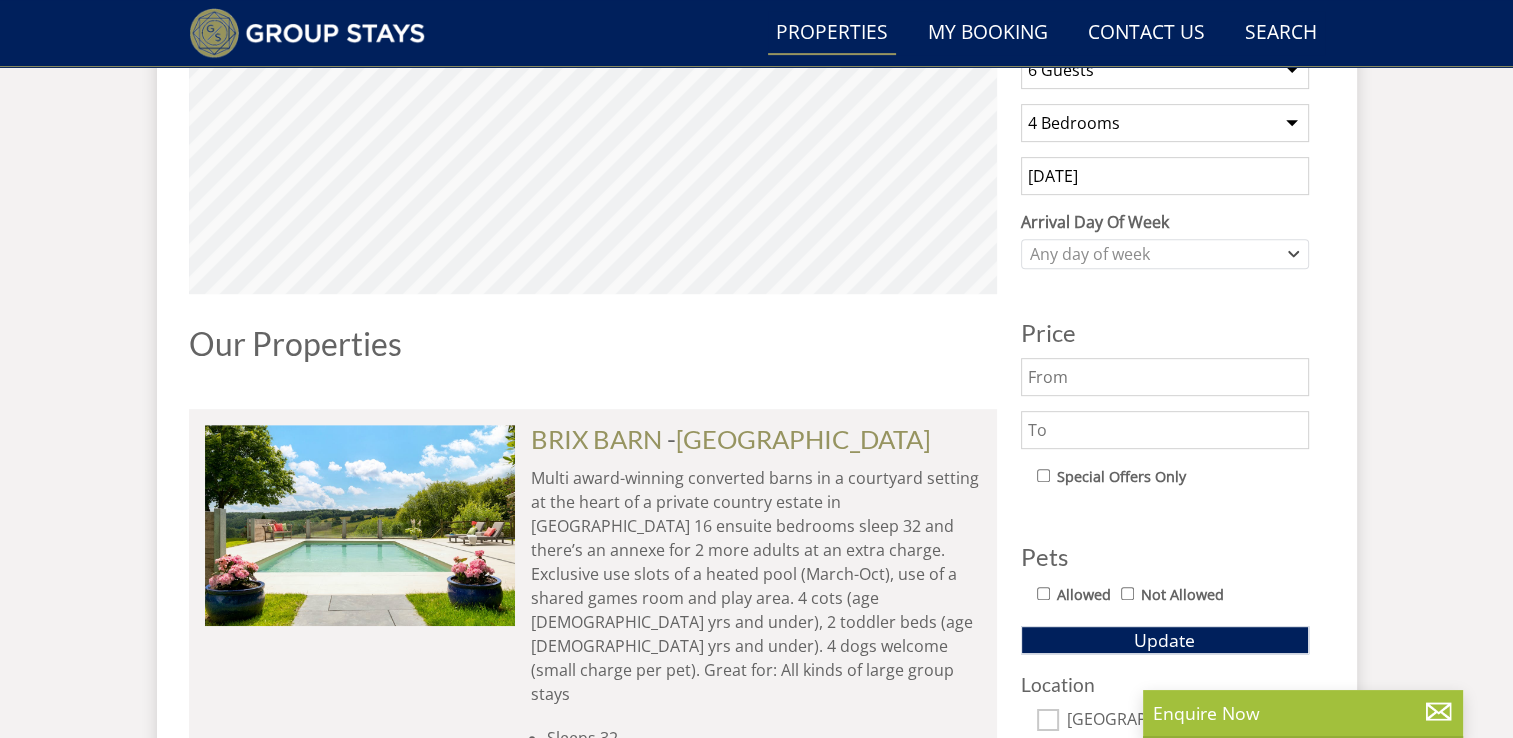 scroll, scrollTop: 1000, scrollLeft: 0, axis: vertical 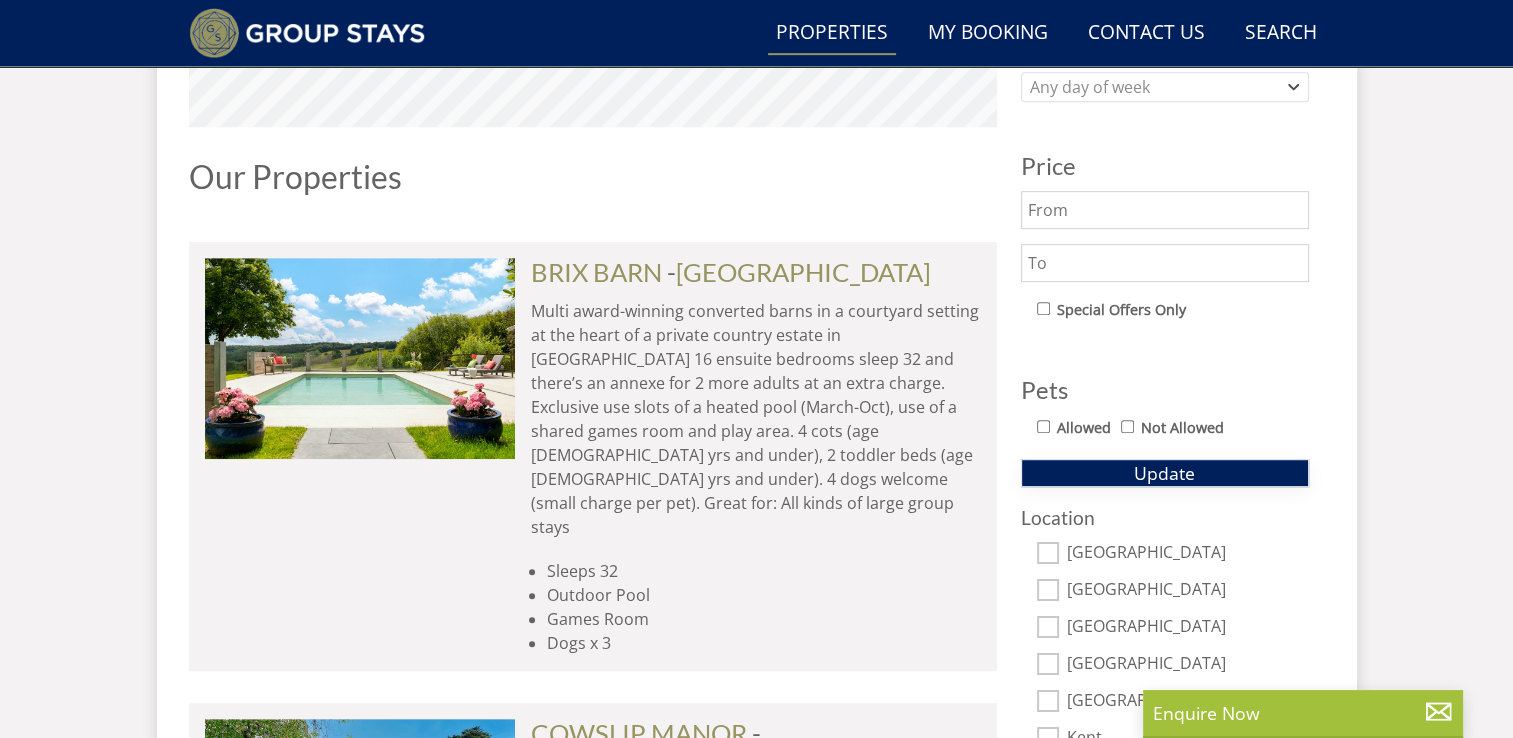 click on "Update" at bounding box center [1164, 473] 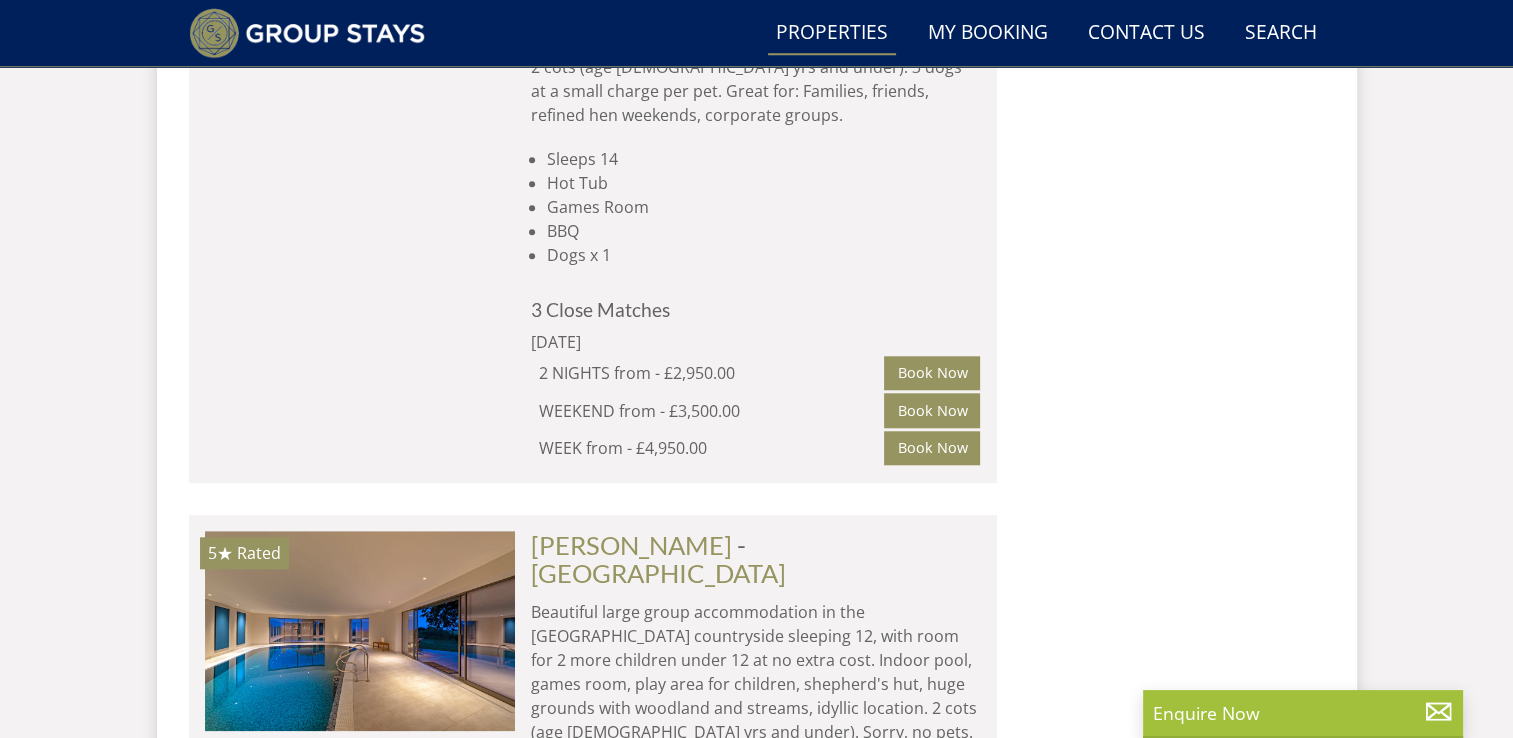 scroll, scrollTop: 2000, scrollLeft: 0, axis: vertical 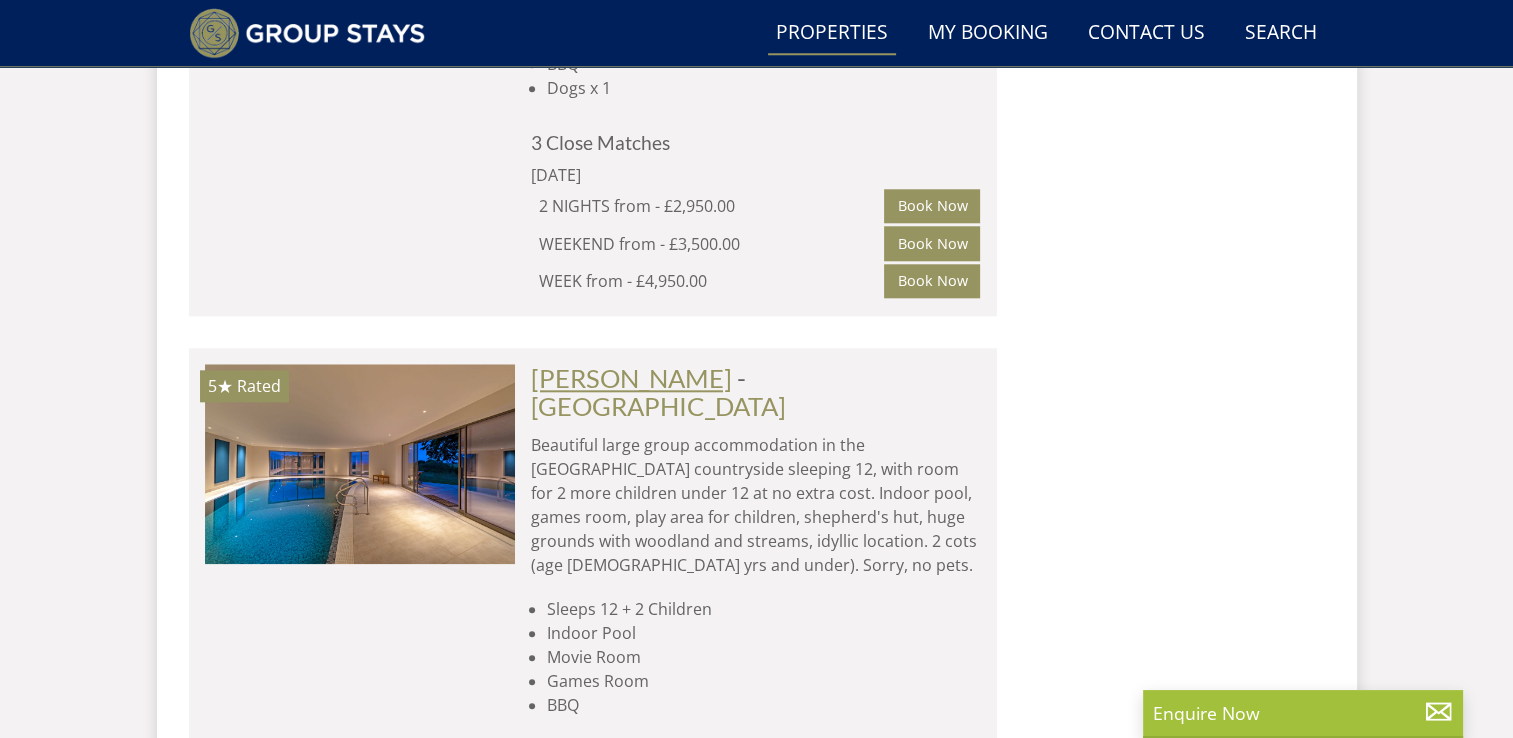 click on "[PERSON_NAME]" at bounding box center [631, 378] 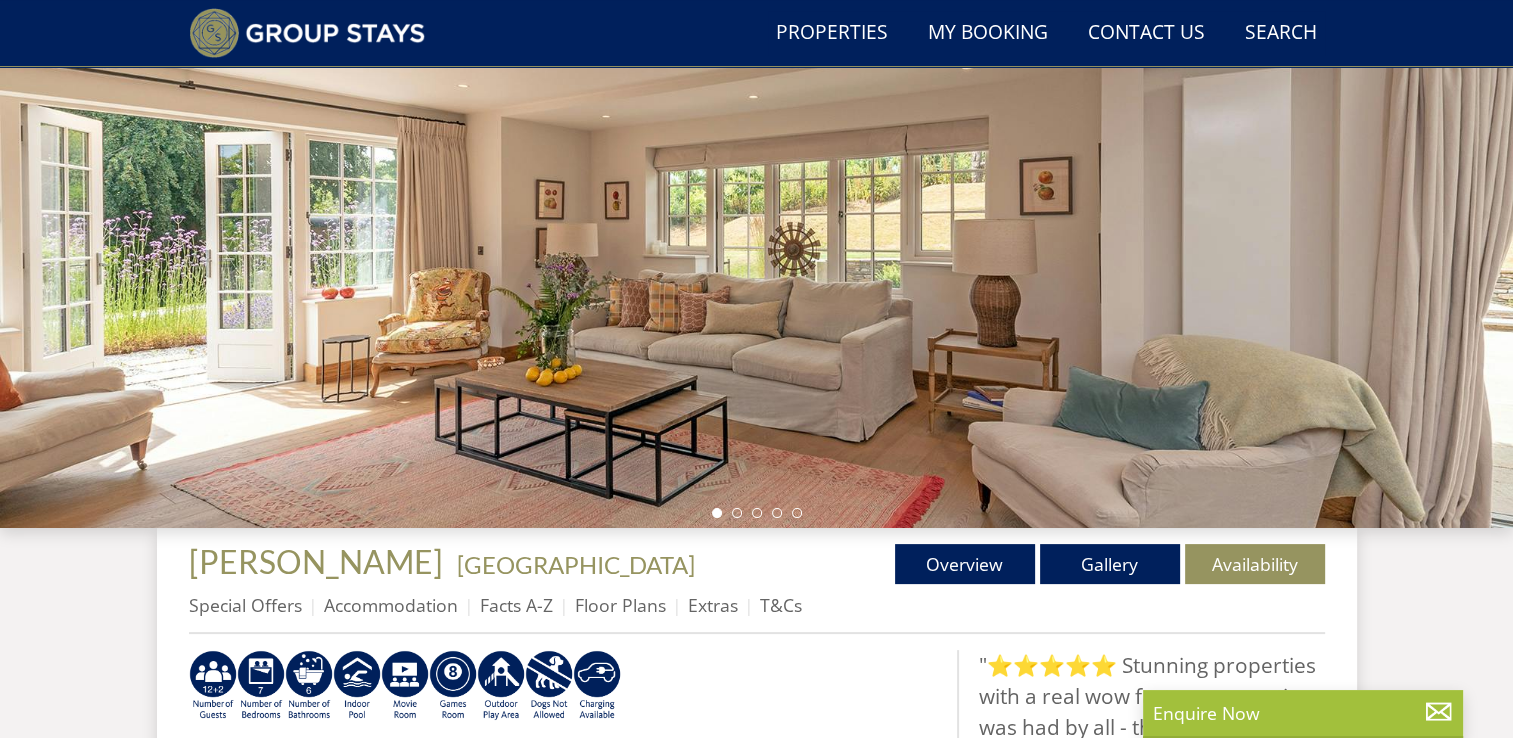 scroll, scrollTop: 320, scrollLeft: 0, axis: vertical 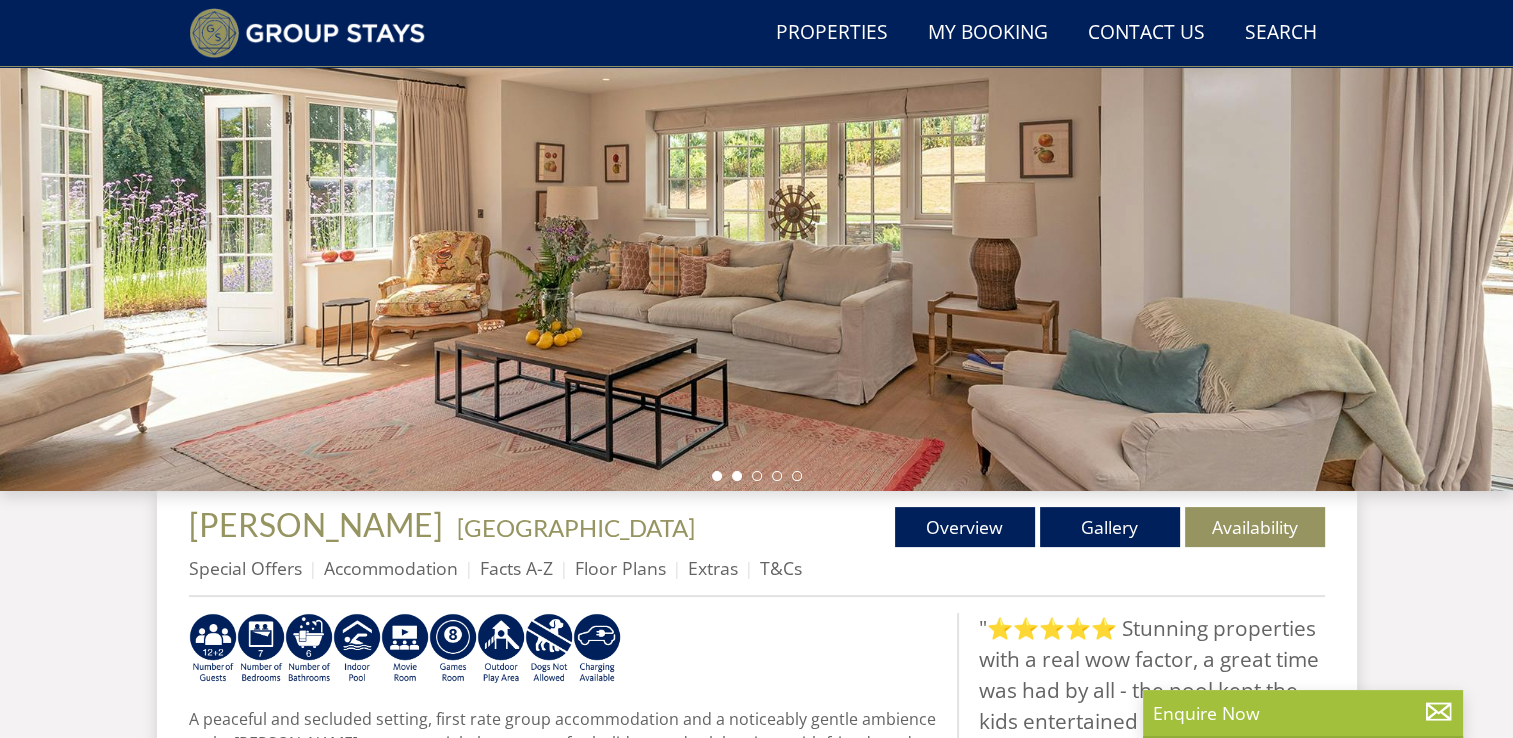 click at bounding box center [756, 141] 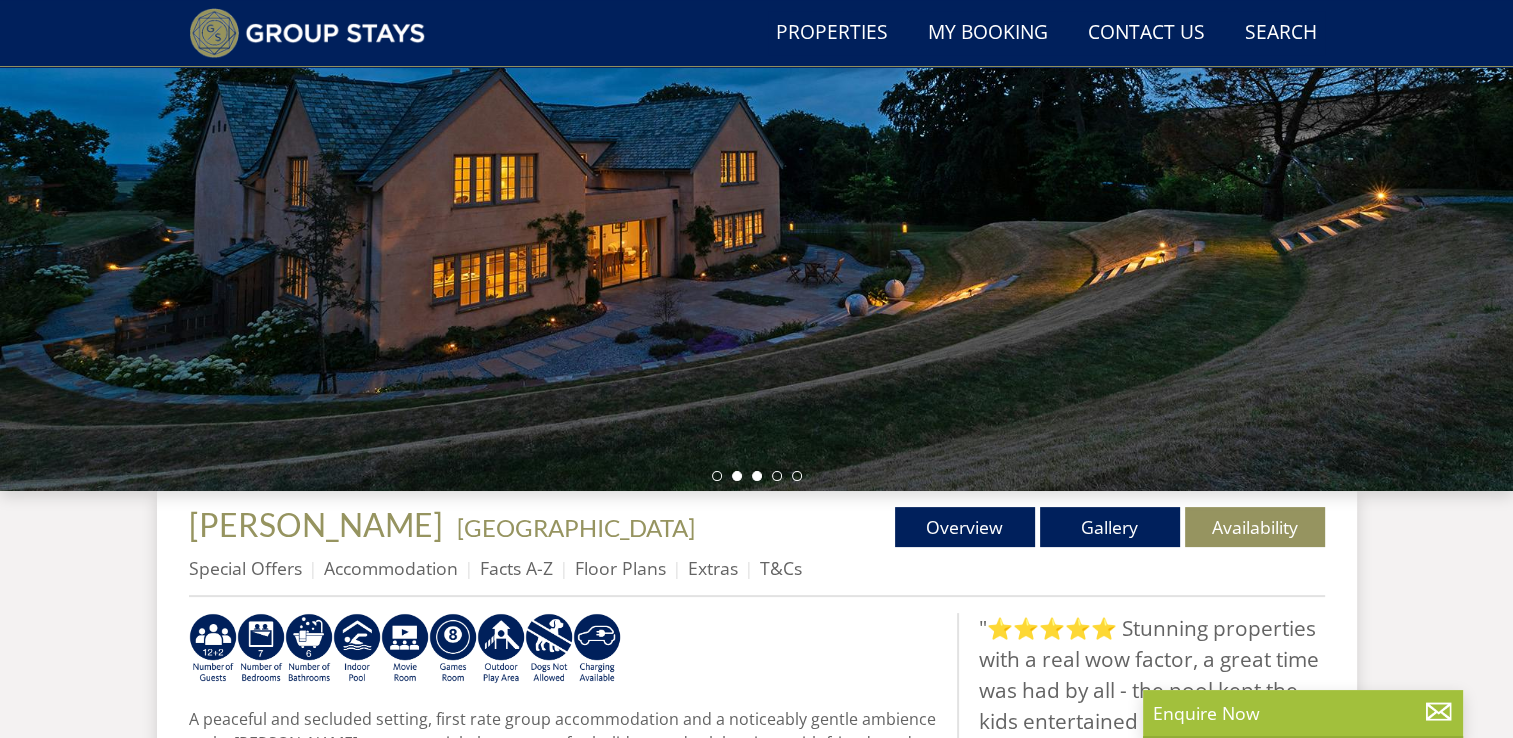 click at bounding box center [757, 476] 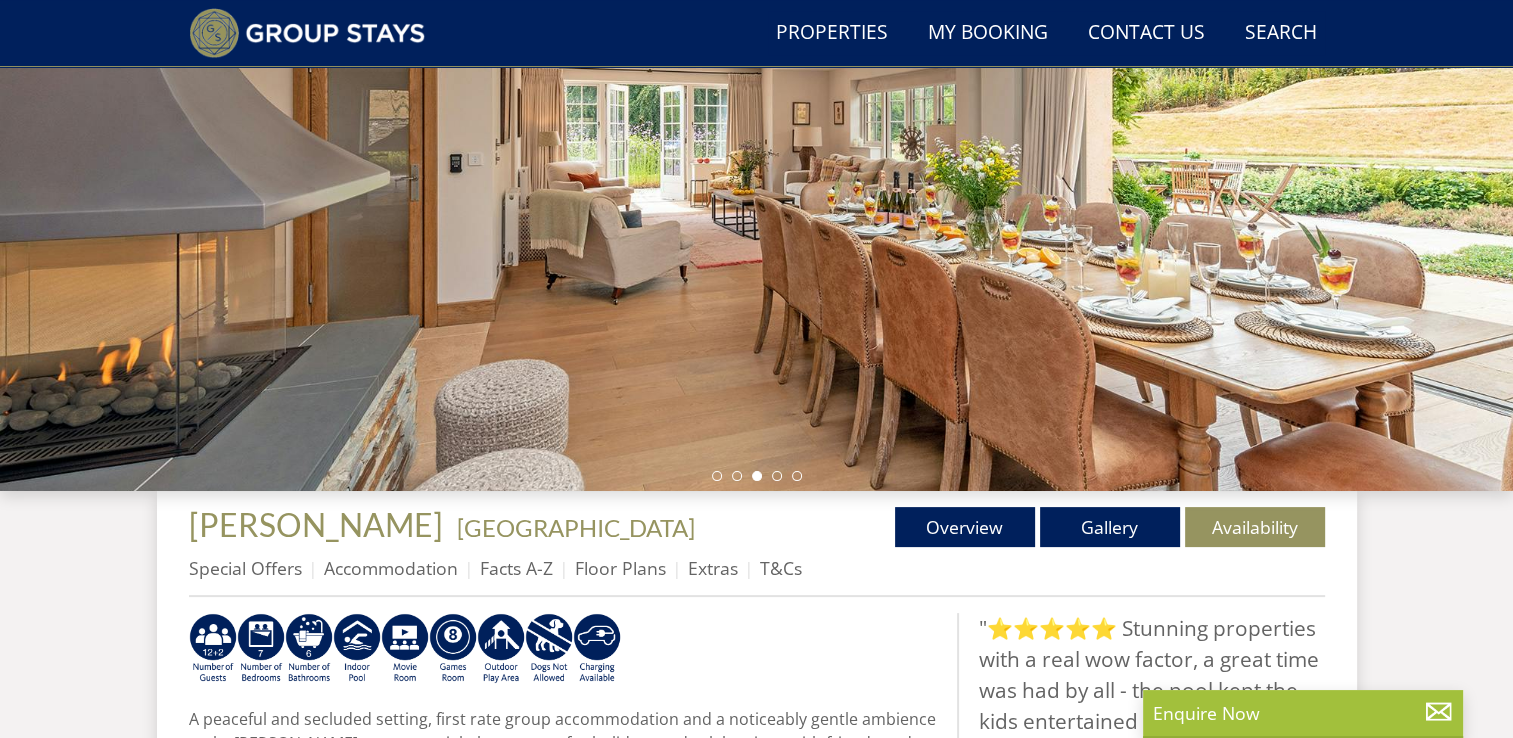 click at bounding box center [757, 476] 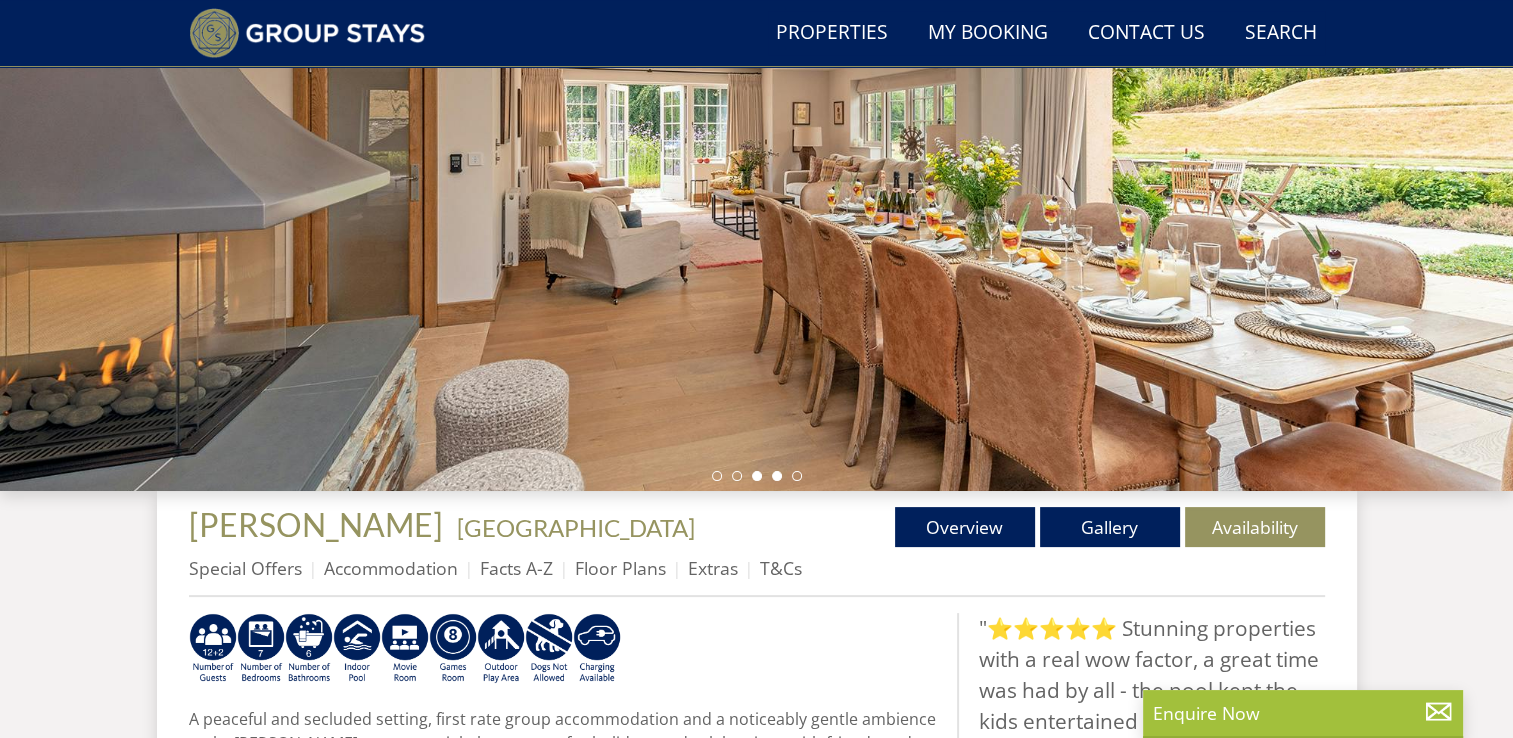 click at bounding box center [777, 476] 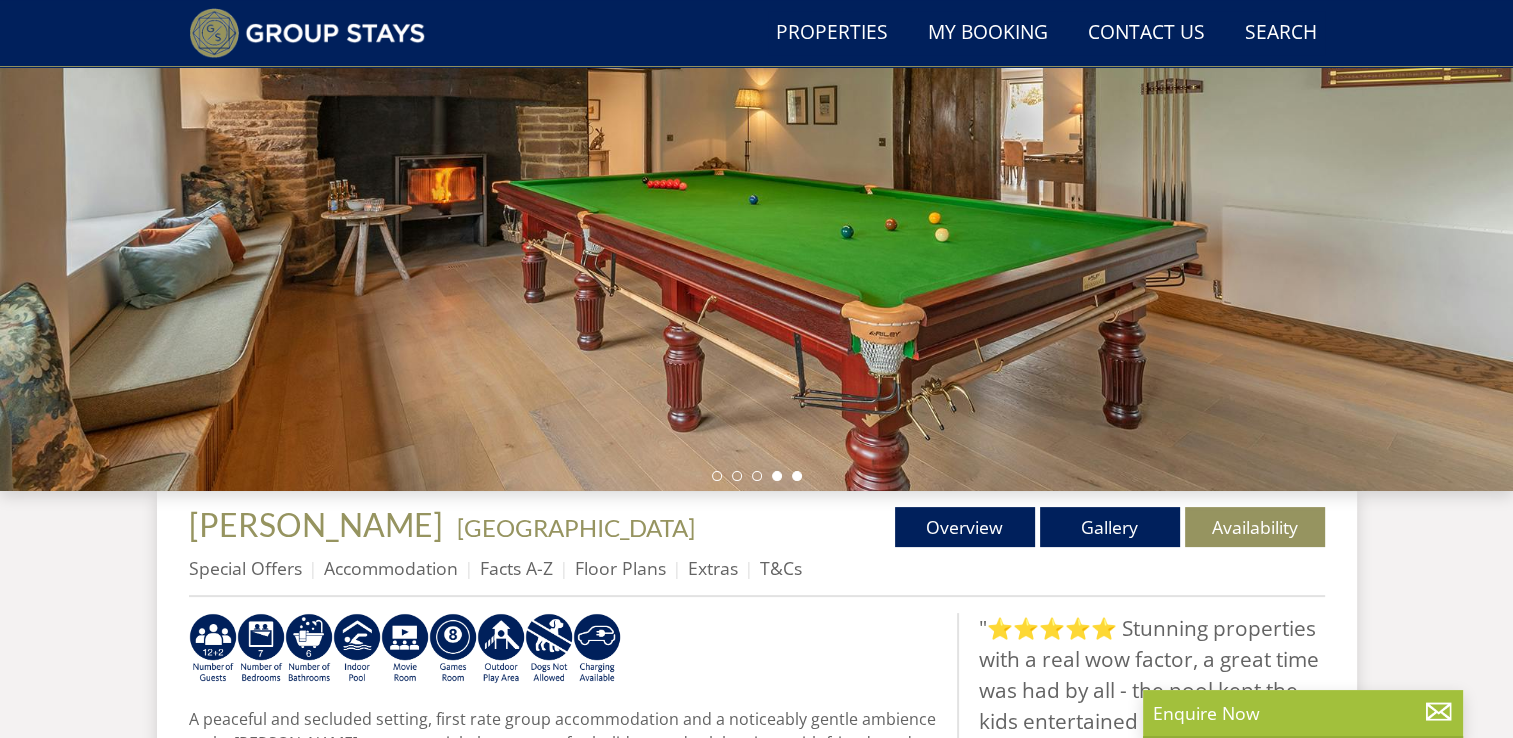 click at bounding box center [797, 476] 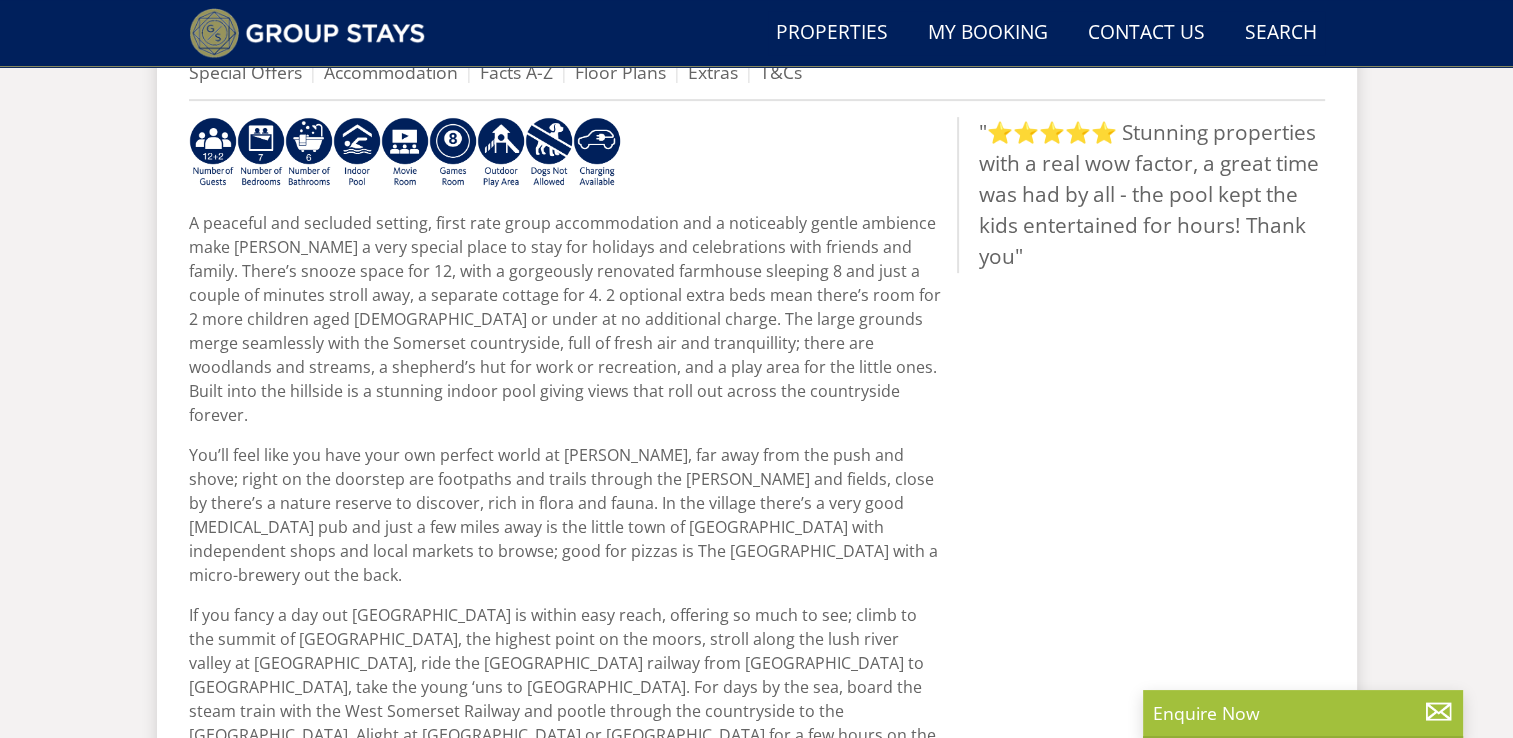 scroll, scrollTop: 653, scrollLeft: 0, axis: vertical 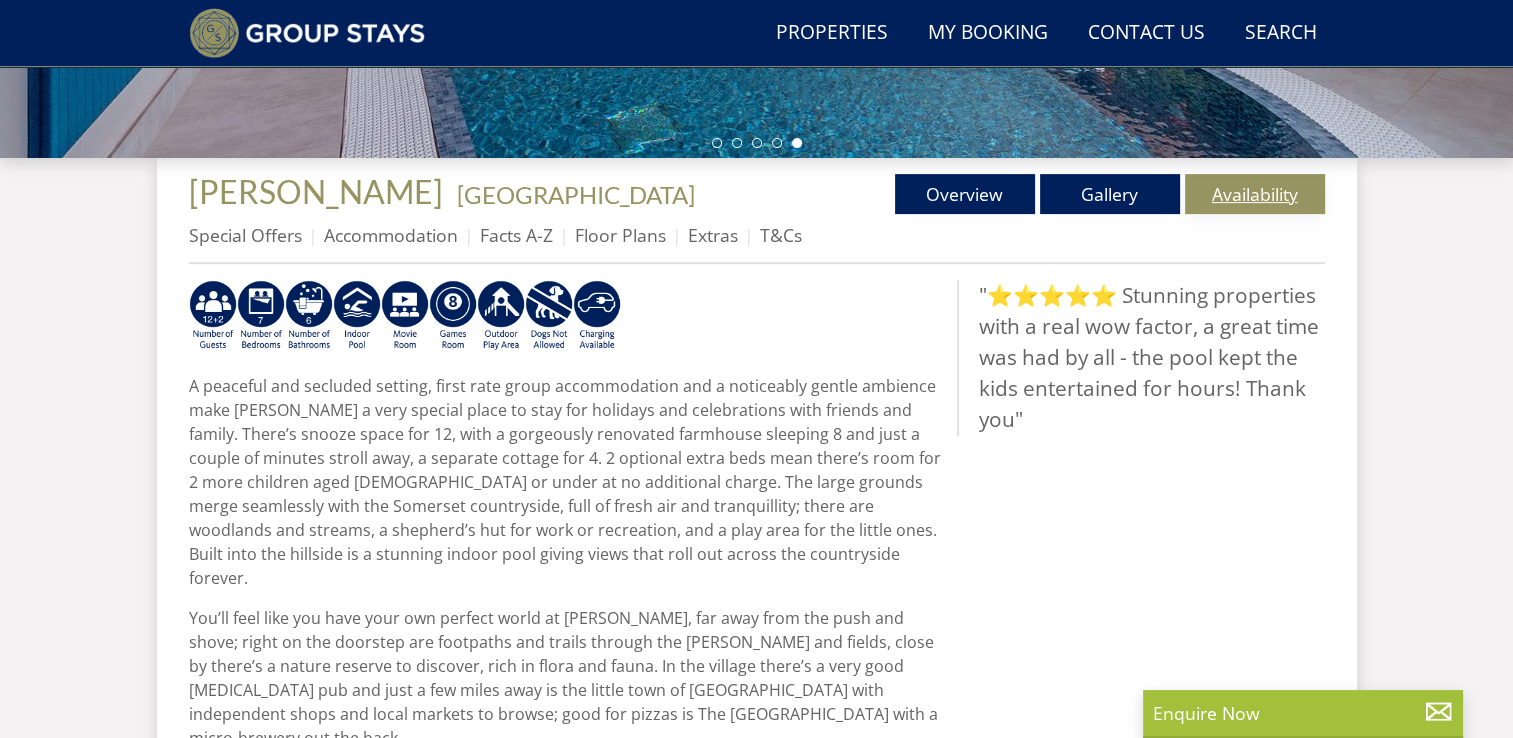 click on "Availability" at bounding box center (1255, 194) 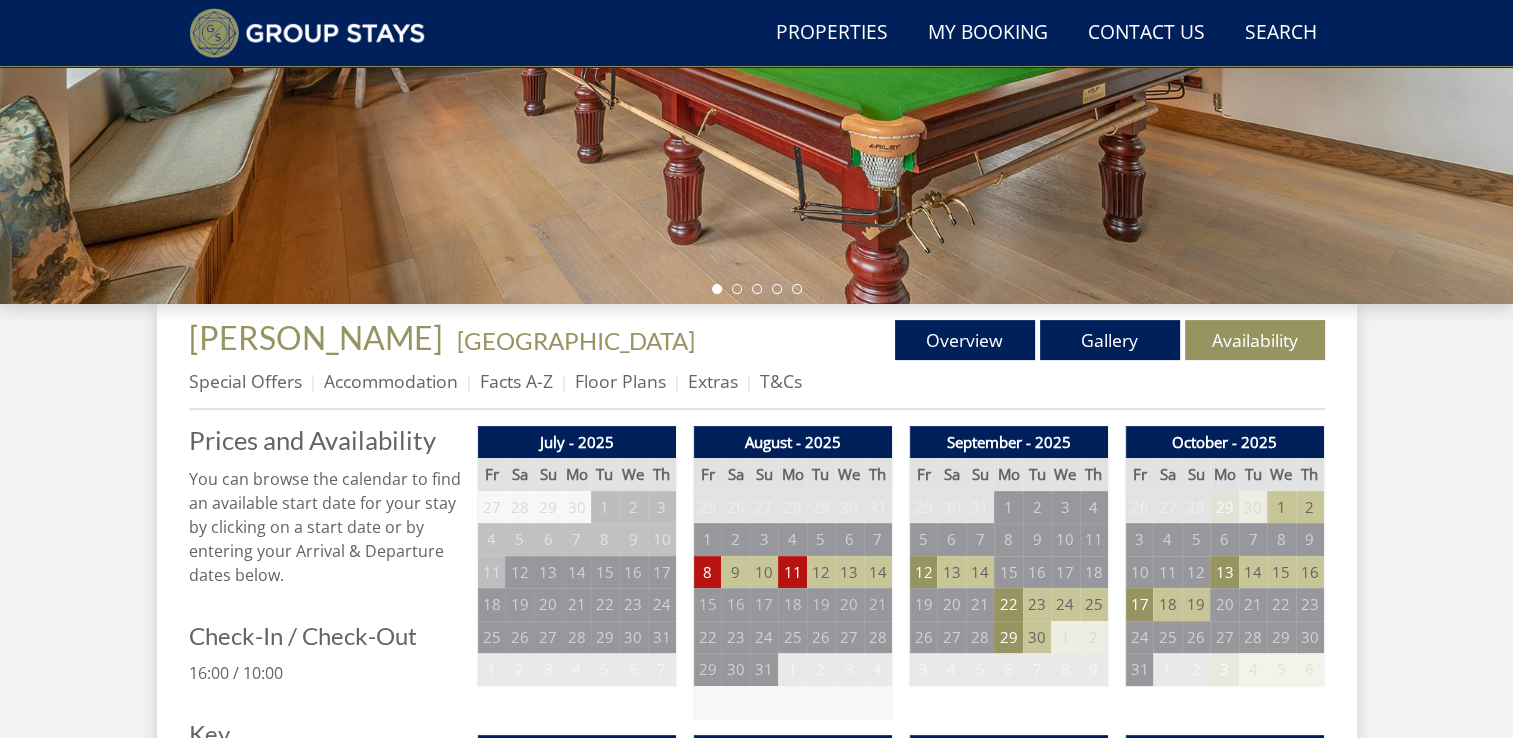 scroll, scrollTop: 667, scrollLeft: 0, axis: vertical 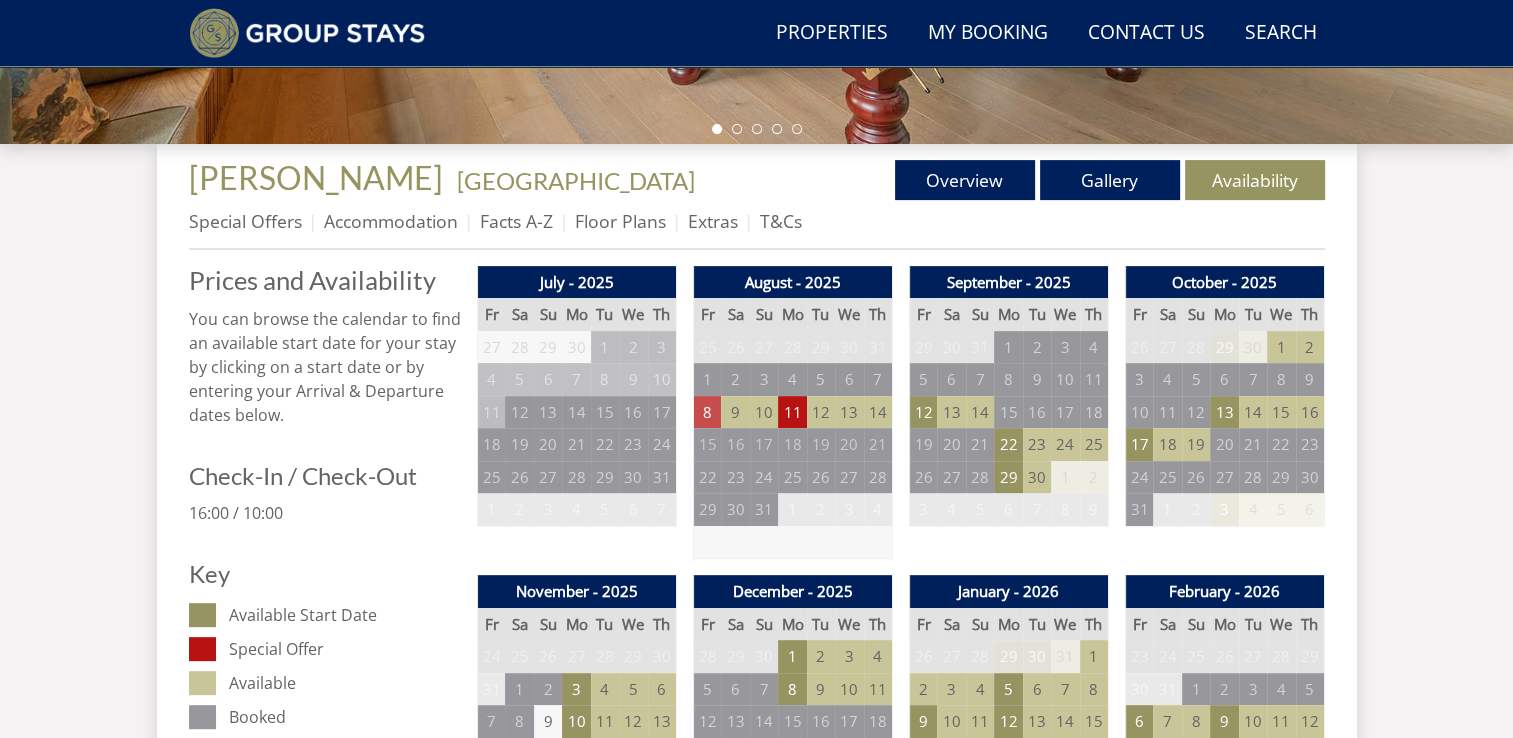 click on "8" at bounding box center [707, 412] 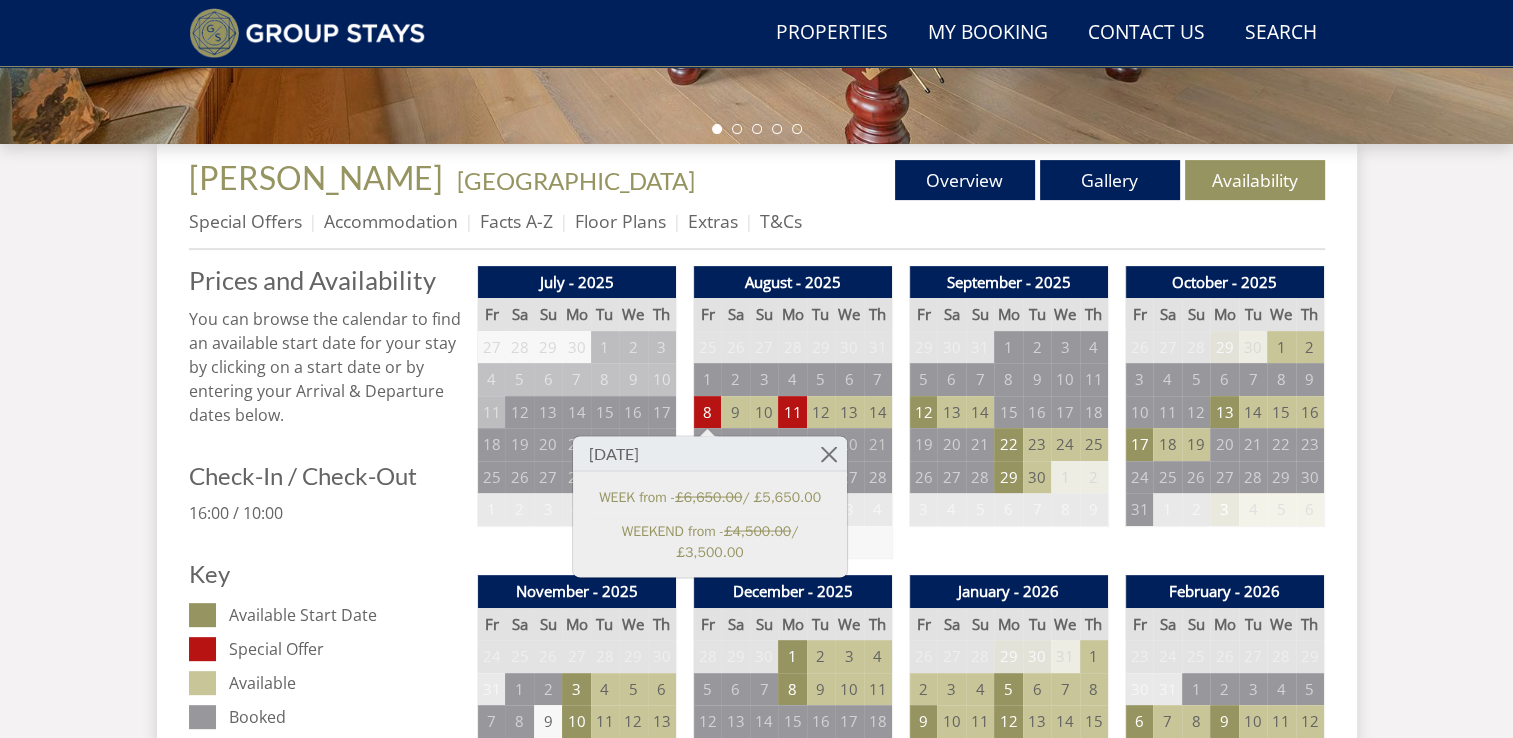 click on "14" at bounding box center (878, 412) 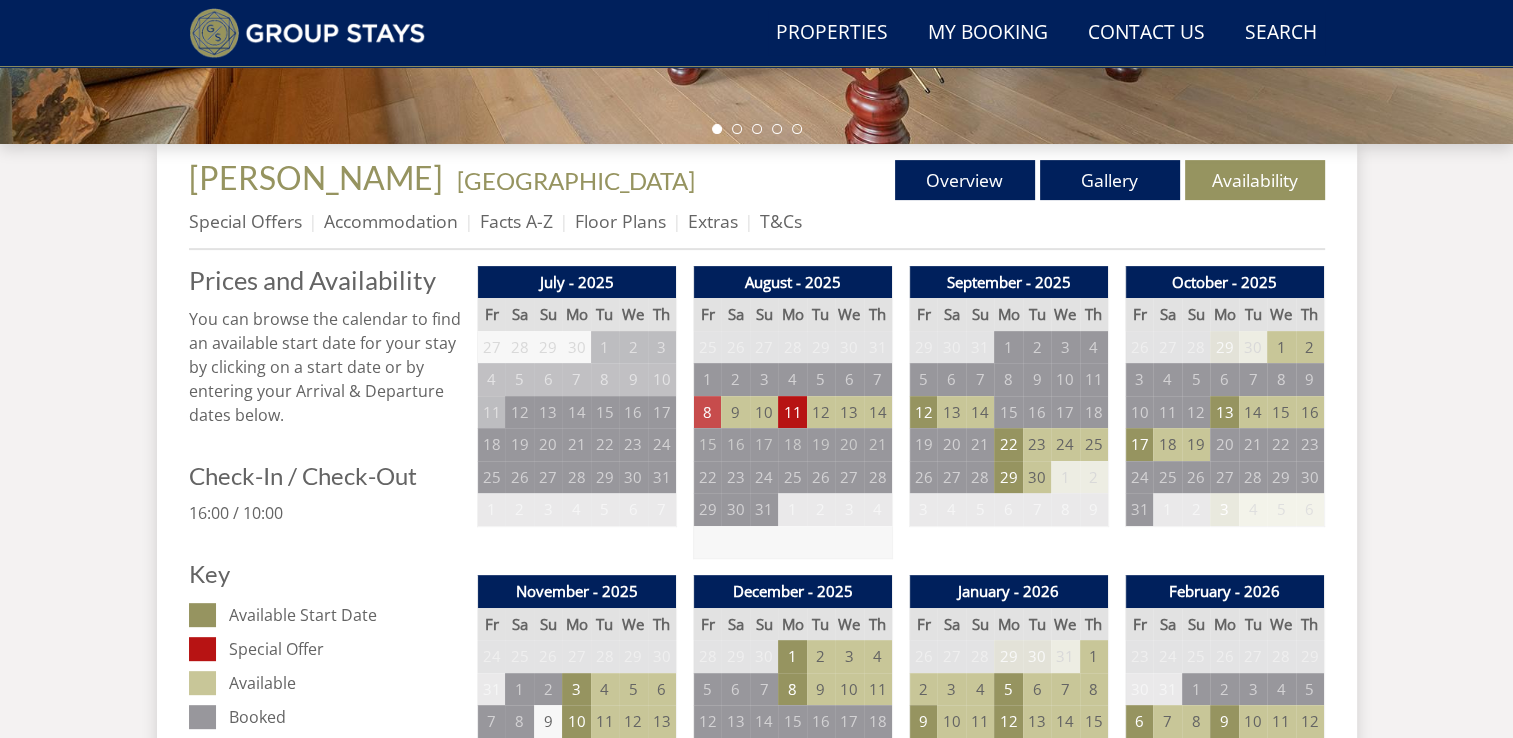 click on "8" at bounding box center [707, 412] 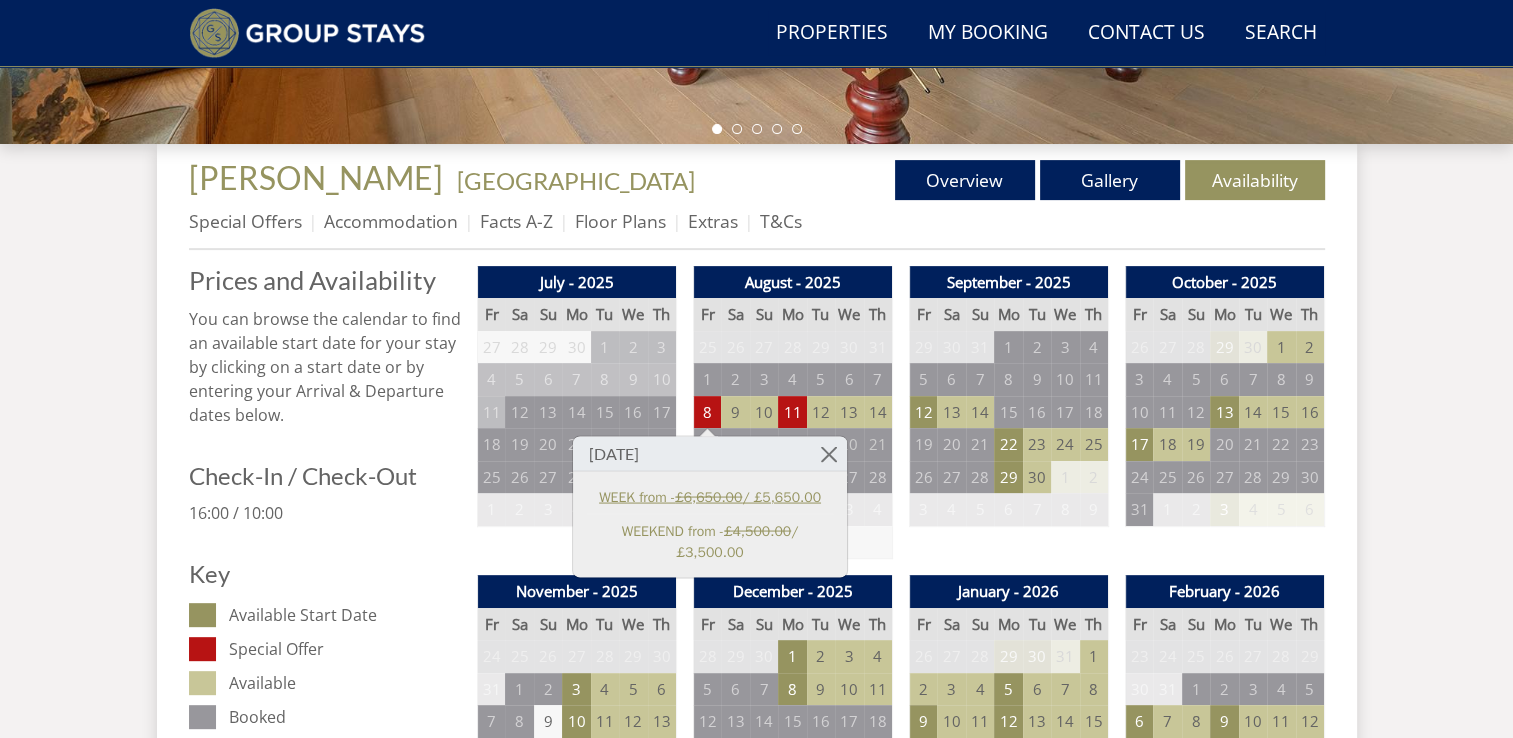 click on "WEEK from  -  £6,650.00  / £5,650.00" at bounding box center [710, 496] 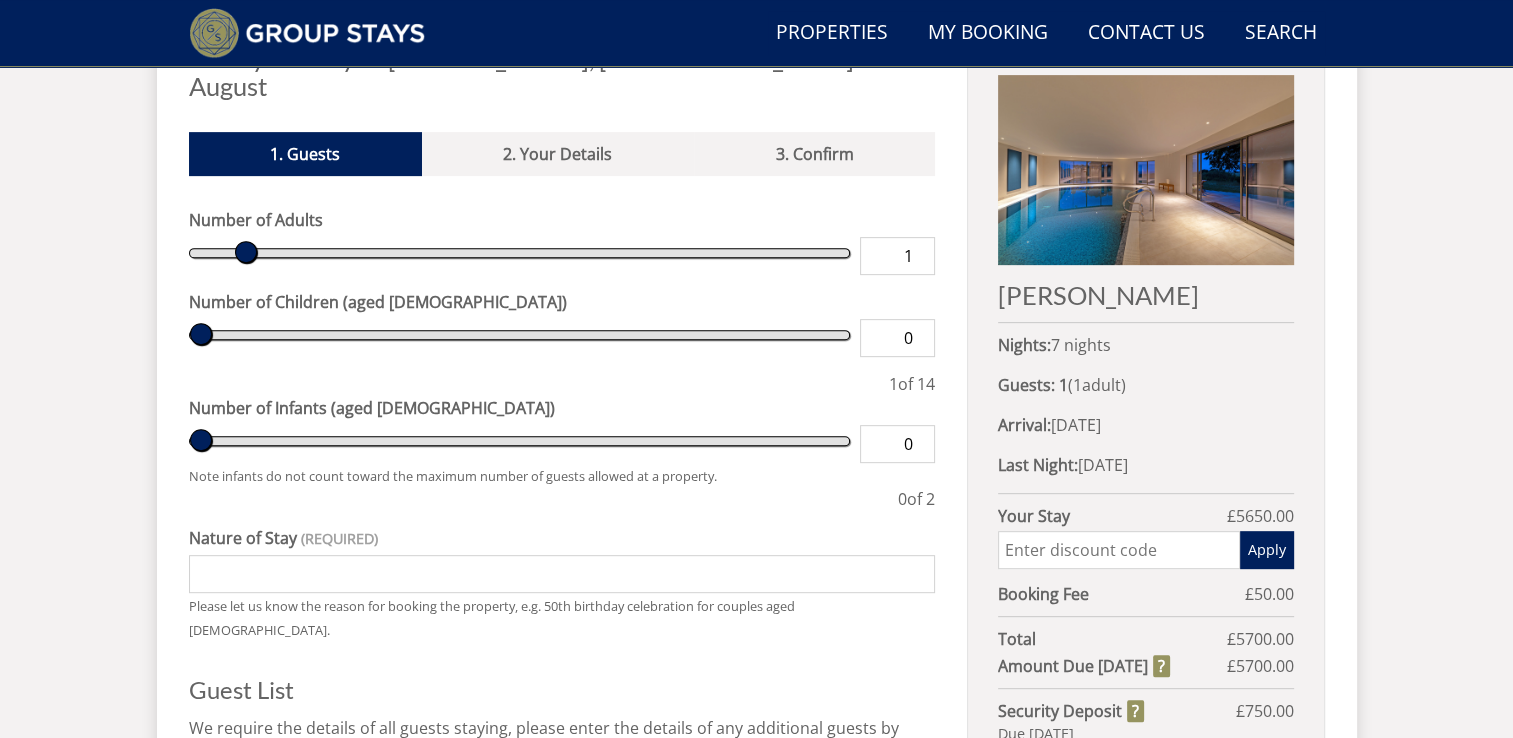 scroll, scrollTop: 666, scrollLeft: 0, axis: vertical 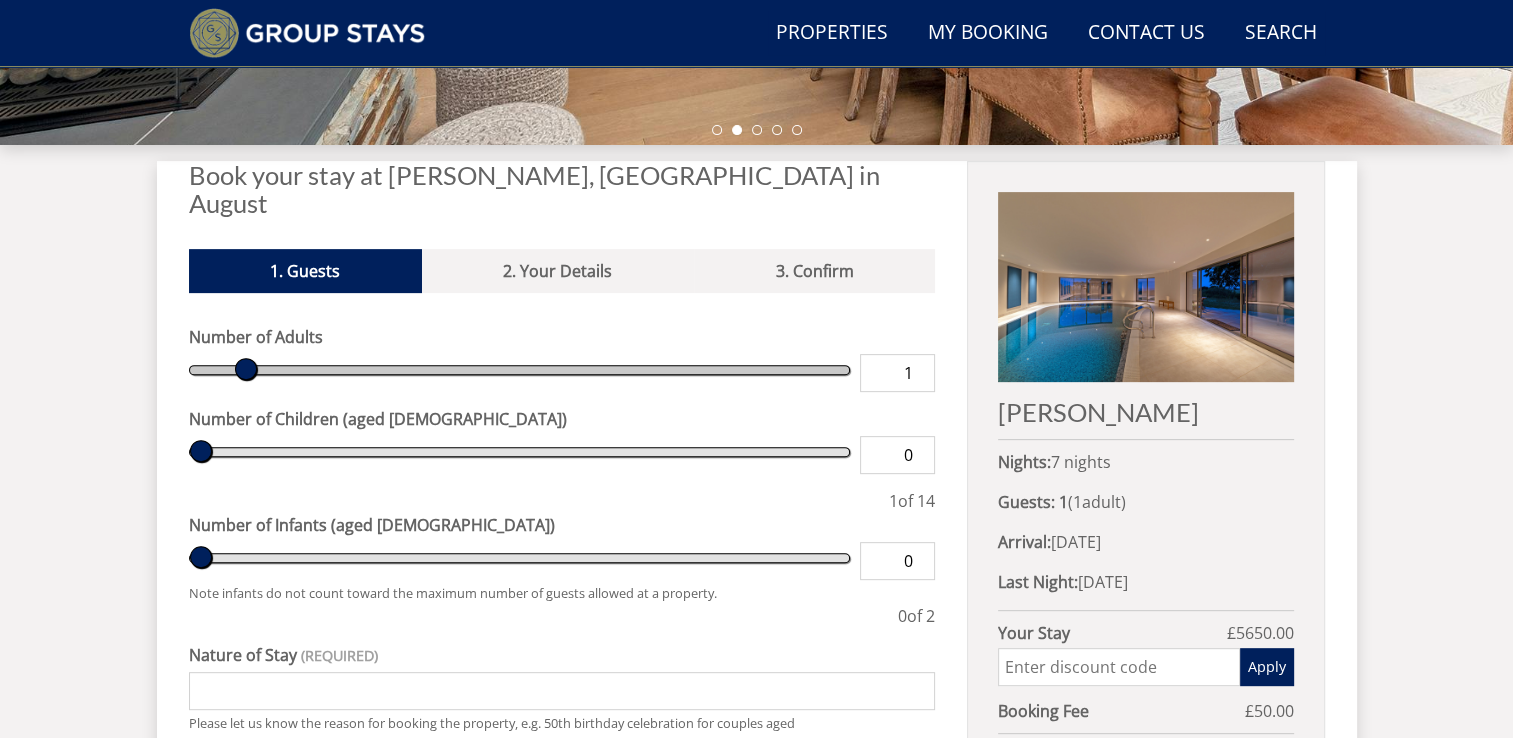 type on "3" 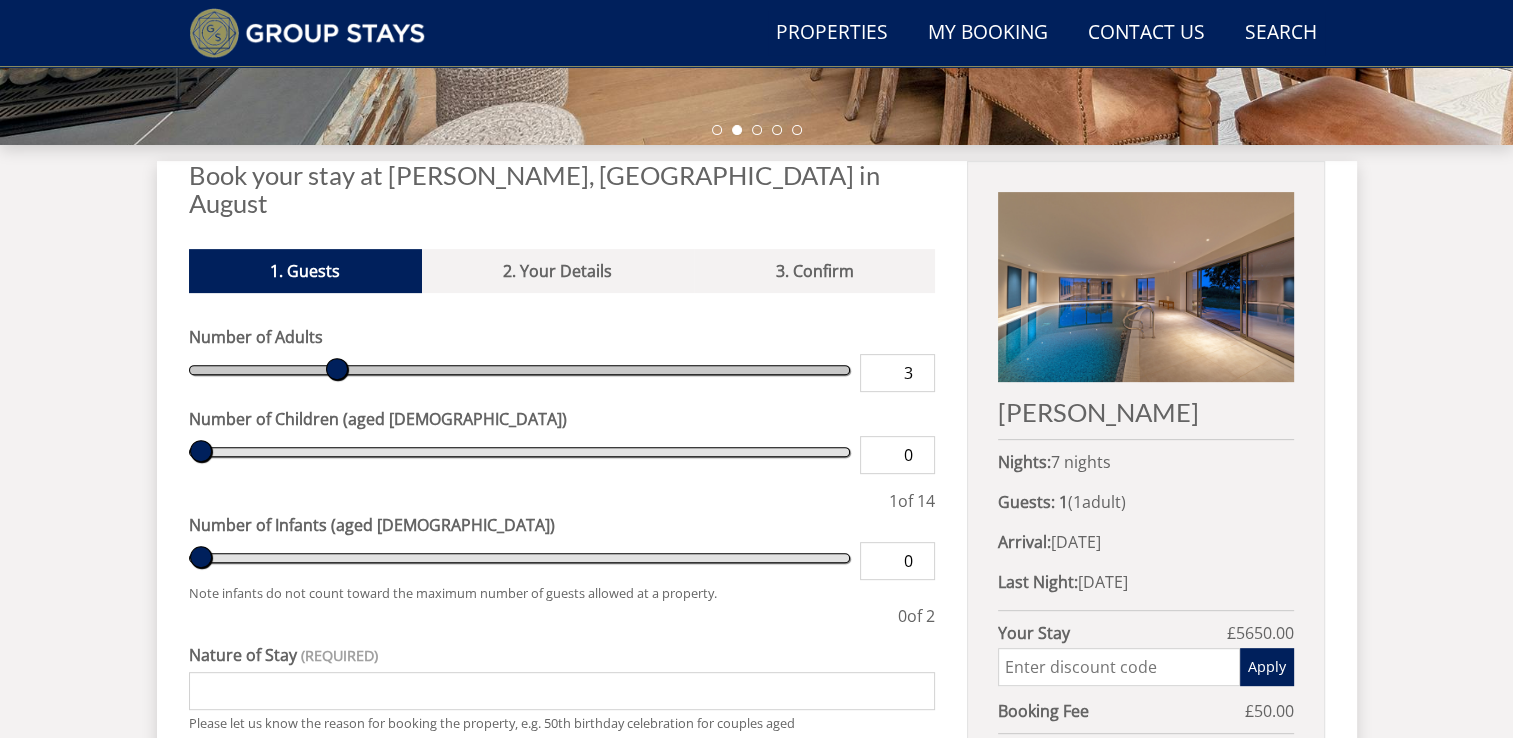 type on "3" 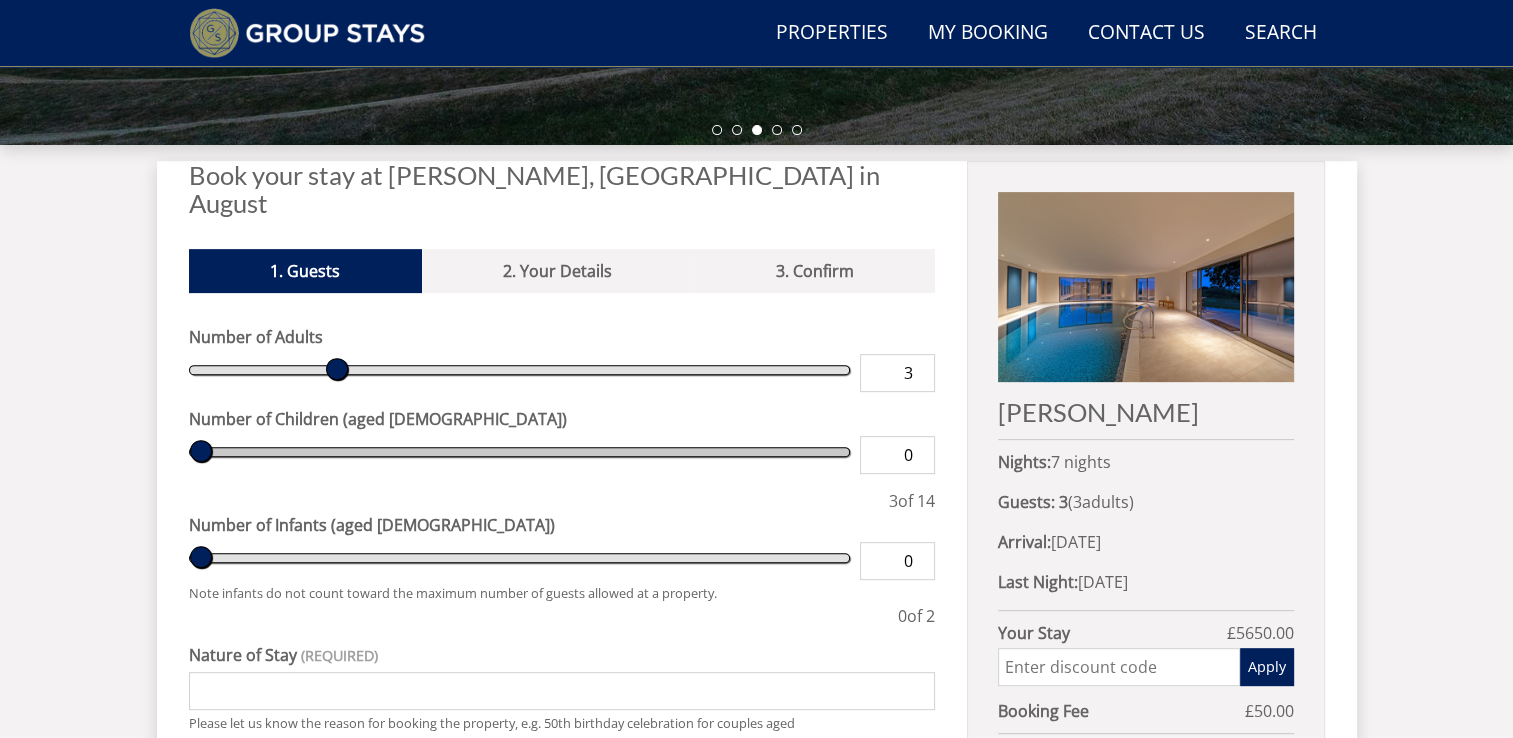 type on "3" 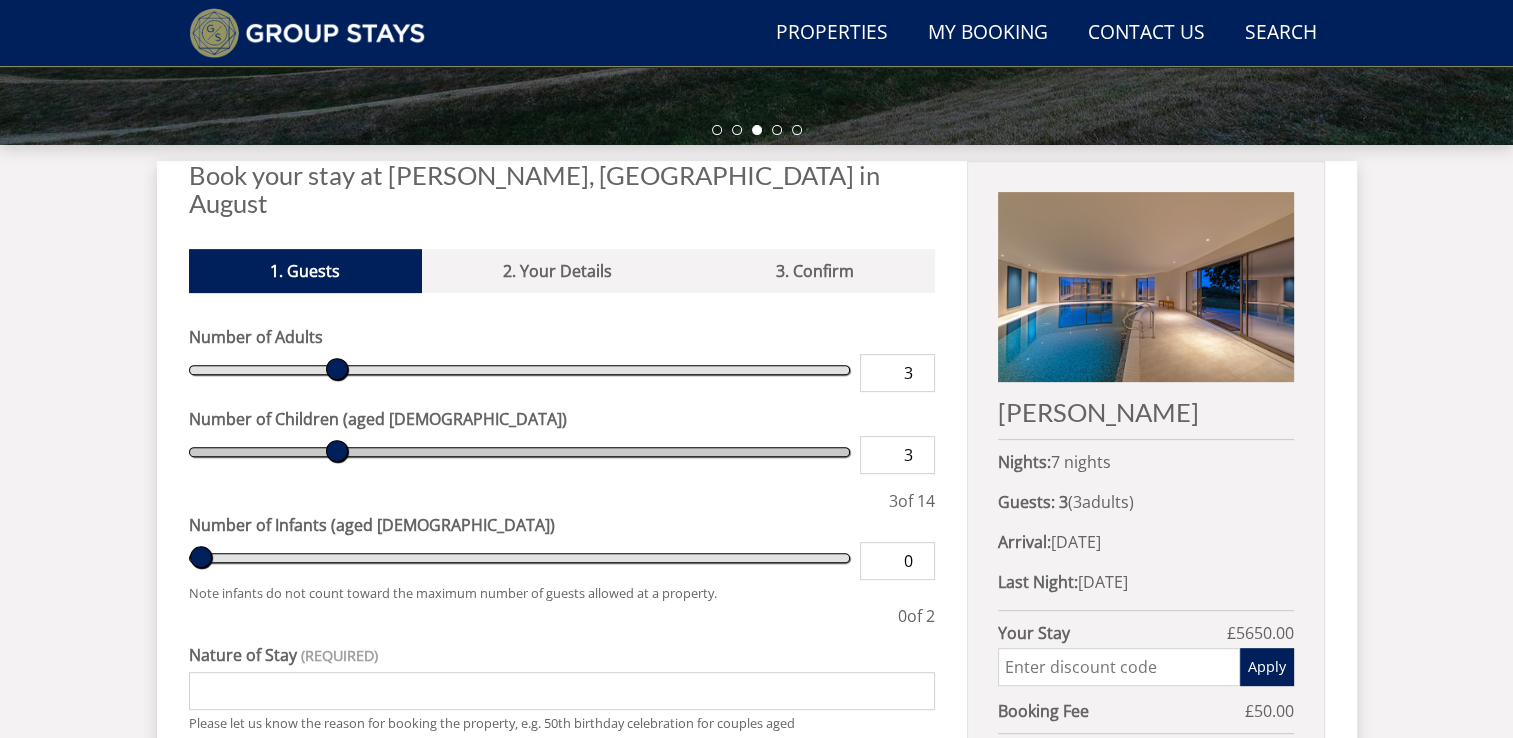 type on "3" 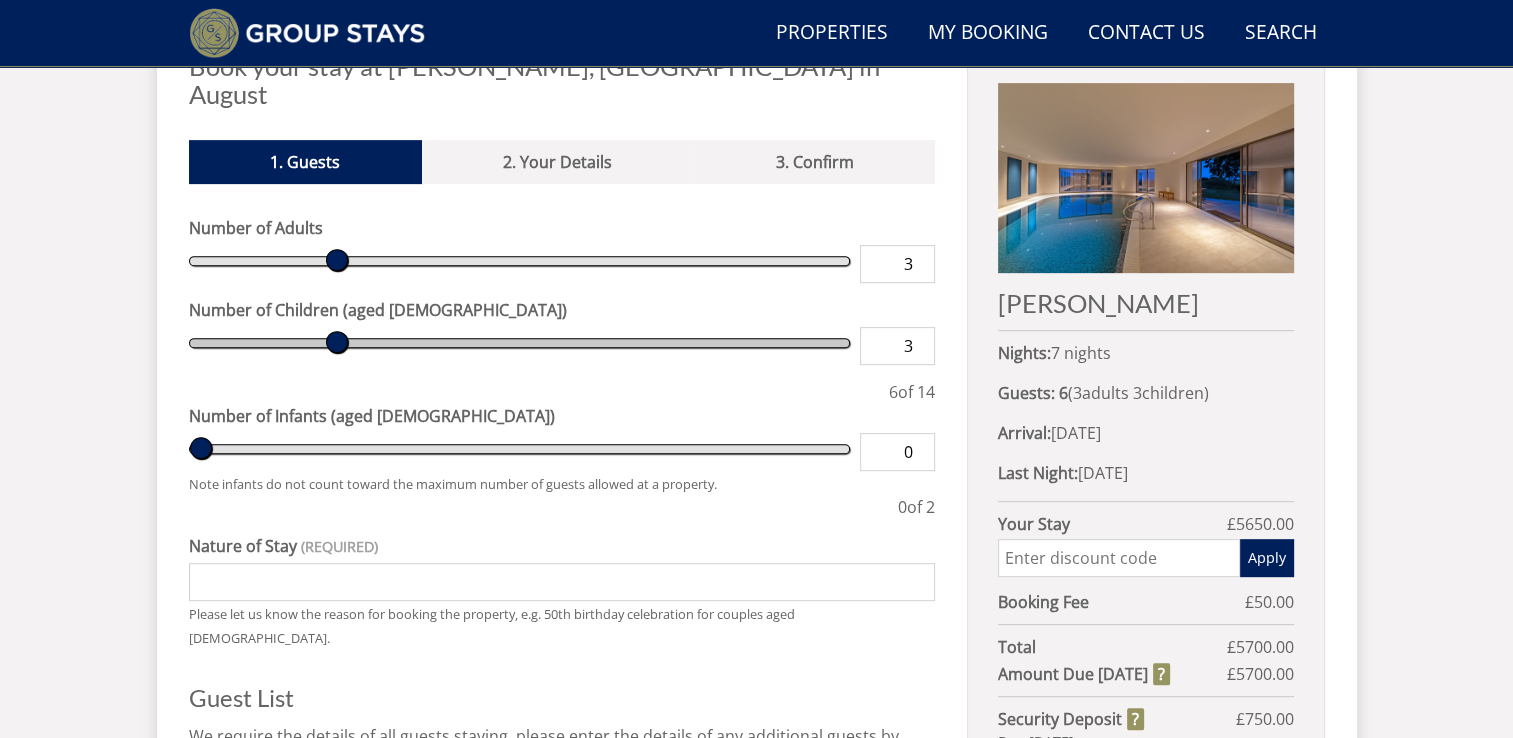 scroll, scrollTop: 833, scrollLeft: 0, axis: vertical 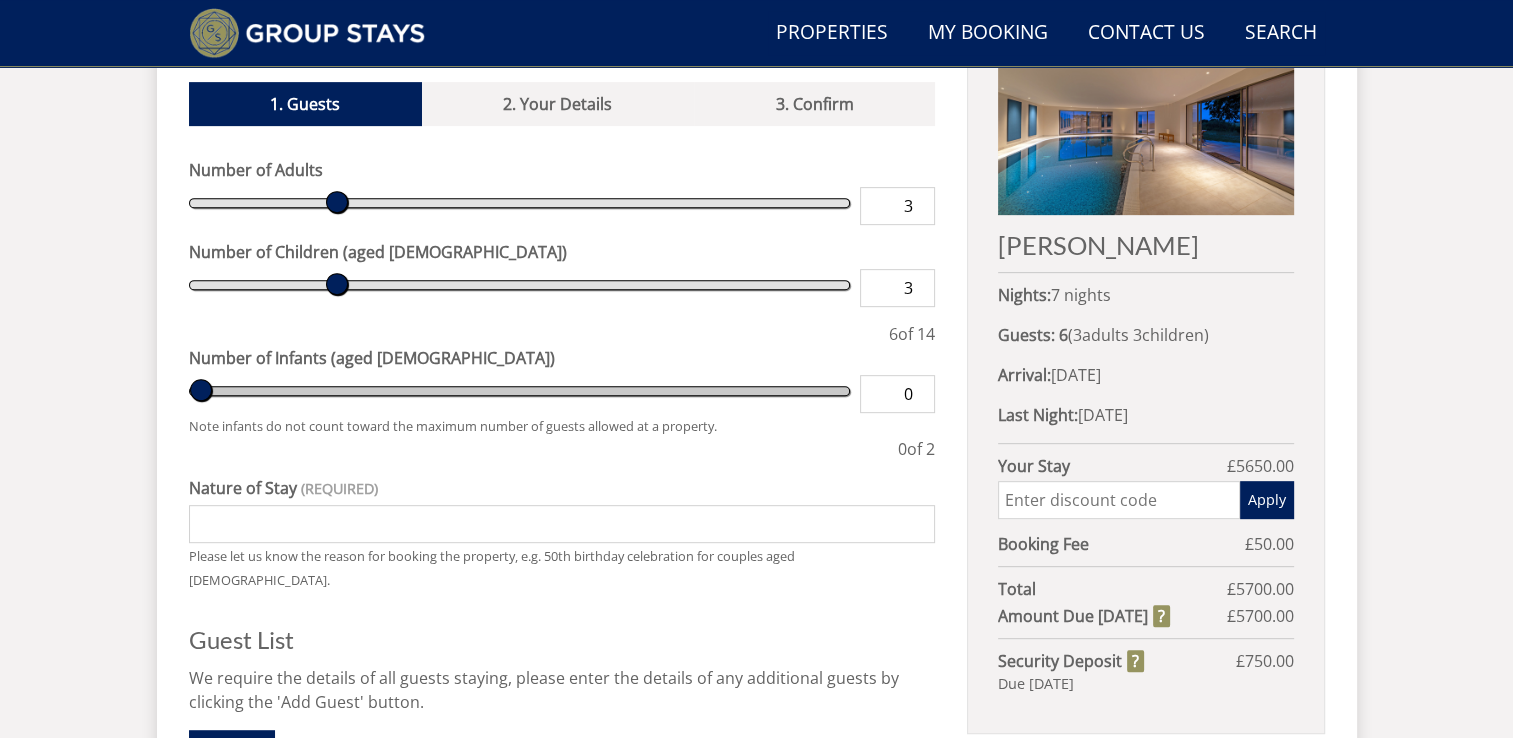 type on "1" 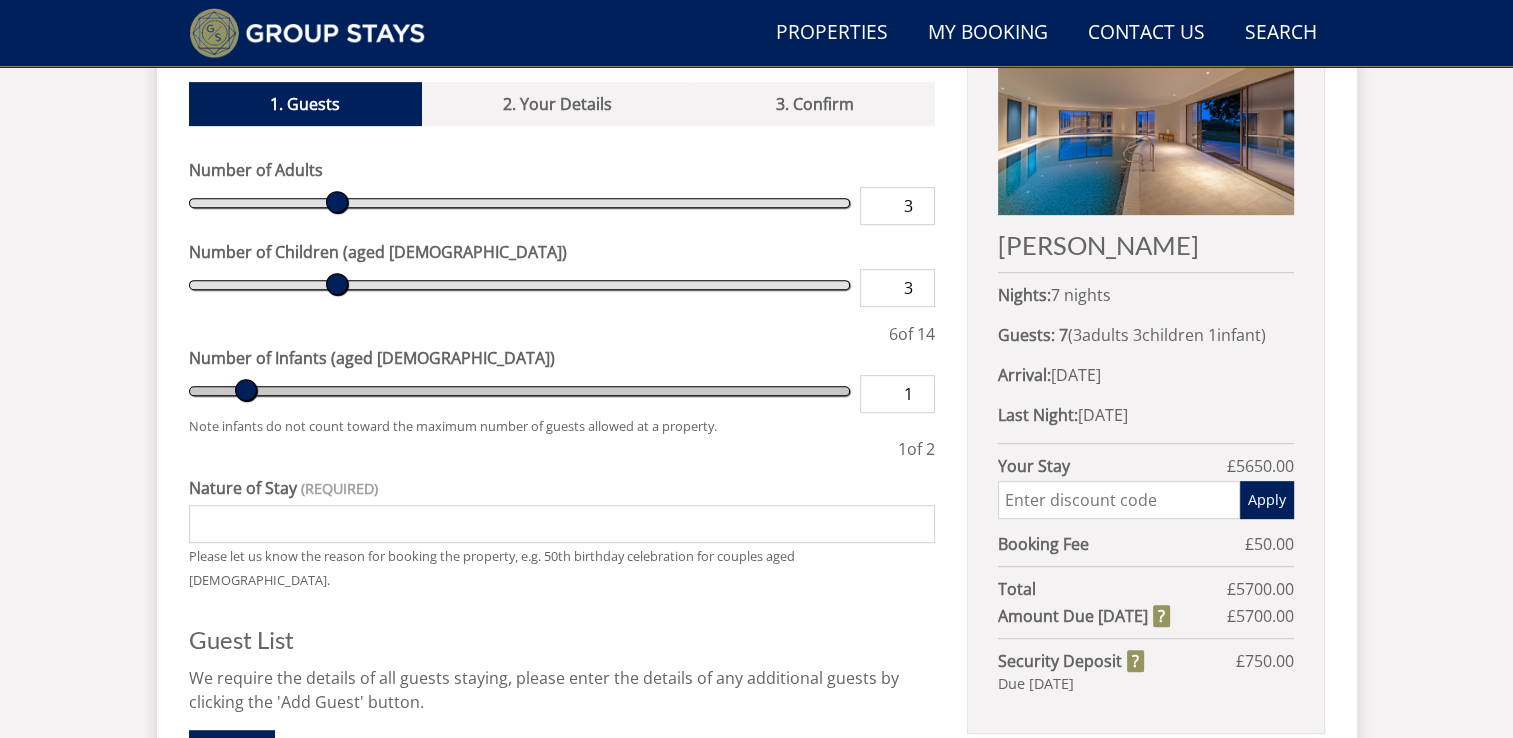 type on "1" 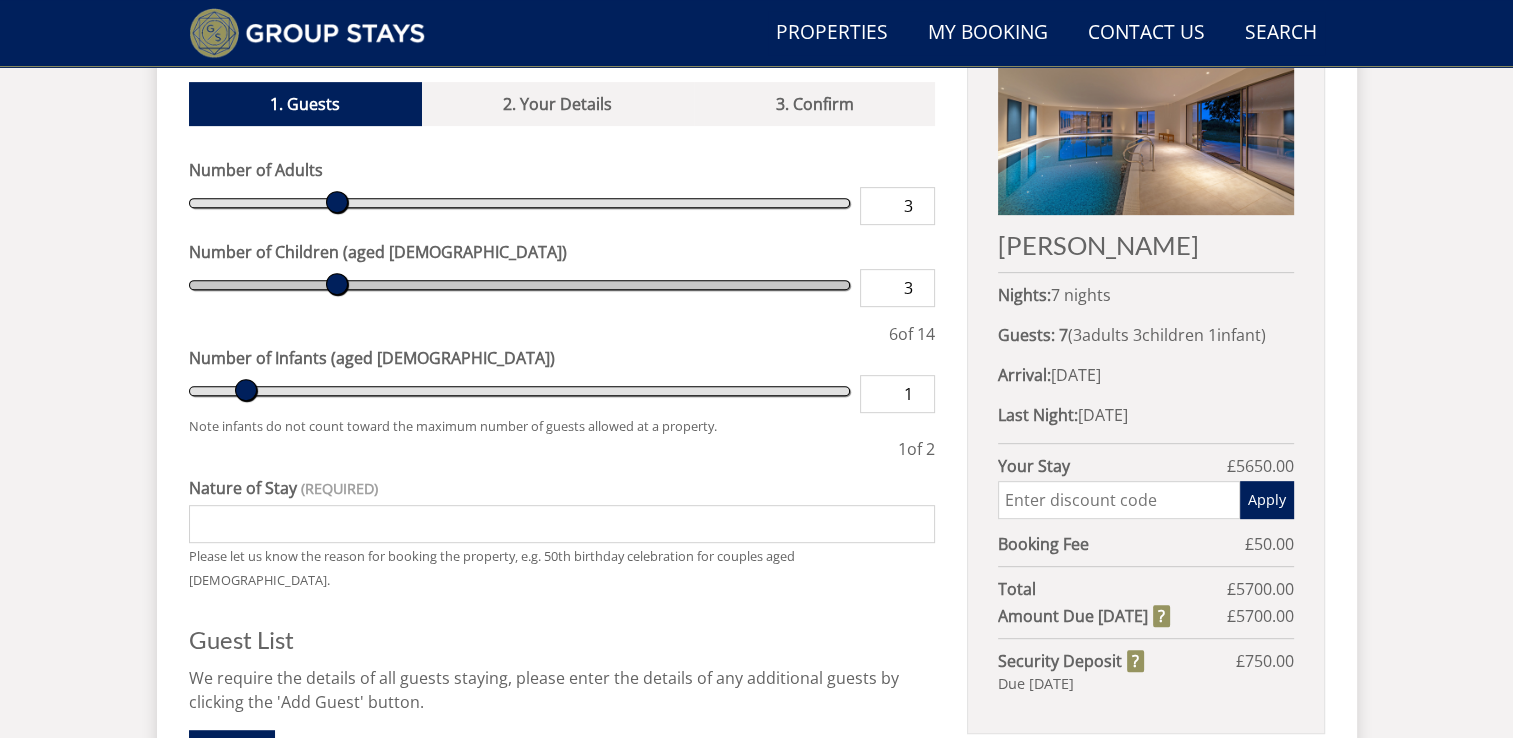 type on "2" 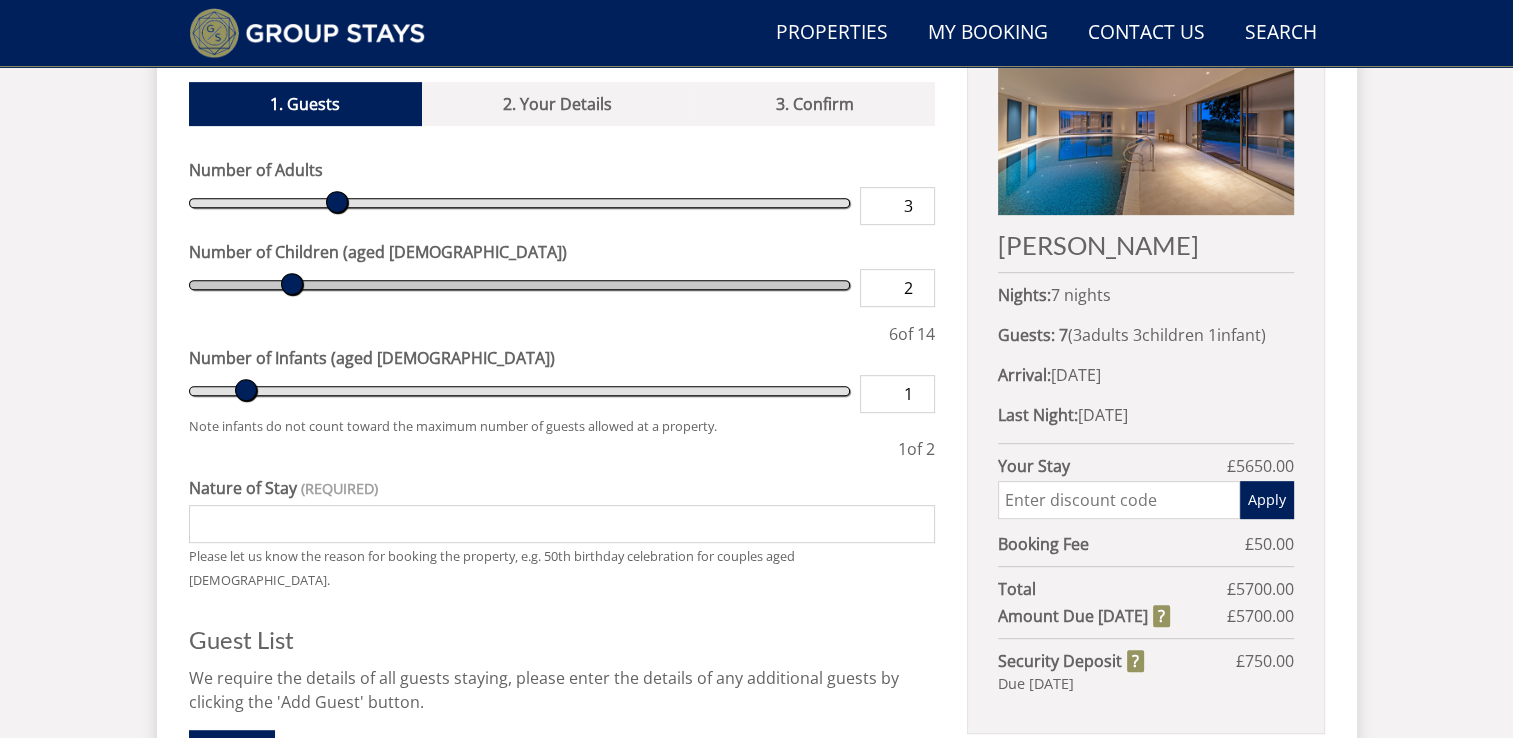 type on "2" 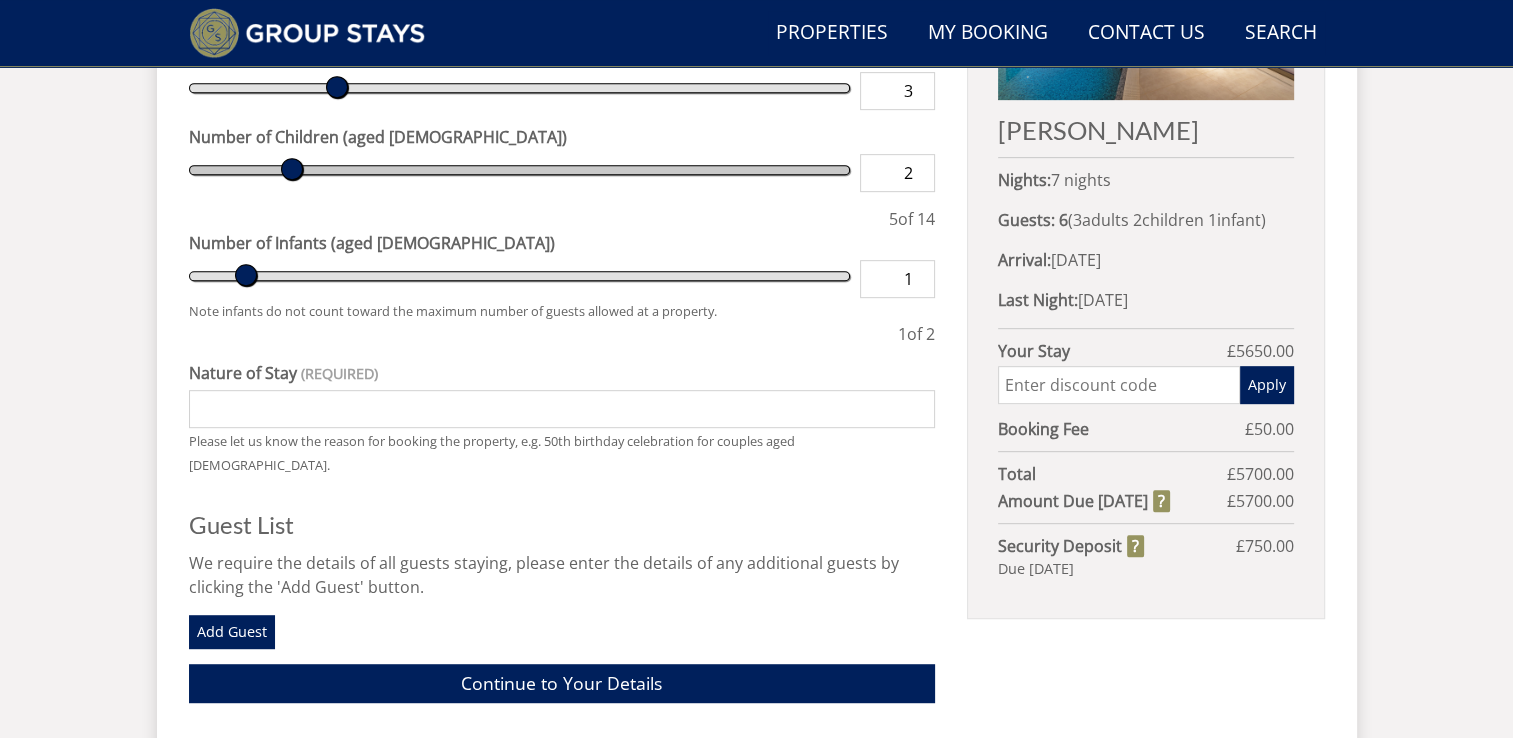 scroll, scrollTop: 1000, scrollLeft: 0, axis: vertical 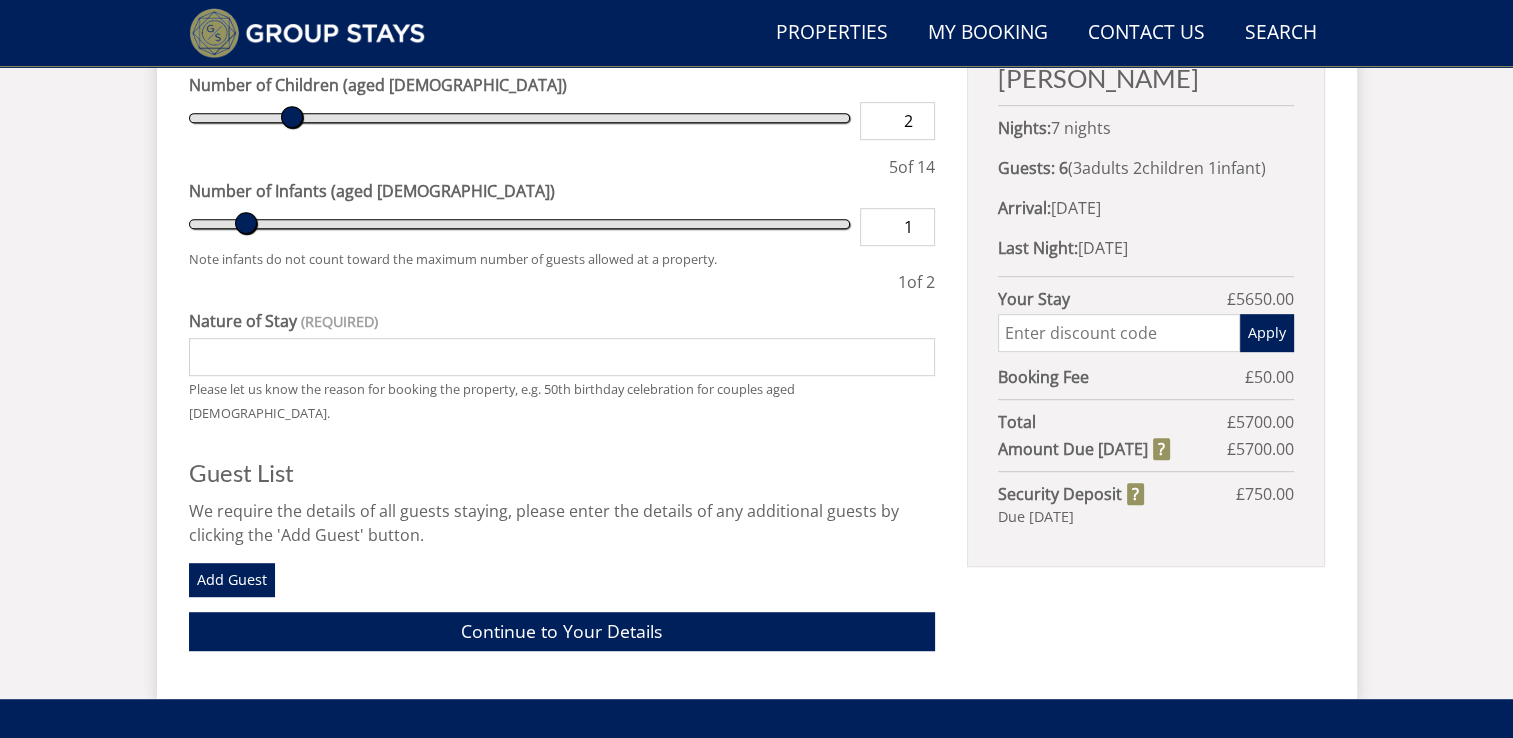 click on "Nature of Stay" at bounding box center (562, 357) 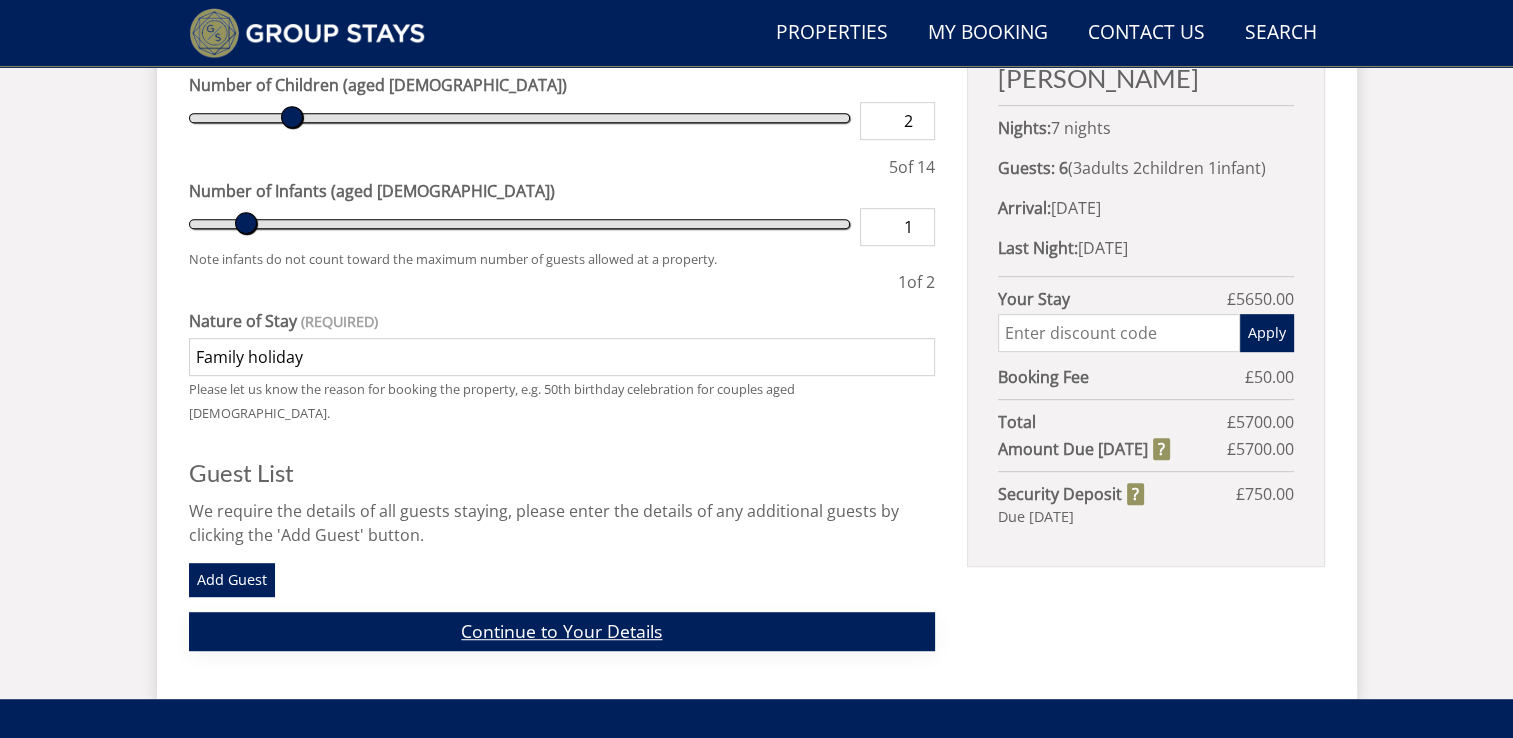 type on "Family holiday" 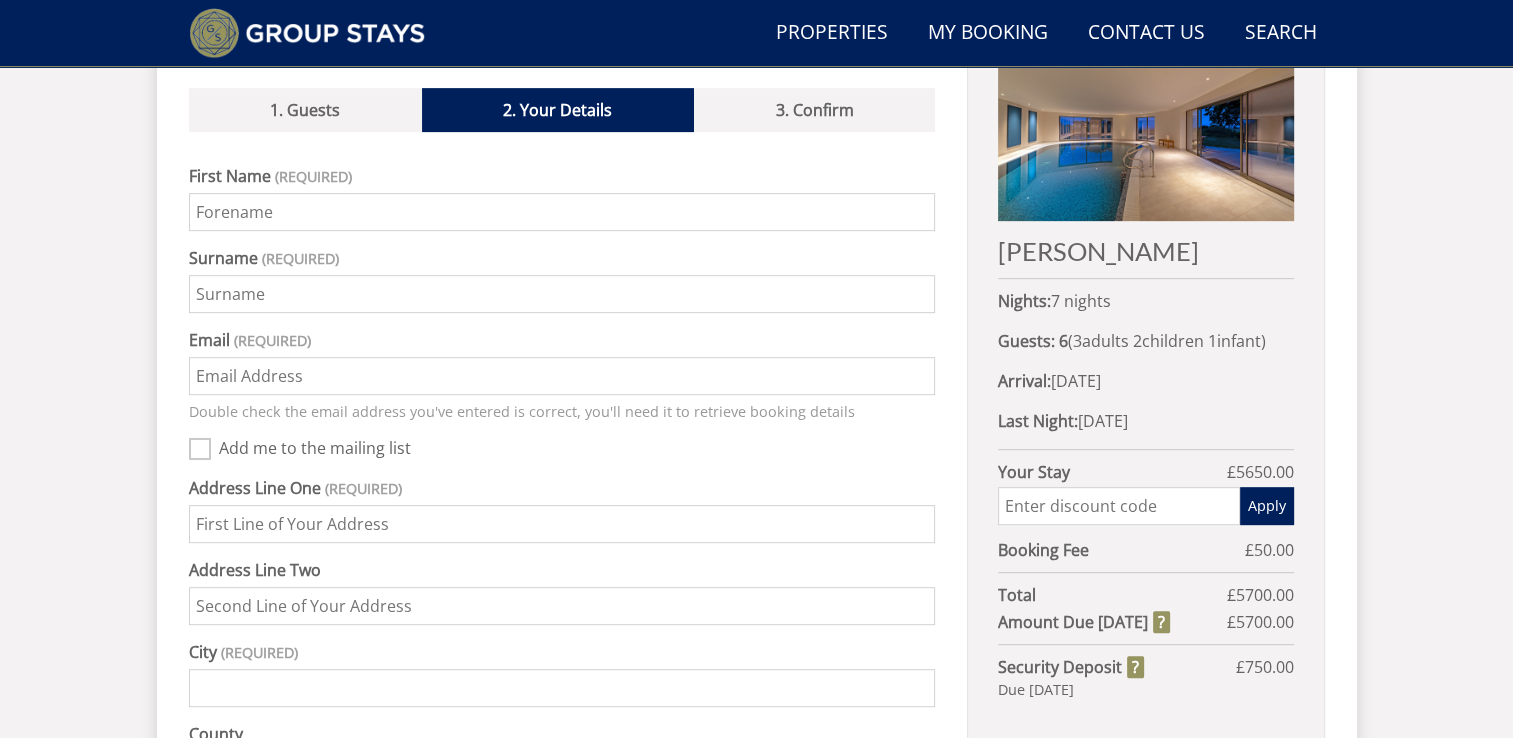 click on "First Name" at bounding box center (562, 212) 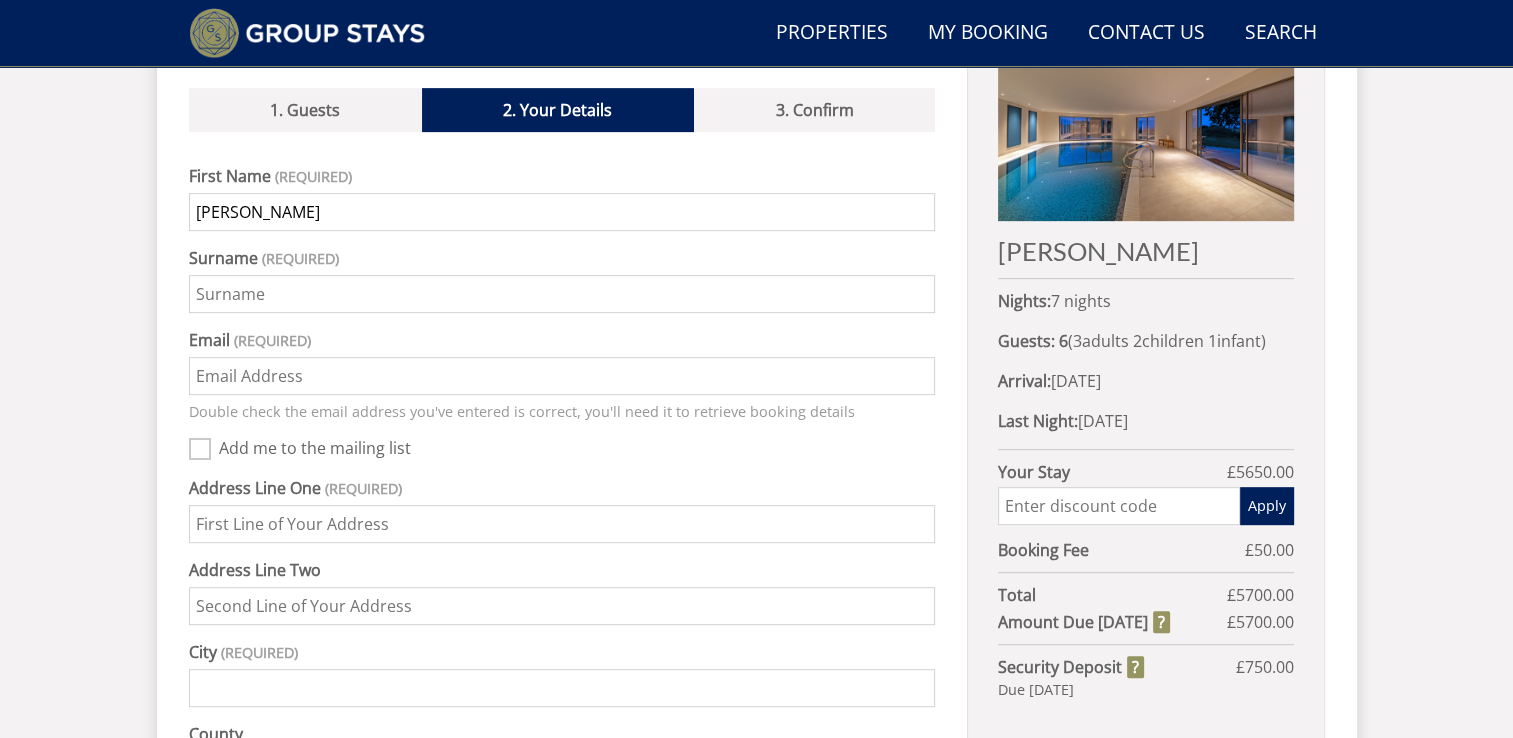 type on "Tasgal" 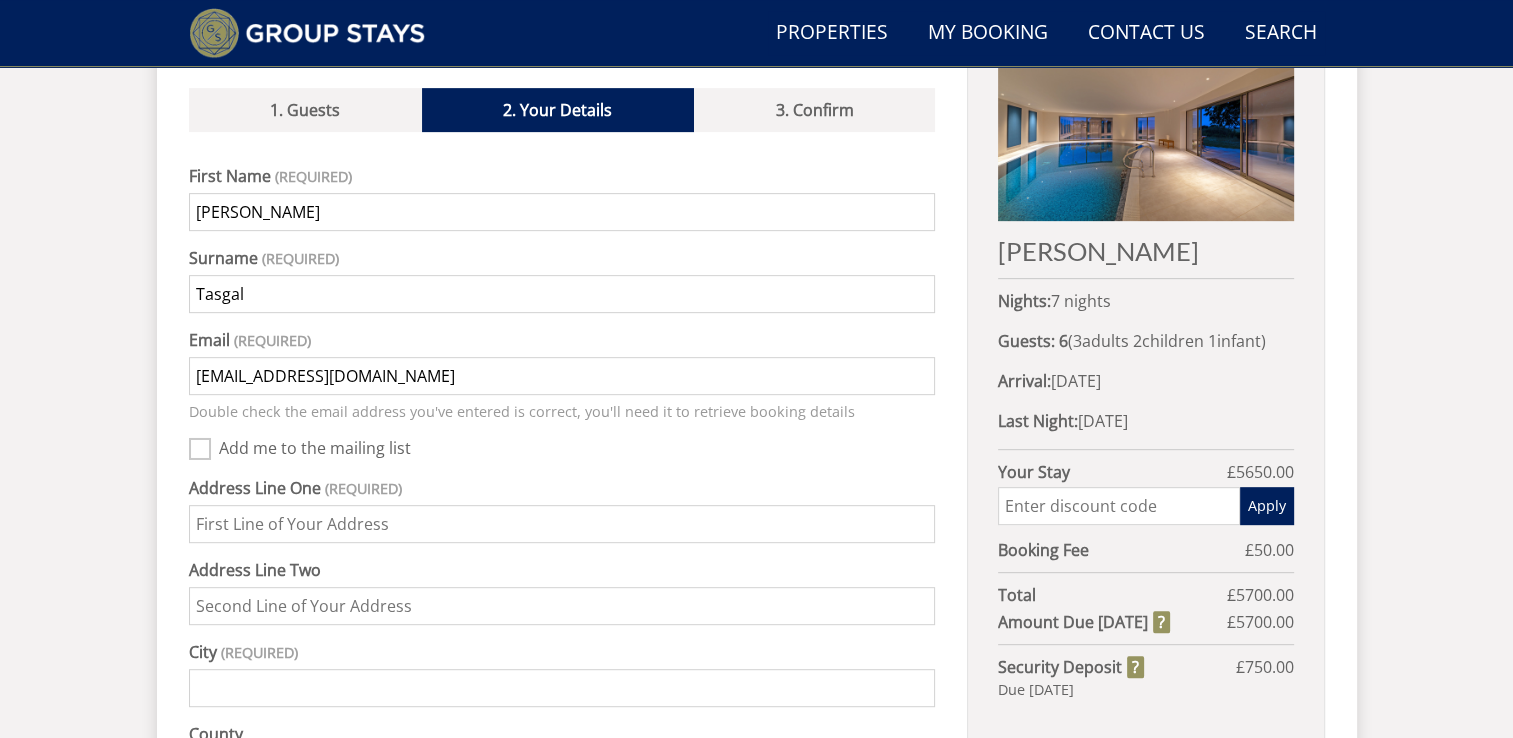type on "[STREET_ADDRESS]" 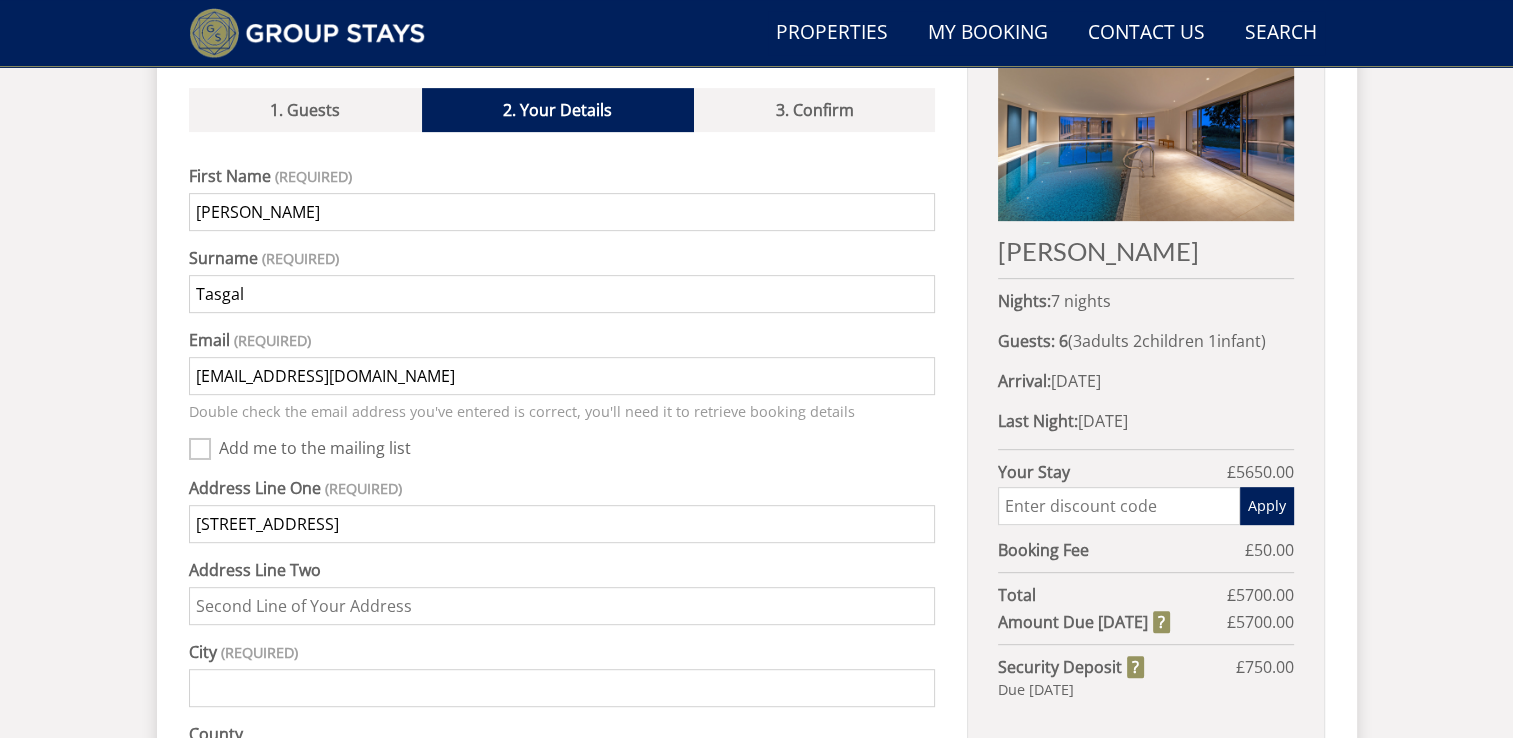 type on "Edgware" 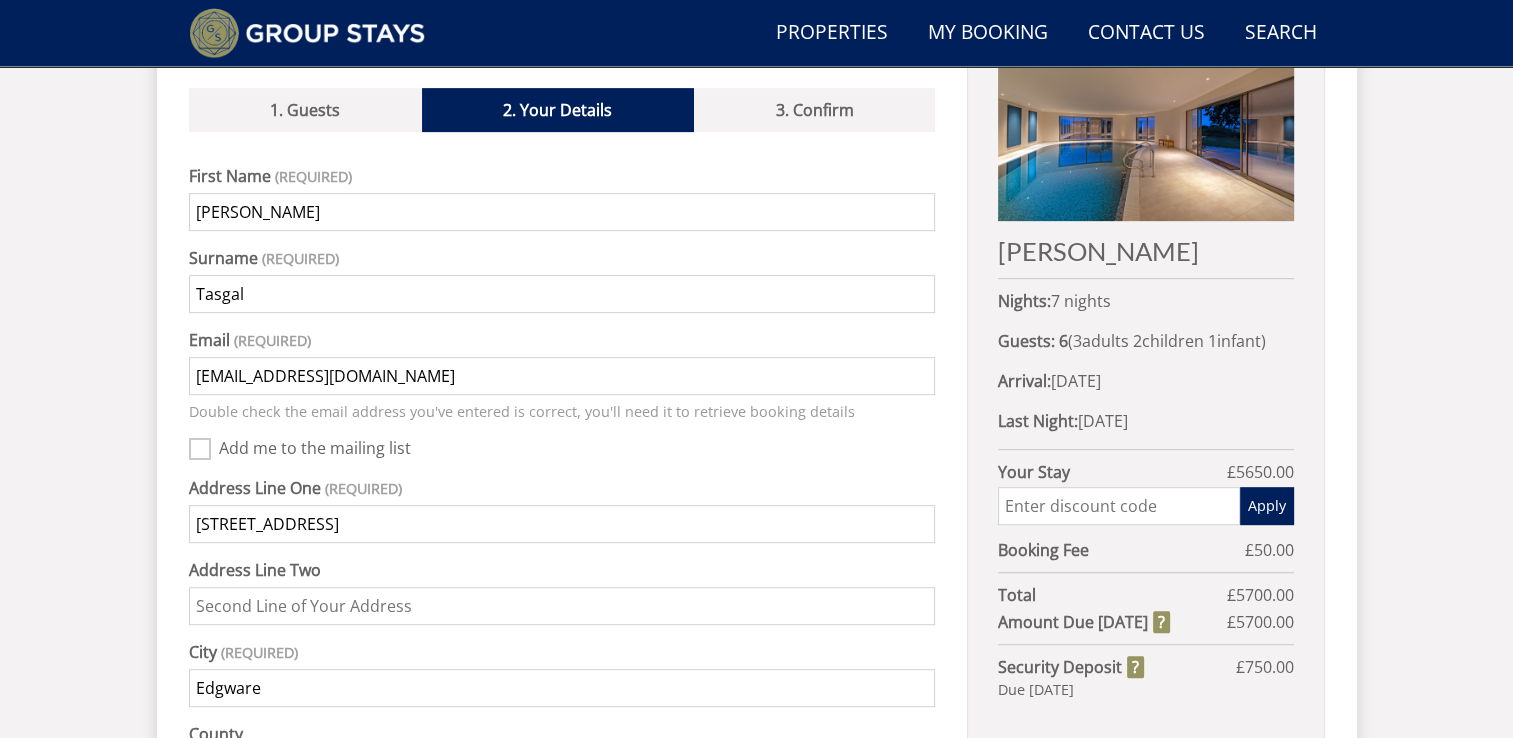 type on "07986485101" 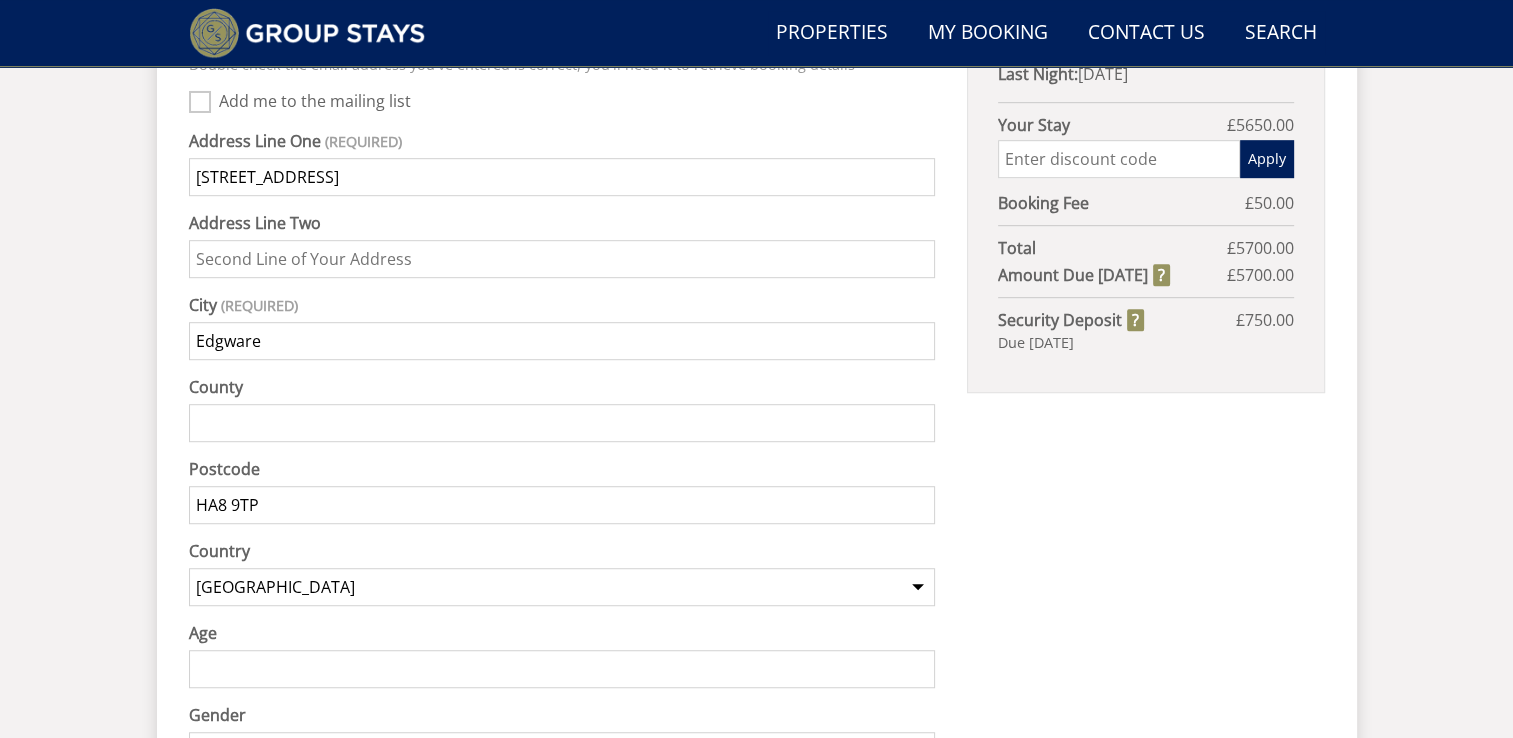 scroll, scrollTop: 1327, scrollLeft: 0, axis: vertical 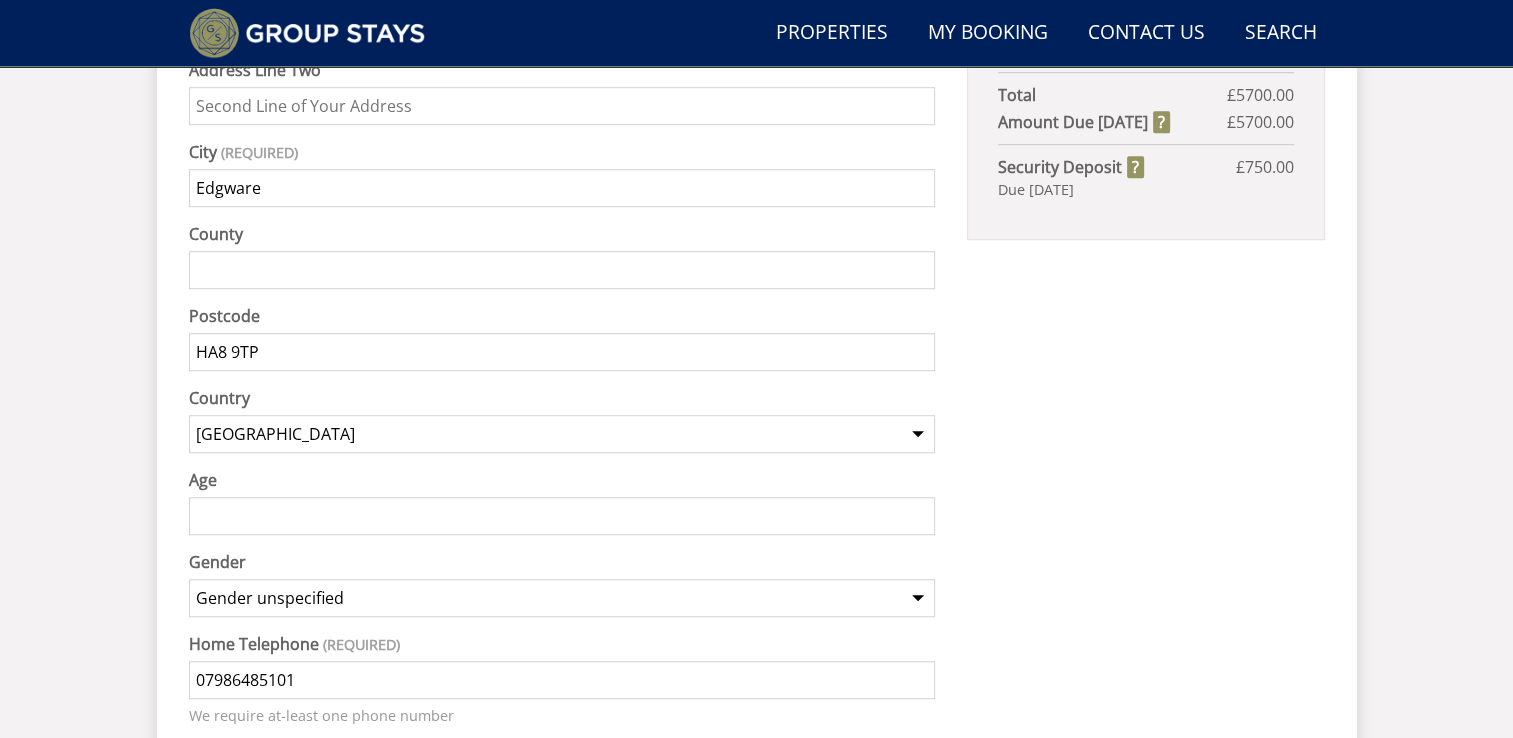 click on "Age" at bounding box center (562, 516) 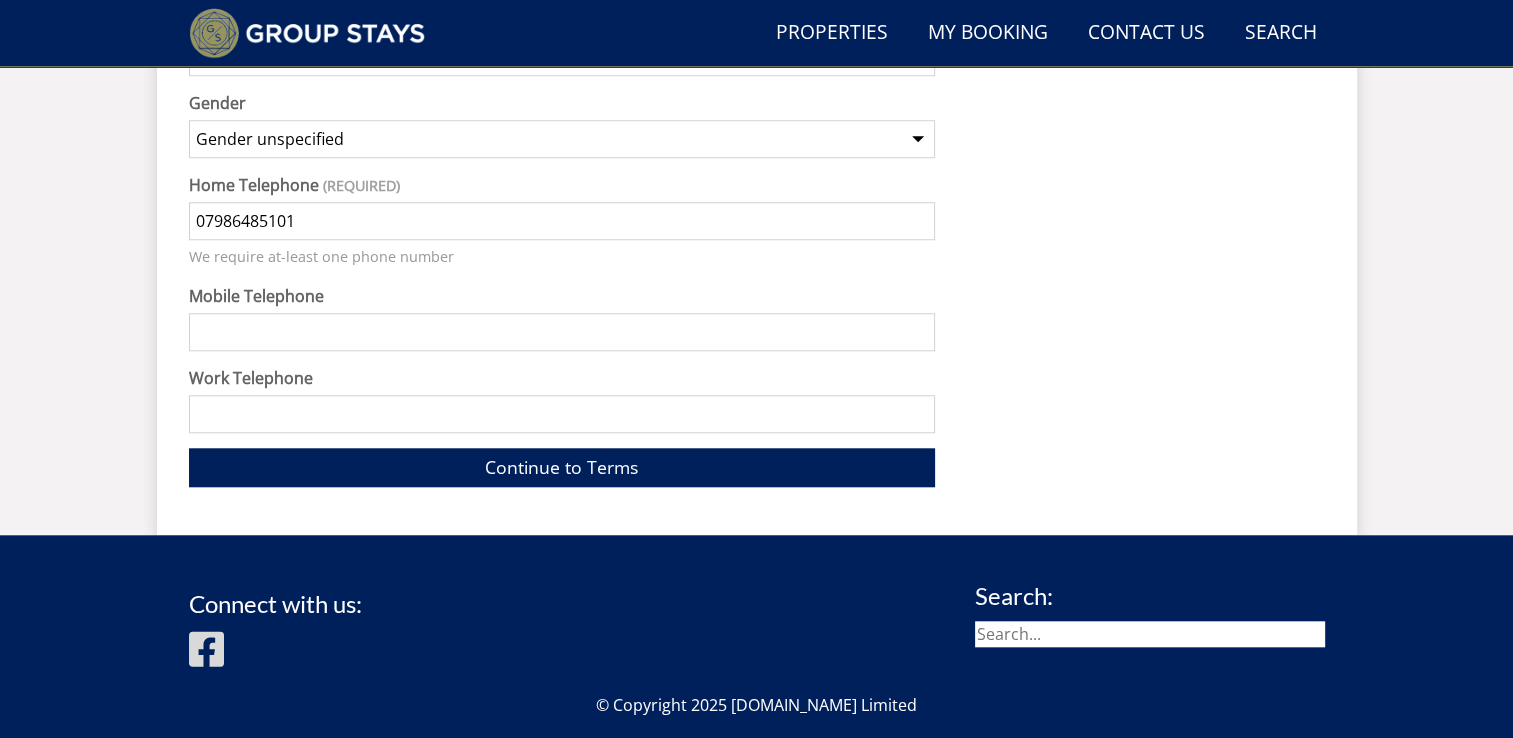 scroll, scrollTop: 1639, scrollLeft: 0, axis: vertical 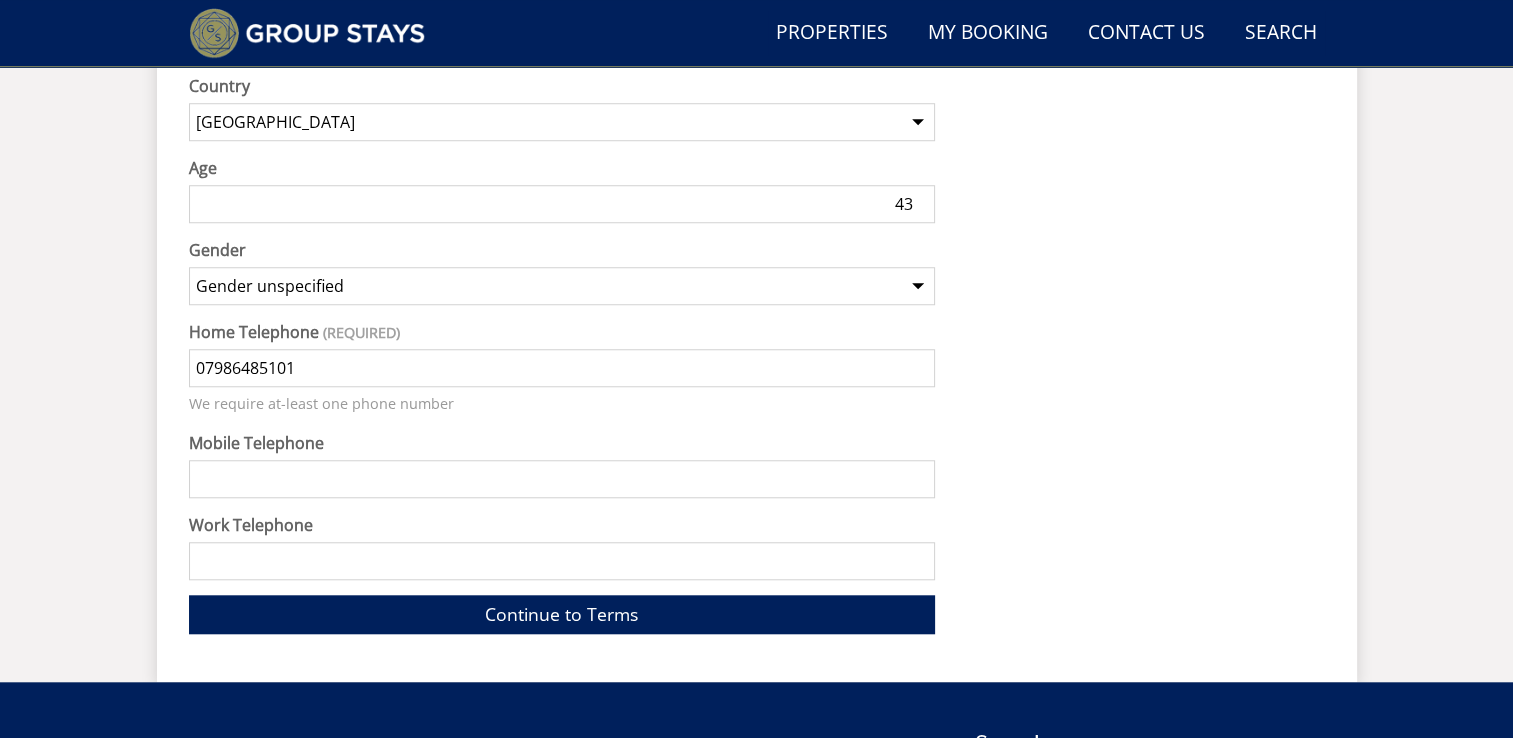type on "43" 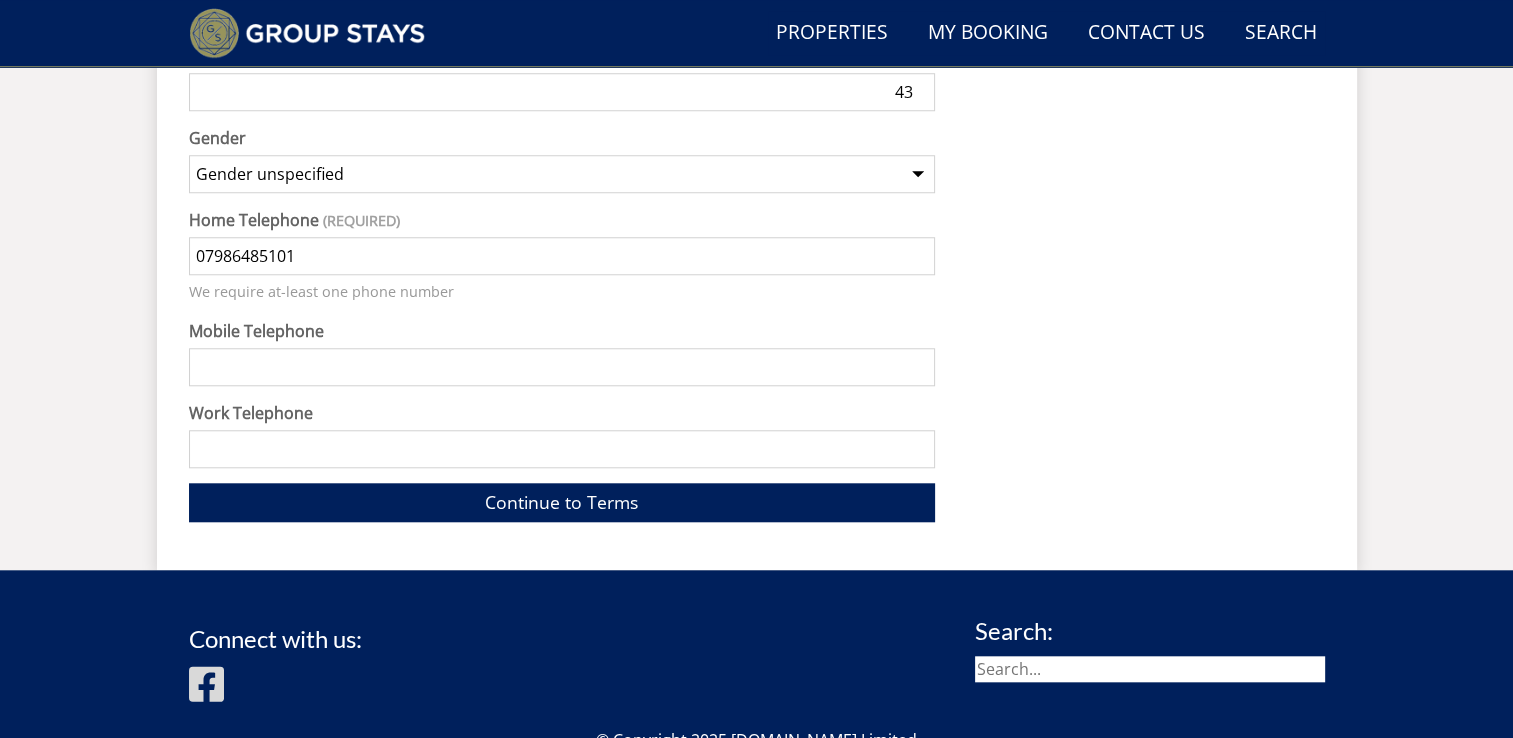 scroll, scrollTop: 1806, scrollLeft: 0, axis: vertical 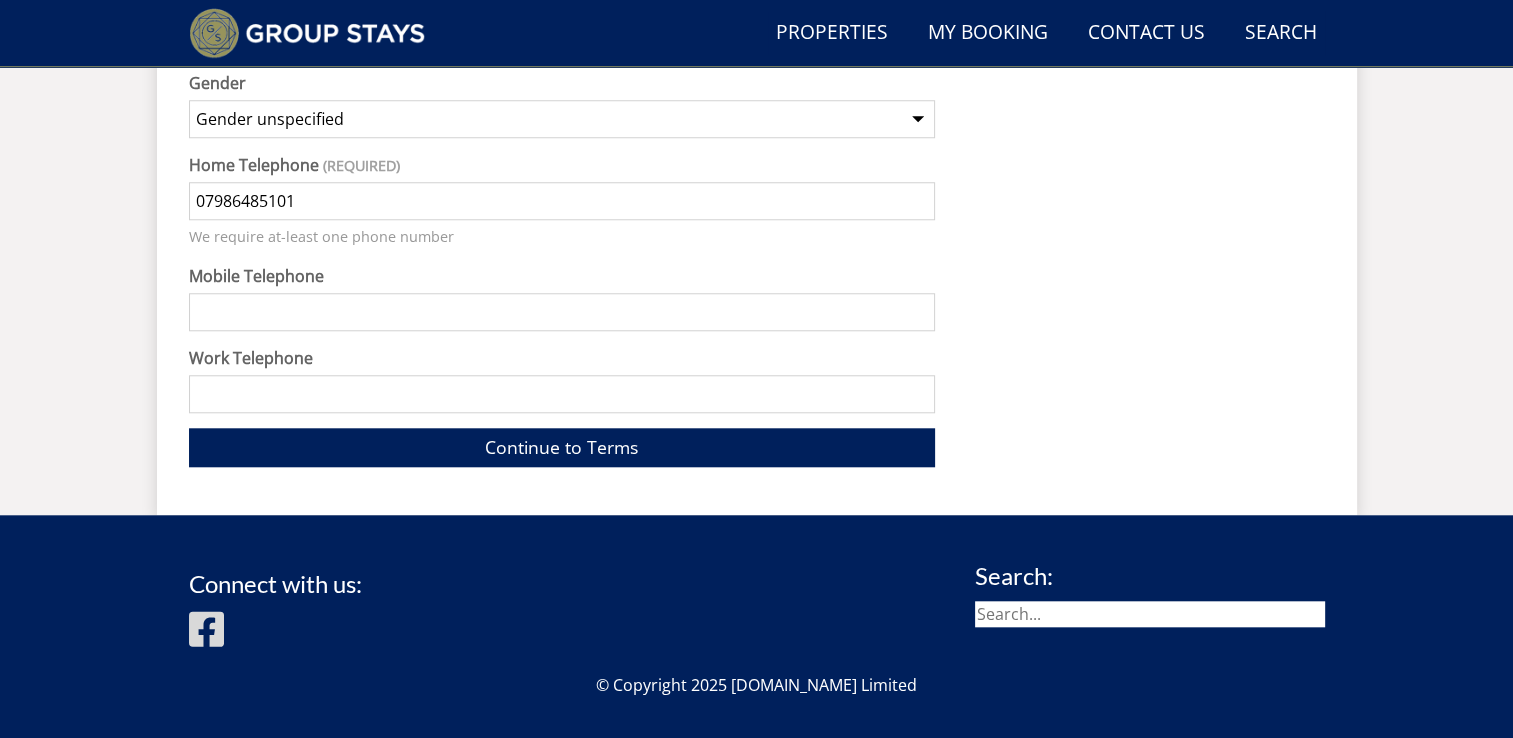 click on "Mobile Telephone" at bounding box center (562, 312) 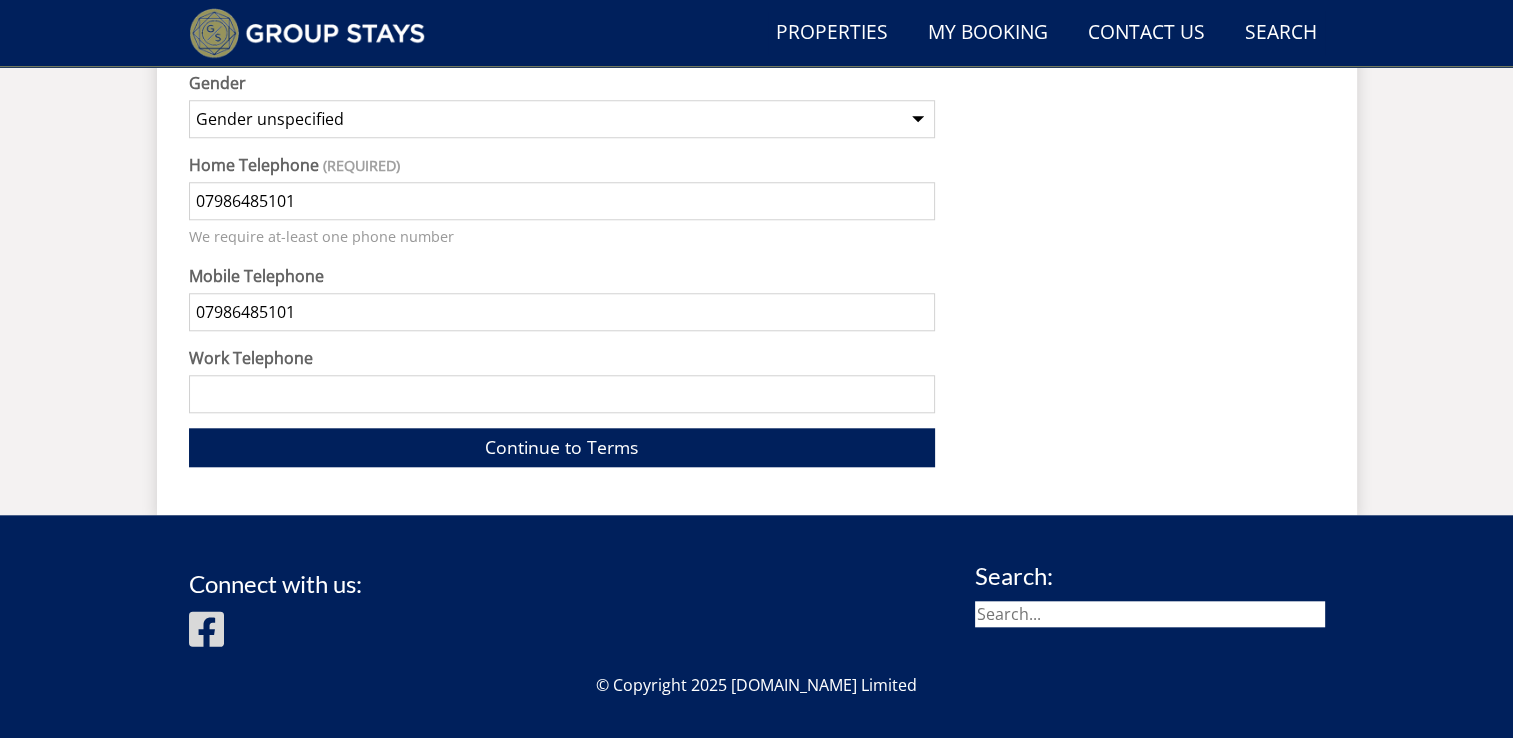 click on "07986485101" at bounding box center (562, 312) 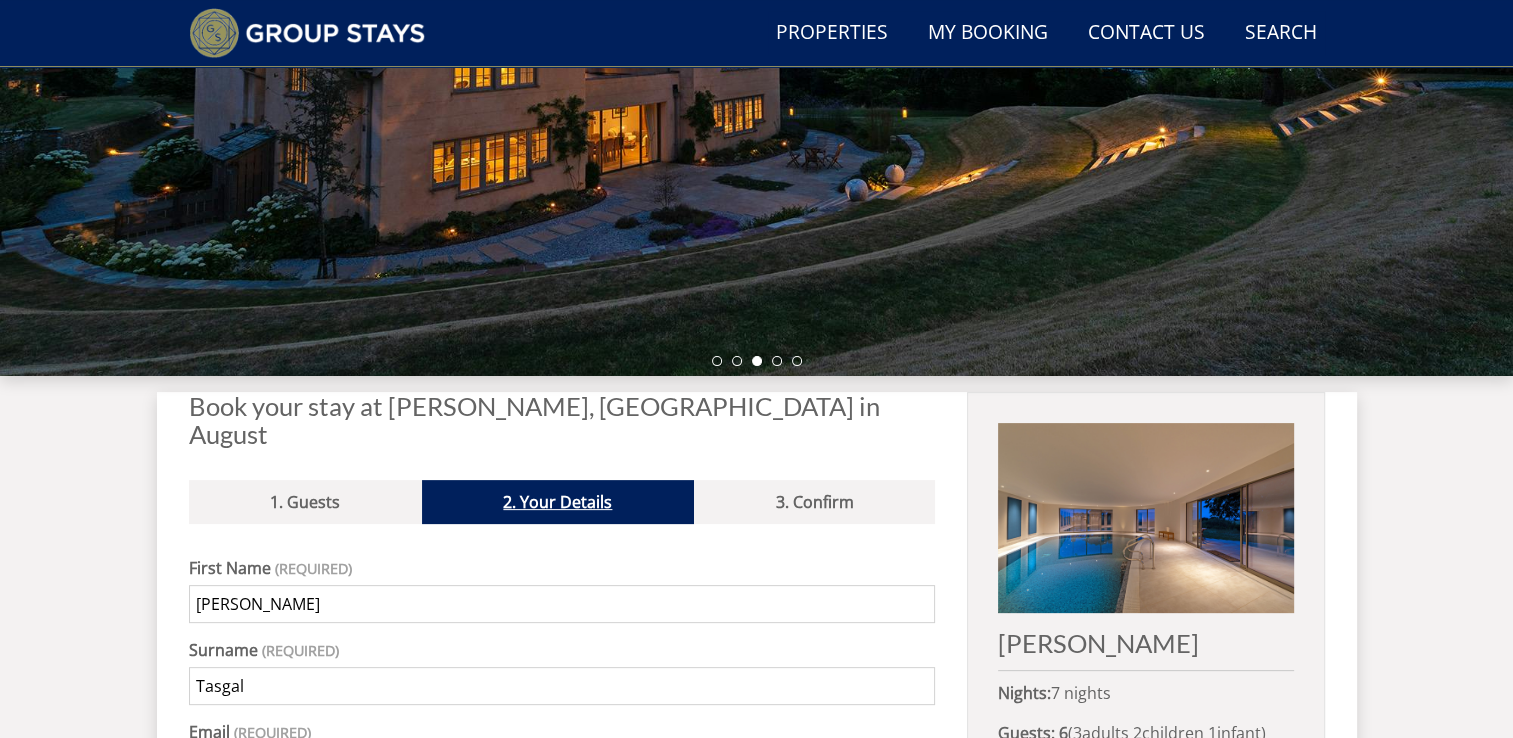 scroll, scrollTop: 472, scrollLeft: 0, axis: vertical 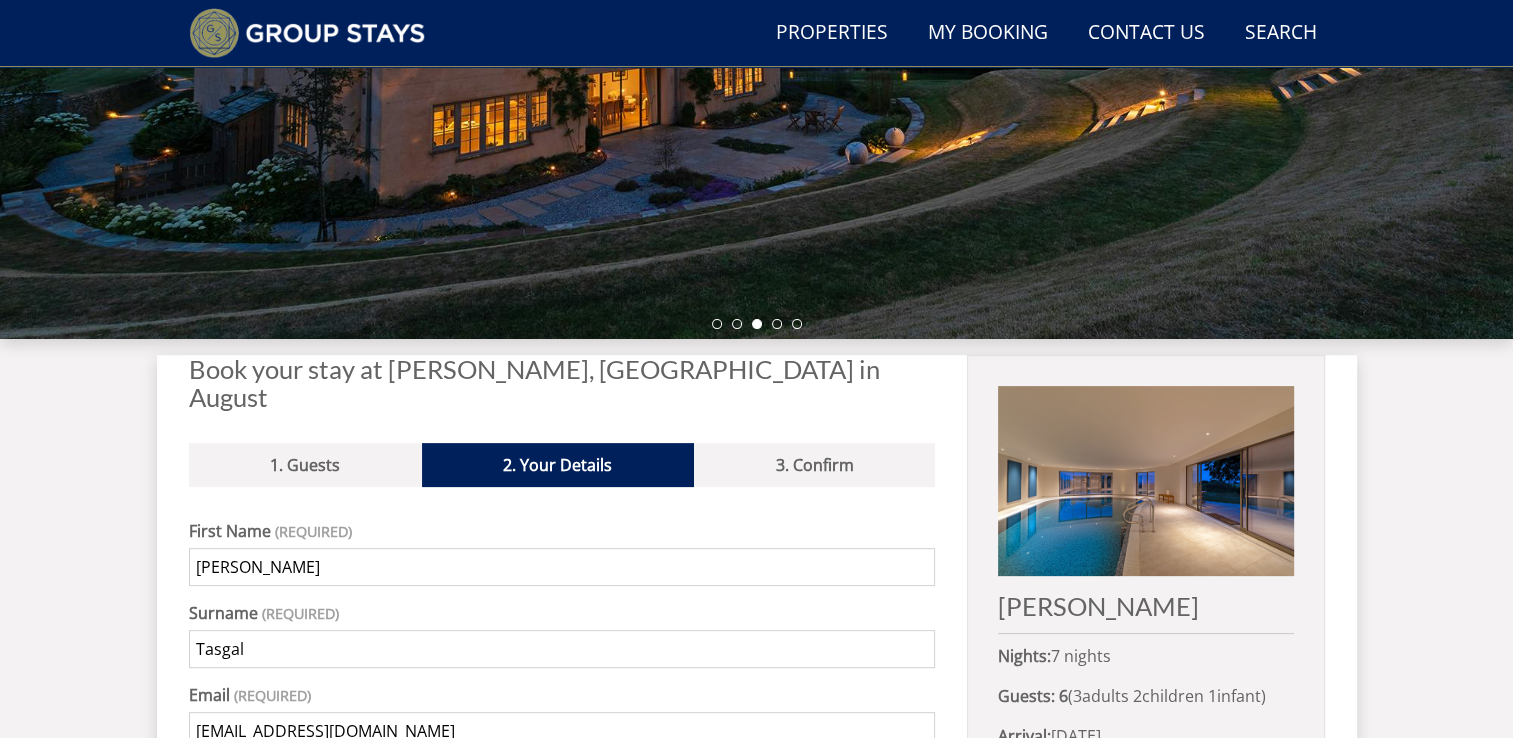 click on "Book your stay at [PERSON_NAME], [GEOGRAPHIC_DATA] in August" at bounding box center [562, 383] 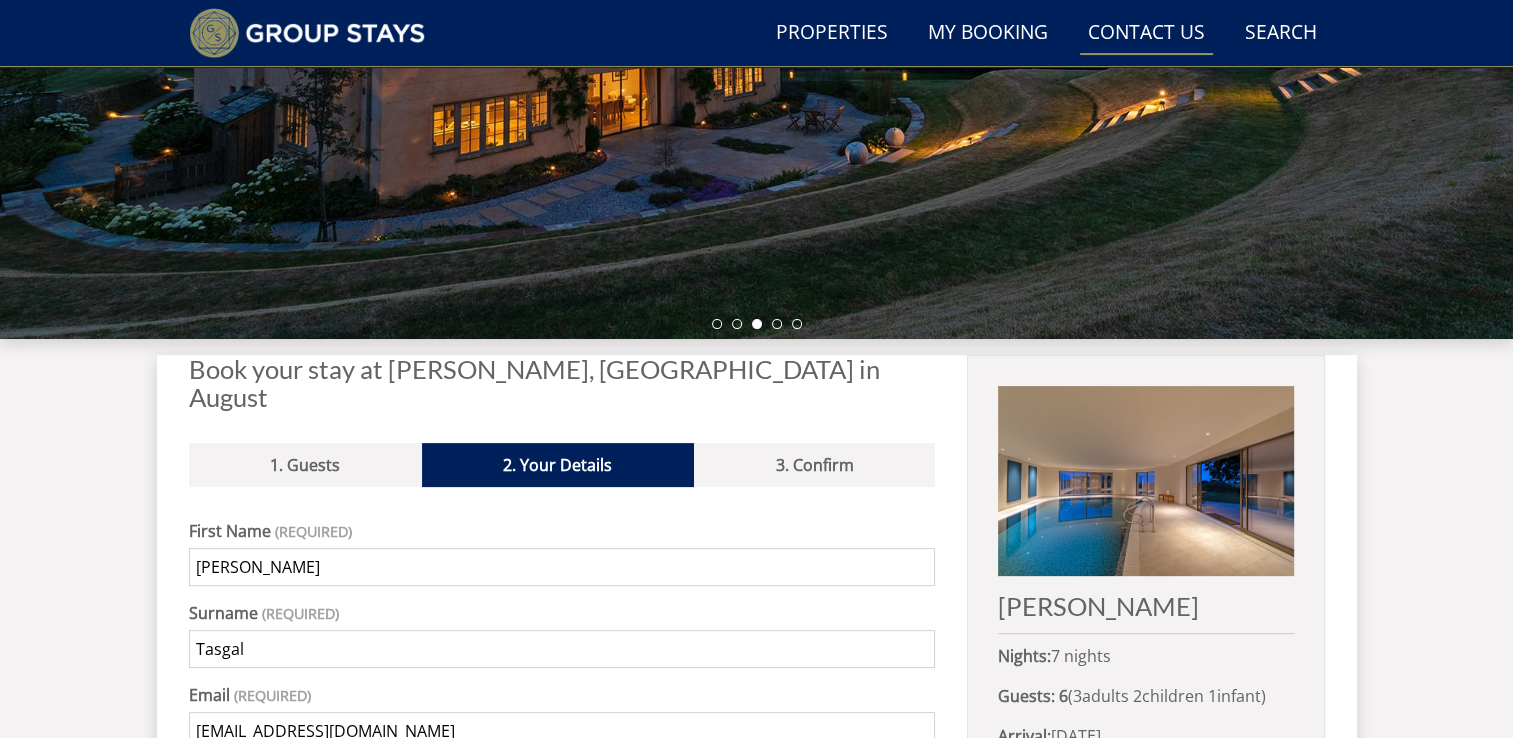 click on "Contact Us  [PHONE_NUMBER]" at bounding box center [1146, 33] 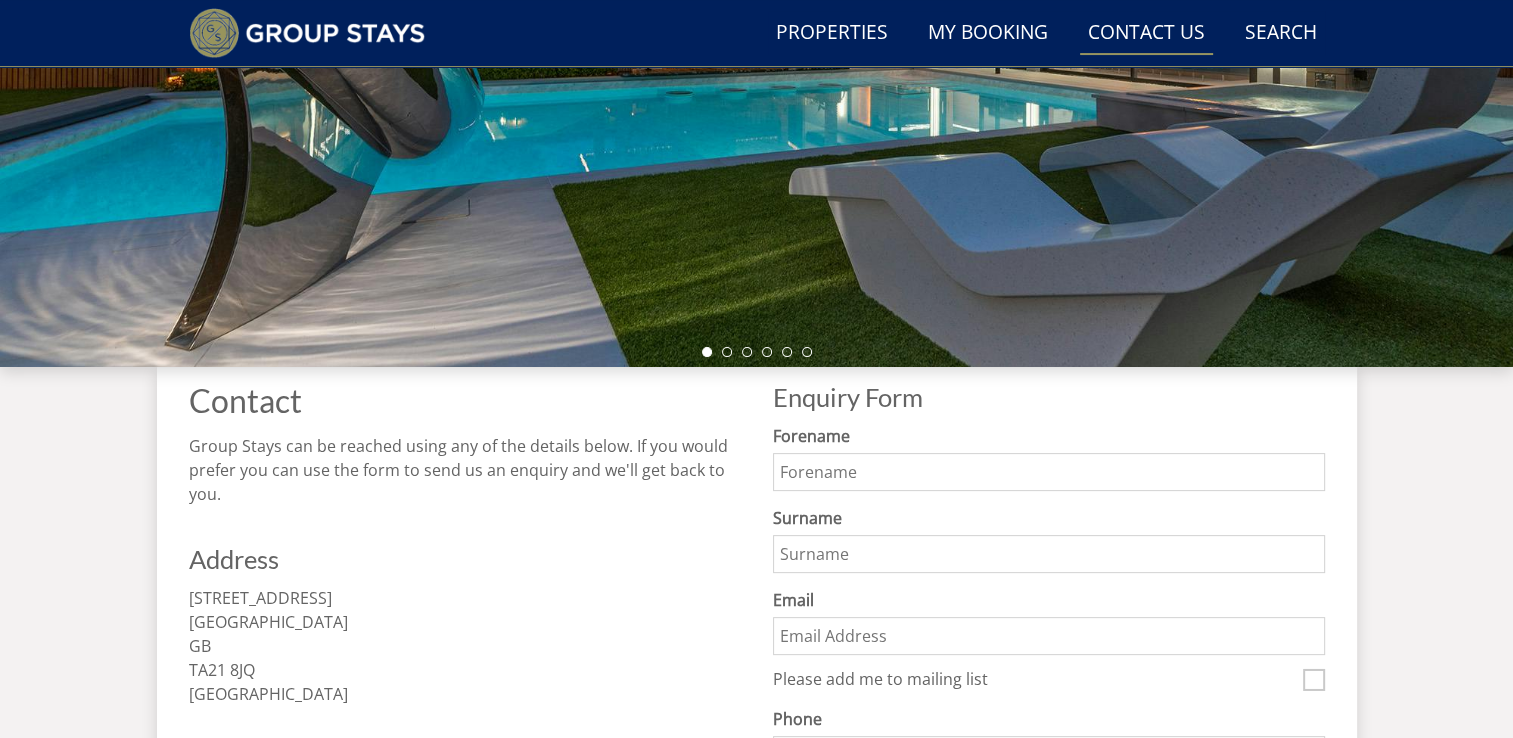 scroll, scrollTop: 496, scrollLeft: 0, axis: vertical 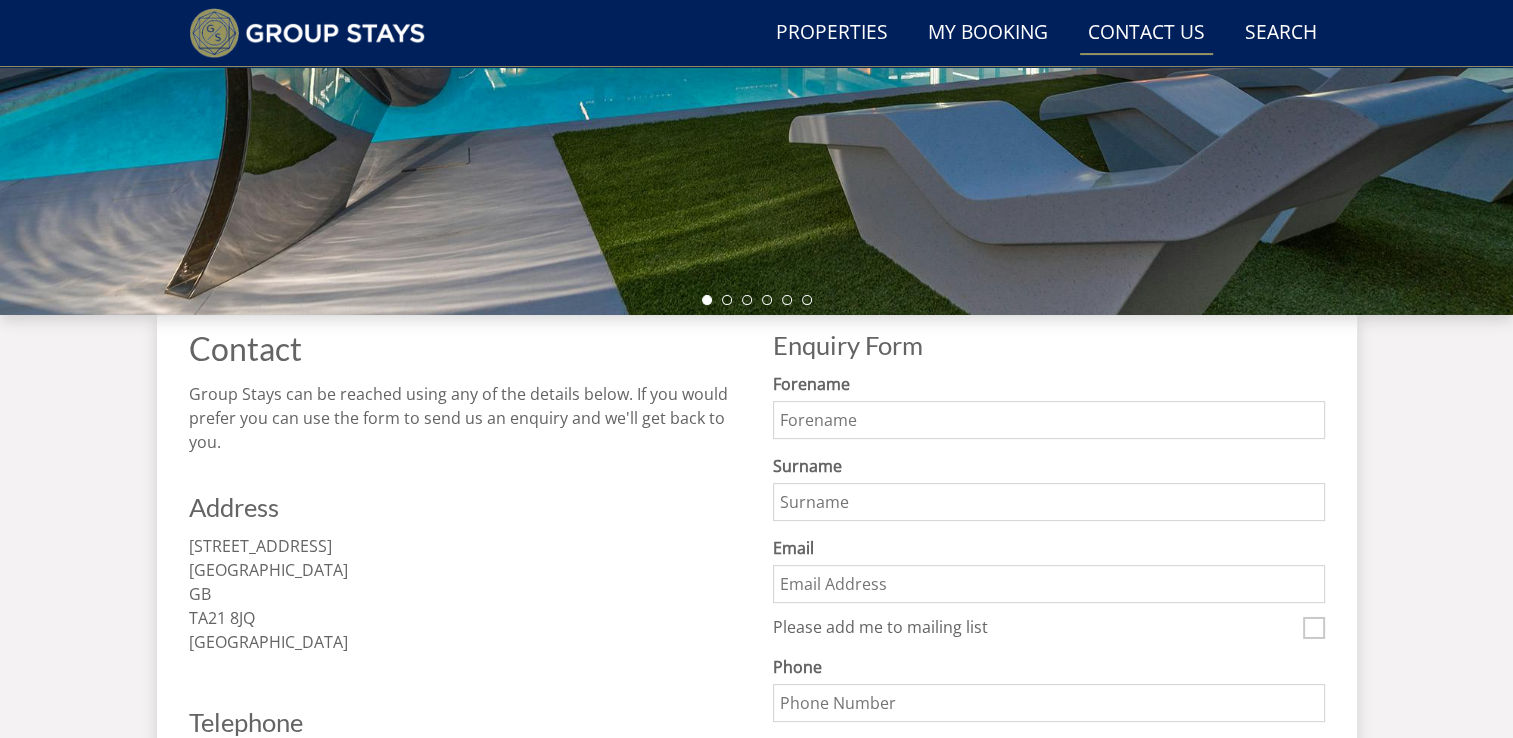 click on "Forename" at bounding box center (1049, 420) 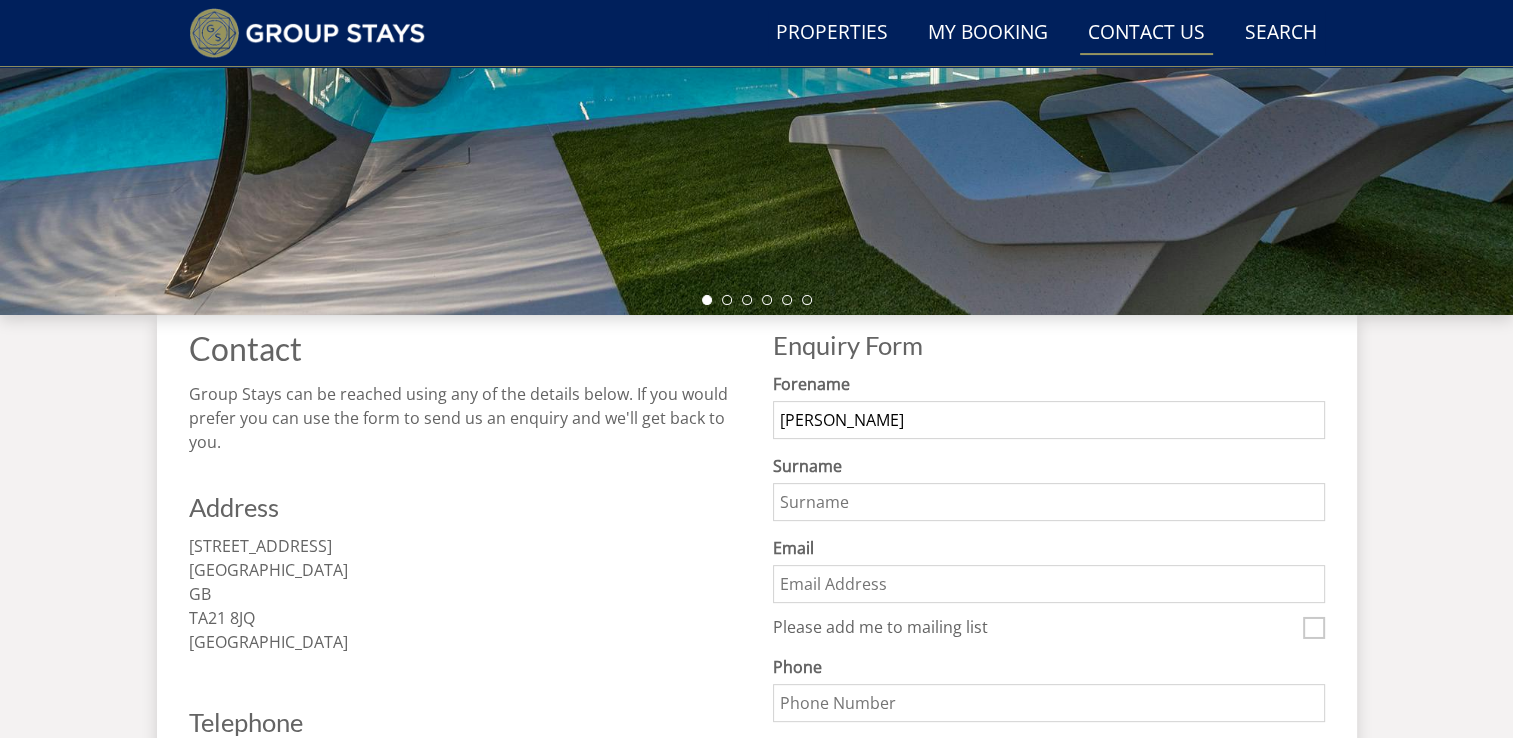 type on "Tasgal" 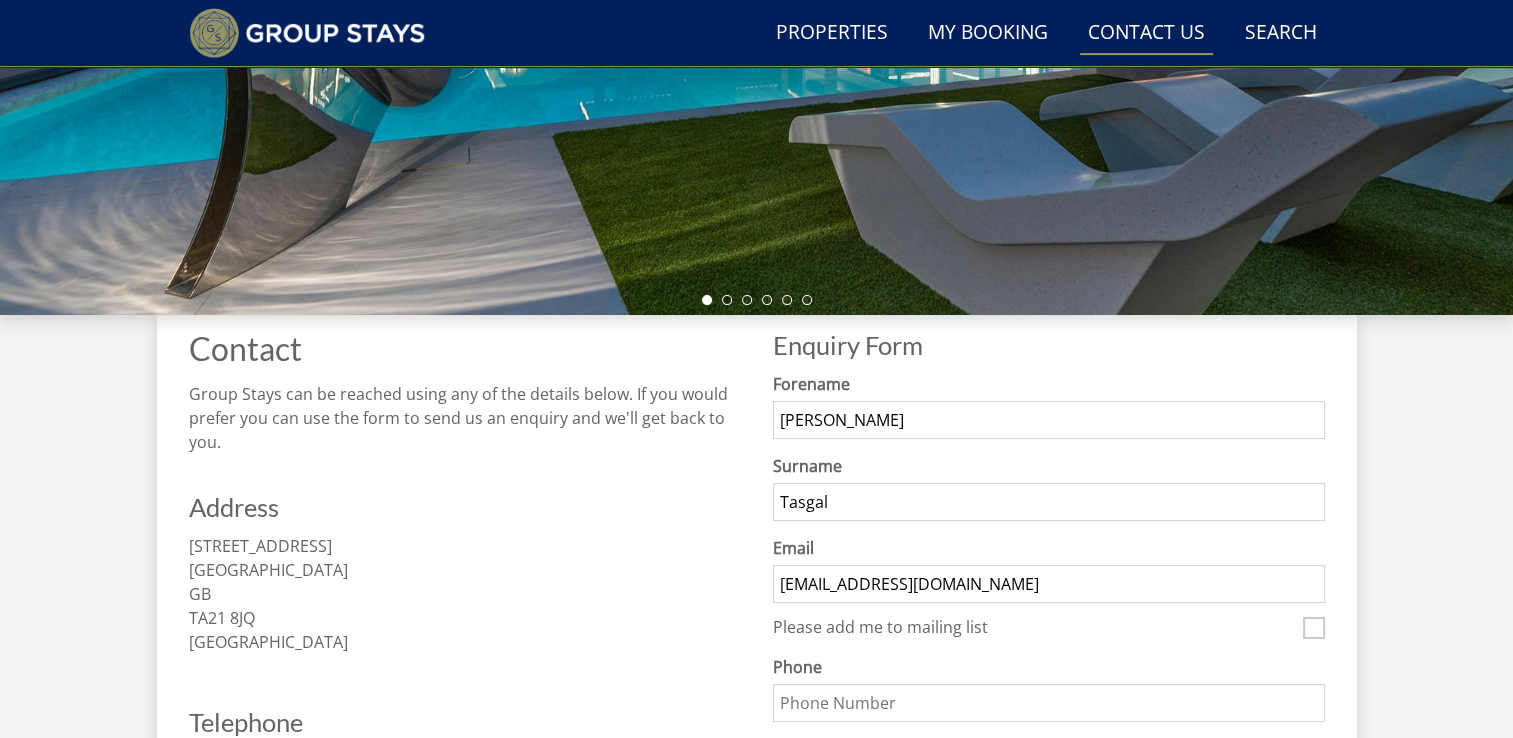 type on "07986485101" 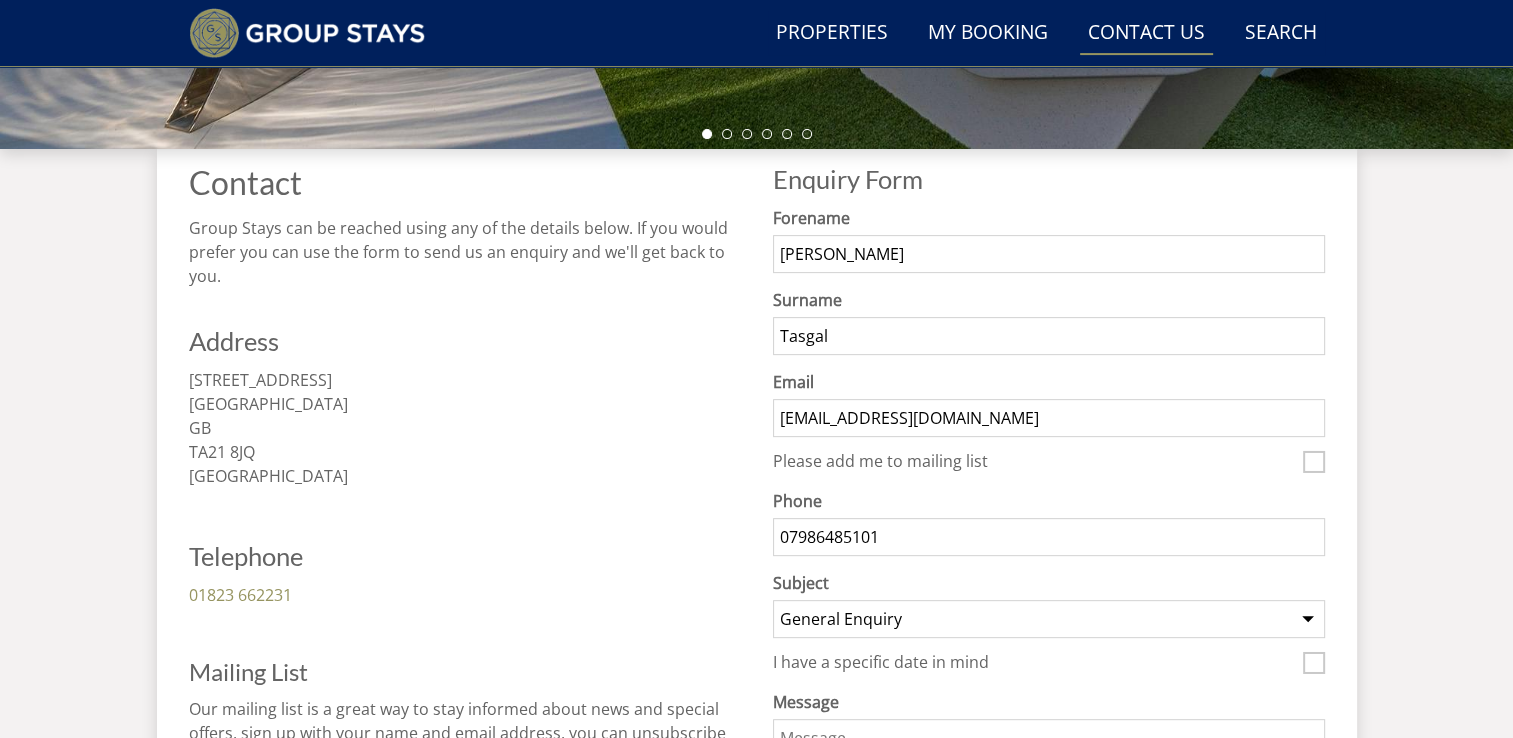 scroll, scrollTop: 829, scrollLeft: 0, axis: vertical 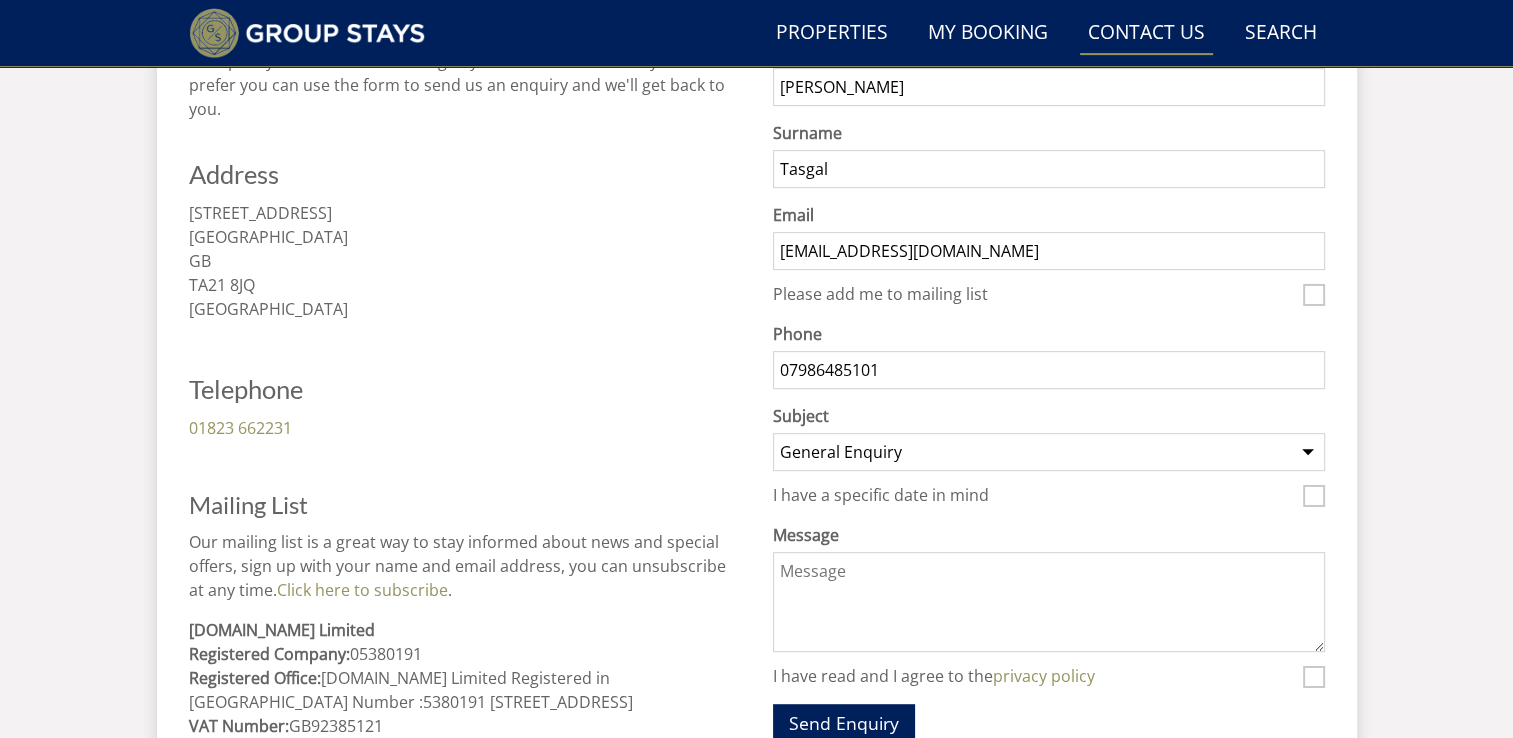 click on "General Enquiry
Listing My Property
[GEOGRAPHIC_DATA]
BRIX BARN
SMALLS
LIVELY LODGE
[PERSON_NAME]
[GEOGRAPHIC_DATA]
[PERSON_NAME][GEOGRAPHIC_DATA]
ADE SHINDY
DUSTINGS
[GEOGRAPHIC_DATA]
[GEOGRAPHIC_DATA]
[GEOGRAPHIC_DATA] [PERSON_NAME][GEOGRAPHIC_DATA]
[GEOGRAPHIC_DATA]
BEYOND THE [PERSON_NAME]
SILVERLY
BLUSHINGS BARN
TIP-TOP
THE GRANARY
[GEOGRAPHIC_DATA]
BIG THATCH
[GEOGRAPHIC_DATA]
[GEOGRAPHIC_DATA]
[GEOGRAPHIC_DATA] ON THE HILL
DREAMDAYS
TEDS PLACE
TALIUS
GOLDWAY
HAYDAYS
SAMPFORD VIEW
HILLYDAYS
THE [GEOGRAPHIC_DATA][PERSON_NAME]
[GEOGRAPHIC_DATA] VIEW
[PERSON_NAME]
TIPPITS COURT
JOLLYOAKS
[GEOGRAPHIC_DATA]
QUANTOCK BARNS
HENNAWAYS
THE OLD RECTORY
PINKLET
[PERSON_NAME] 20
MENAGERIE HOUSE
ZIPPITY
BUMBLES BARN
WHISPERING THATCH
[GEOGRAPHIC_DATA]
[GEOGRAPHIC_DATA]
[GEOGRAPHIC_DATA]
[GEOGRAPHIC_DATA][PERSON_NAME]
[PERSON_NAME][GEOGRAPHIC_DATA]
[GEOGRAPHIC_DATA] REACH
[GEOGRAPHIC_DATA][PERSON_NAME]
[PERSON_NAME]" at bounding box center [1049, 452] 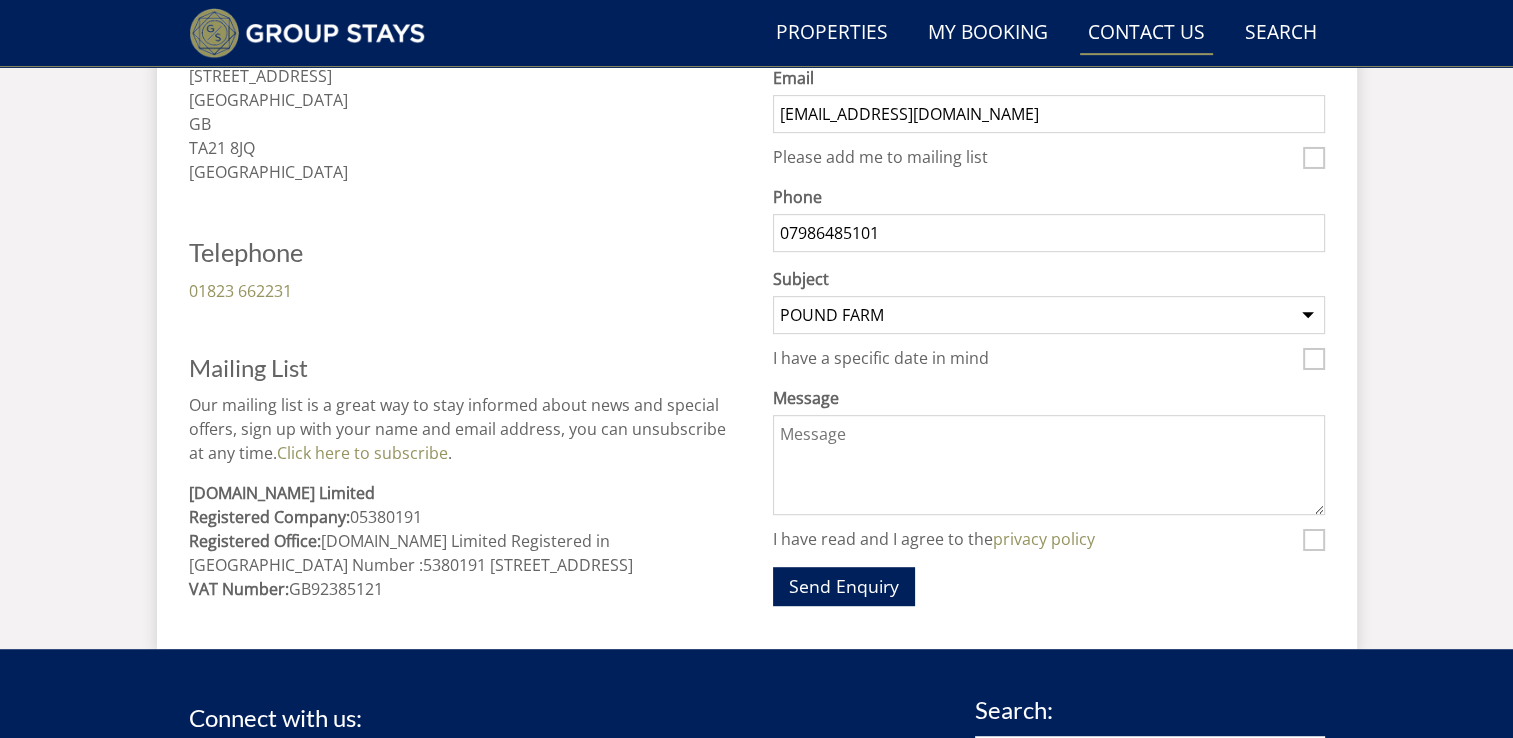 scroll, scrollTop: 996, scrollLeft: 0, axis: vertical 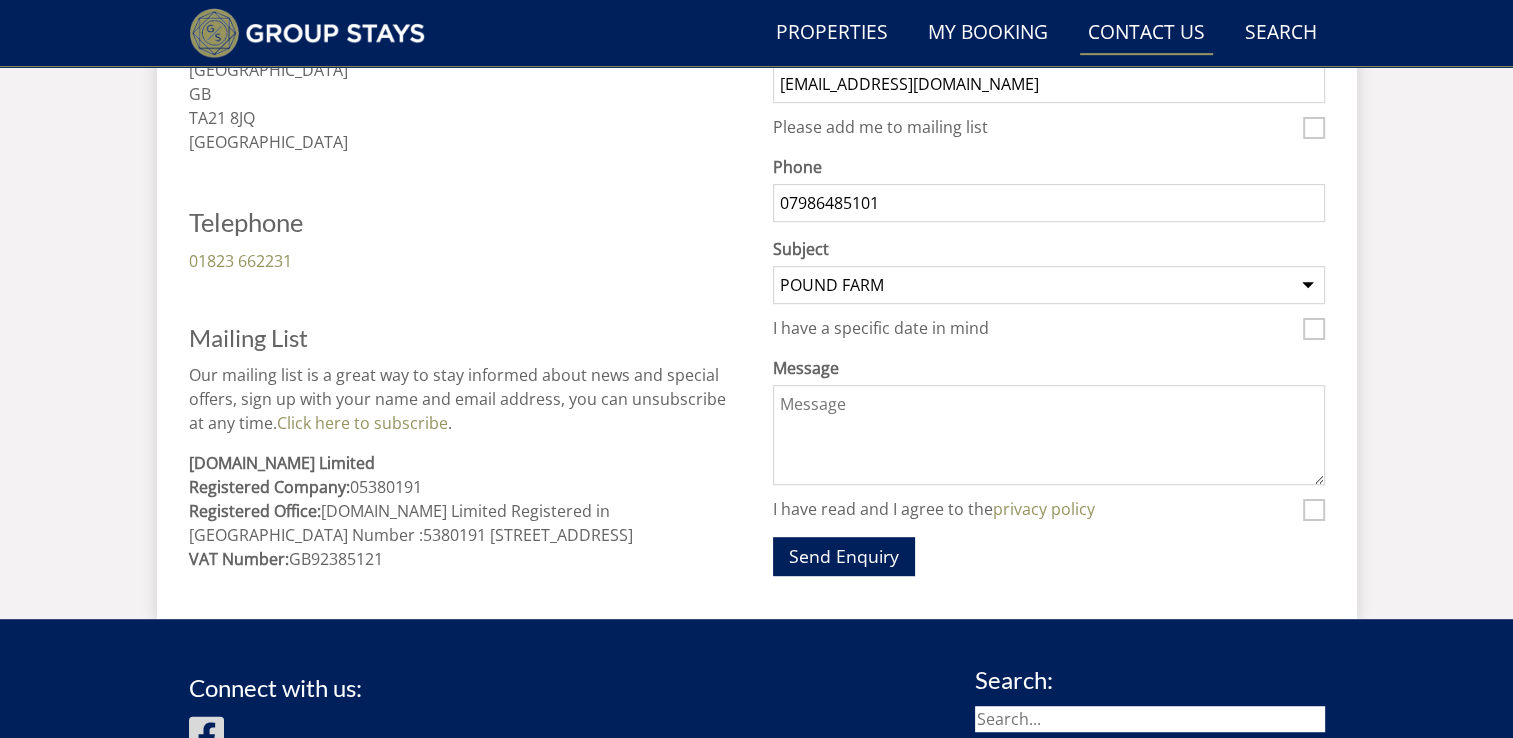 click on "General Enquiry
Listing My Property
[GEOGRAPHIC_DATA]
BRIX BARN
SMALLS
LIVELY LODGE
[PERSON_NAME]
[GEOGRAPHIC_DATA]
[PERSON_NAME][GEOGRAPHIC_DATA]
ADE SHINDY
DUSTINGS
[GEOGRAPHIC_DATA]
[GEOGRAPHIC_DATA]
[GEOGRAPHIC_DATA] [PERSON_NAME][GEOGRAPHIC_DATA]
[GEOGRAPHIC_DATA]
BEYOND THE [PERSON_NAME]
SILVERLY
BLUSHINGS BARN
TIP-TOP
THE GRANARY
[GEOGRAPHIC_DATA]
BIG THATCH
[GEOGRAPHIC_DATA]
[GEOGRAPHIC_DATA]
[GEOGRAPHIC_DATA] ON THE HILL
DREAMDAYS
TEDS PLACE
TALIUS
GOLDWAY
HAYDAYS
SAMPFORD VIEW
HILLYDAYS
THE [GEOGRAPHIC_DATA][PERSON_NAME]
[GEOGRAPHIC_DATA] VIEW
[PERSON_NAME]
TIPPITS COURT
JOLLYOAKS
[GEOGRAPHIC_DATA]
QUANTOCK BARNS
HENNAWAYS
THE OLD RECTORY
PINKLET
[PERSON_NAME] 20
MENAGERIE HOUSE
ZIPPITY
BUMBLES BARN
WHISPERING THATCH
[GEOGRAPHIC_DATA]
[GEOGRAPHIC_DATA]
[GEOGRAPHIC_DATA]
[GEOGRAPHIC_DATA][PERSON_NAME]
[PERSON_NAME][GEOGRAPHIC_DATA]
[GEOGRAPHIC_DATA] REACH
[GEOGRAPHIC_DATA][PERSON_NAME]
[PERSON_NAME]" at bounding box center [1049, 285] 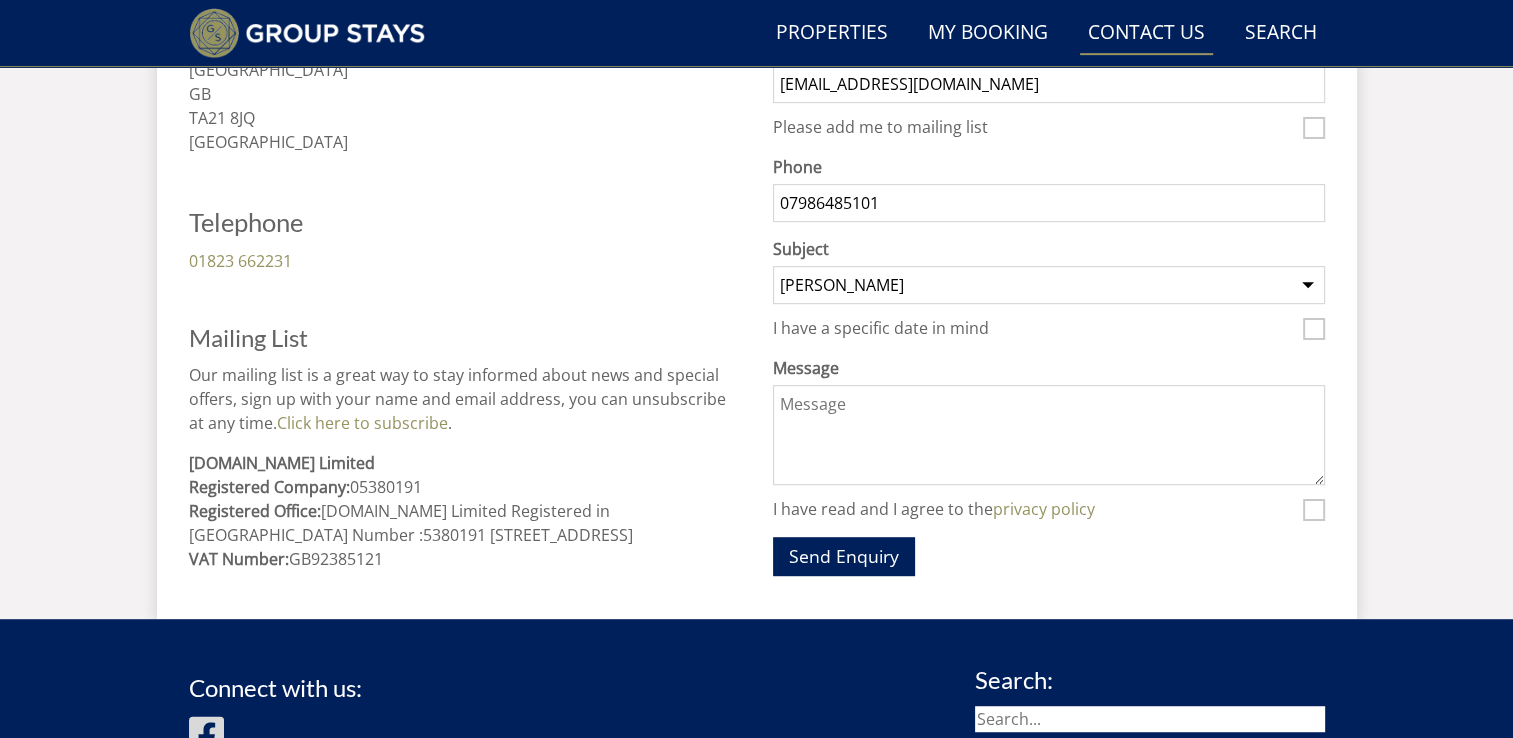 click on "General Enquiry
Listing My Property
[GEOGRAPHIC_DATA]
BRIX BARN
SMALLS
LIVELY LODGE
[PERSON_NAME]
[GEOGRAPHIC_DATA]
[PERSON_NAME][GEOGRAPHIC_DATA]
ADE SHINDY
DUSTINGS
[GEOGRAPHIC_DATA]
[GEOGRAPHIC_DATA]
[GEOGRAPHIC_DATA] [PERSON_NAME][GEOGRAPHIC_DATA]
[GEOGRAPHIC_DATA]
BEYOND THE [PERSON_NAME]
SILVERLY
BLUSHINGS BARN
TIP-TOP
THE GRANARY
[GEOGRAPHIC_DATA]
BIG THATCH
[GEOGRAPHIC_DATA]
[GEOGRAPHIC_DATA]
[GEOGRAPHIC_DATA] ON THE HILL
DREAMDAYS
TEDS PLACE
TALIUS
GOLDWAY
HAYDAYS
SAMPFORD VIEW
HILLYDAYS
THE [GEOGRAPHIC_DATA][PERSON_NAME]
[GEOGRAPHIC_DATA] VIEW
[PERSON_NAME]
TIPPITS COURT
JOLLYOAKS
[GEOGRAPHIC_DATA]
QUANTOCK BARNS
HENNAWAYS
THE OLD RECTORY
PINKLET
[PERSON_NAME] 20
MENAGERIE HOUSE
ZIPPITY
BUMBLES BARN
WHISPERING THATCH
[GEOGRAPHIC_DATA]
[GEOGRAPHIC_DATA]
[GEOGRAPHIC_DATA]
[GEOGRAPHIC_DATA][PERSON_NAME]
[PERSON_NAME][GEOGRAPHIC_DATA]
[GEOGRAPHIC_DATA] REACH
[GEOGRAPHIC_DATA][PERSON_NAME]
[PERSON_NAME]" at bounding box center (1049, 285) 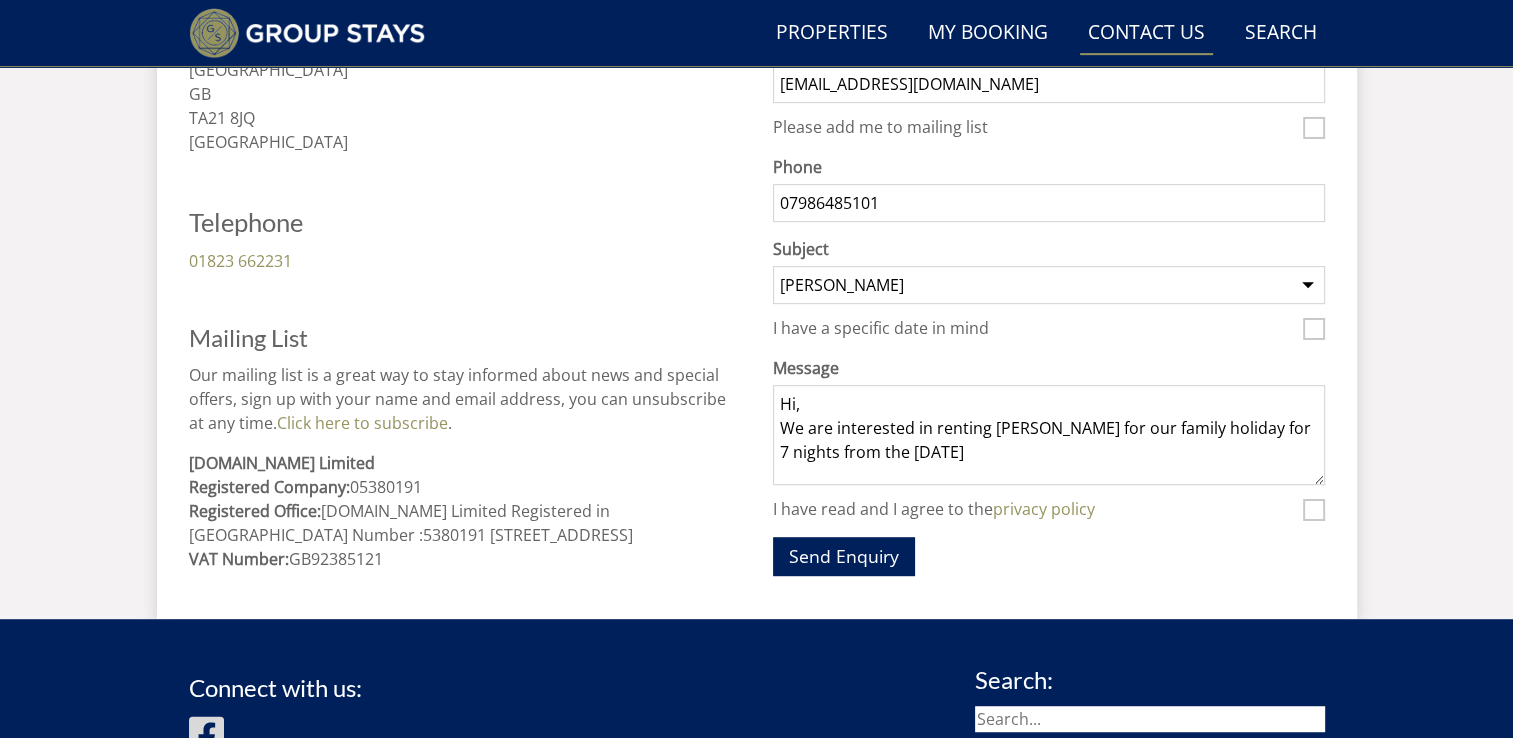 click on "Hi,
We are interested in renting [PERSON_NAME] for our family holiday for 7 nights from the [DATE]" at bounding box center [1049, 435] 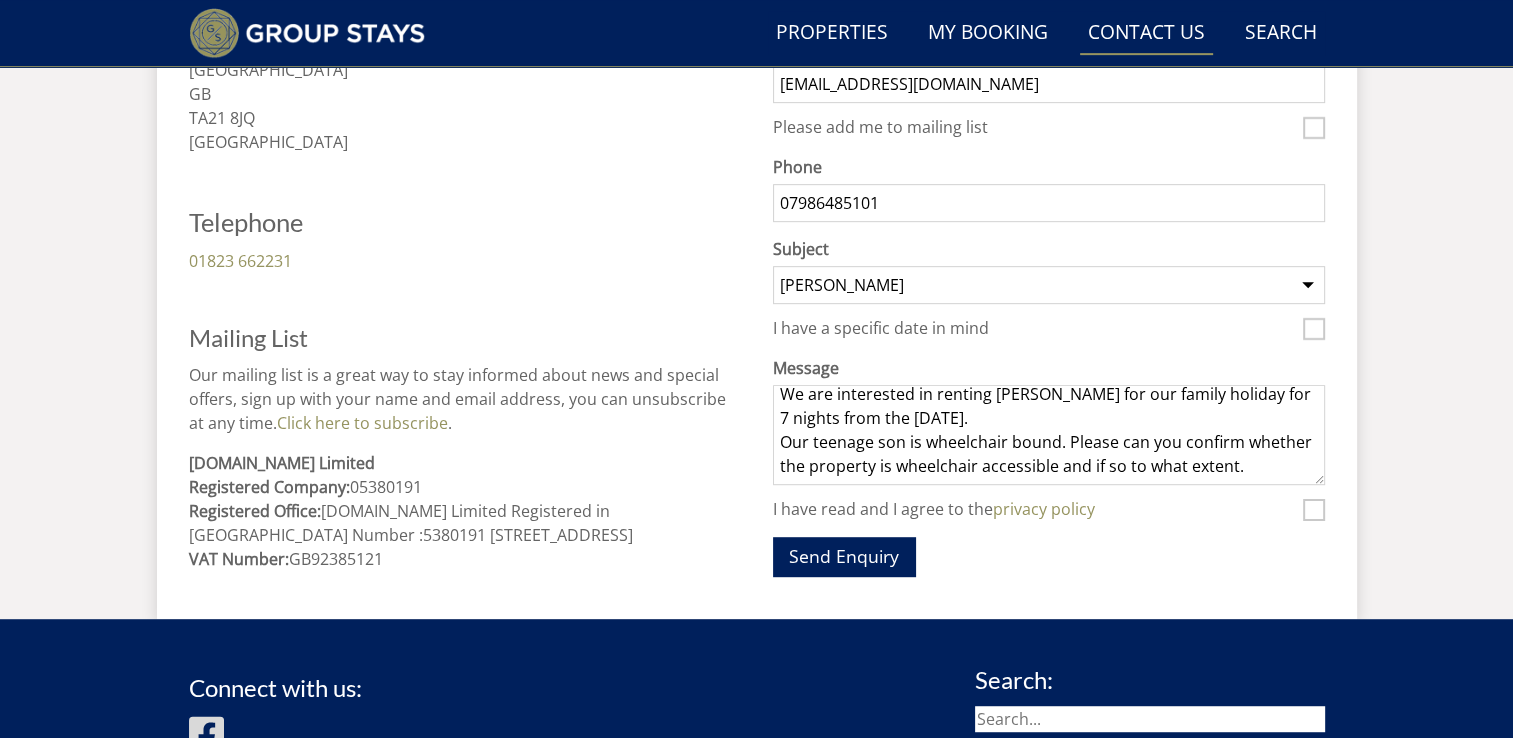 scroll, scrollTop: 0, scrollLeft: 0, axis: both 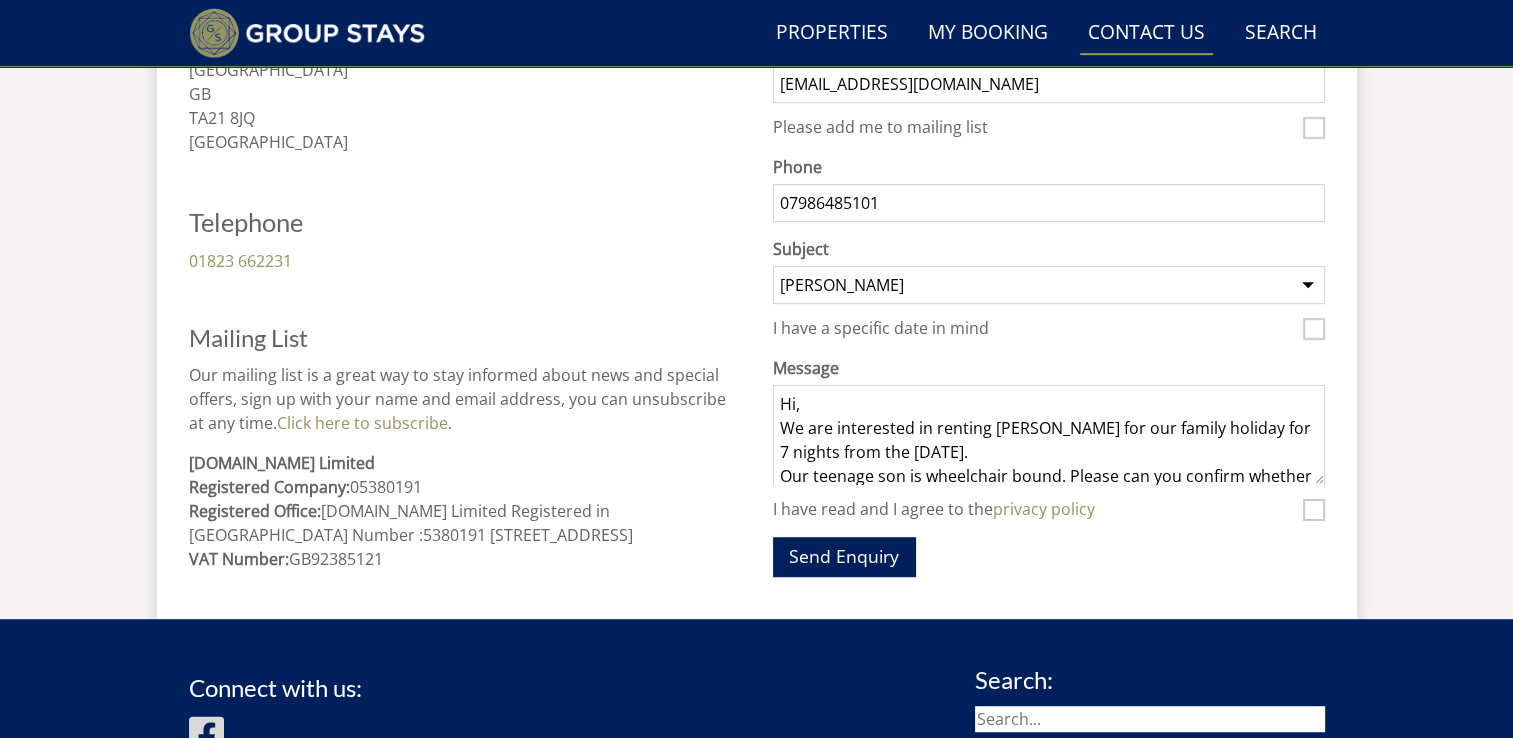 click on "Hi,
We are interested in renting [PERSON_NAME] for our family holiday for 7 nights from the [DATE].
Our teenage son is wheelchair bound. Please can you confirm whether the property is wheelchair accessible and if so to what extent." at bounding box center [1049, 435] 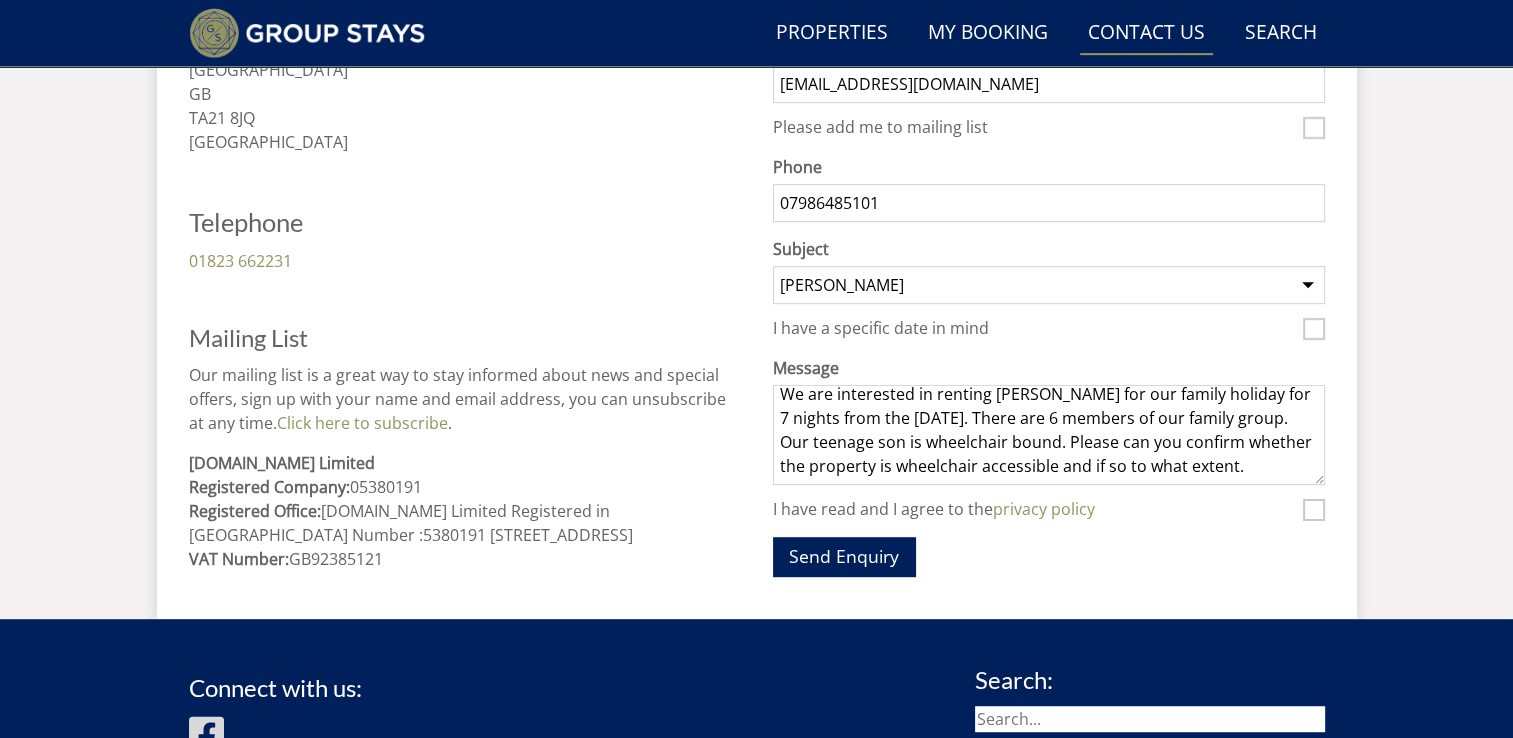scroll, scrollTop: 57, scrollLeft: 0, axis: vertical 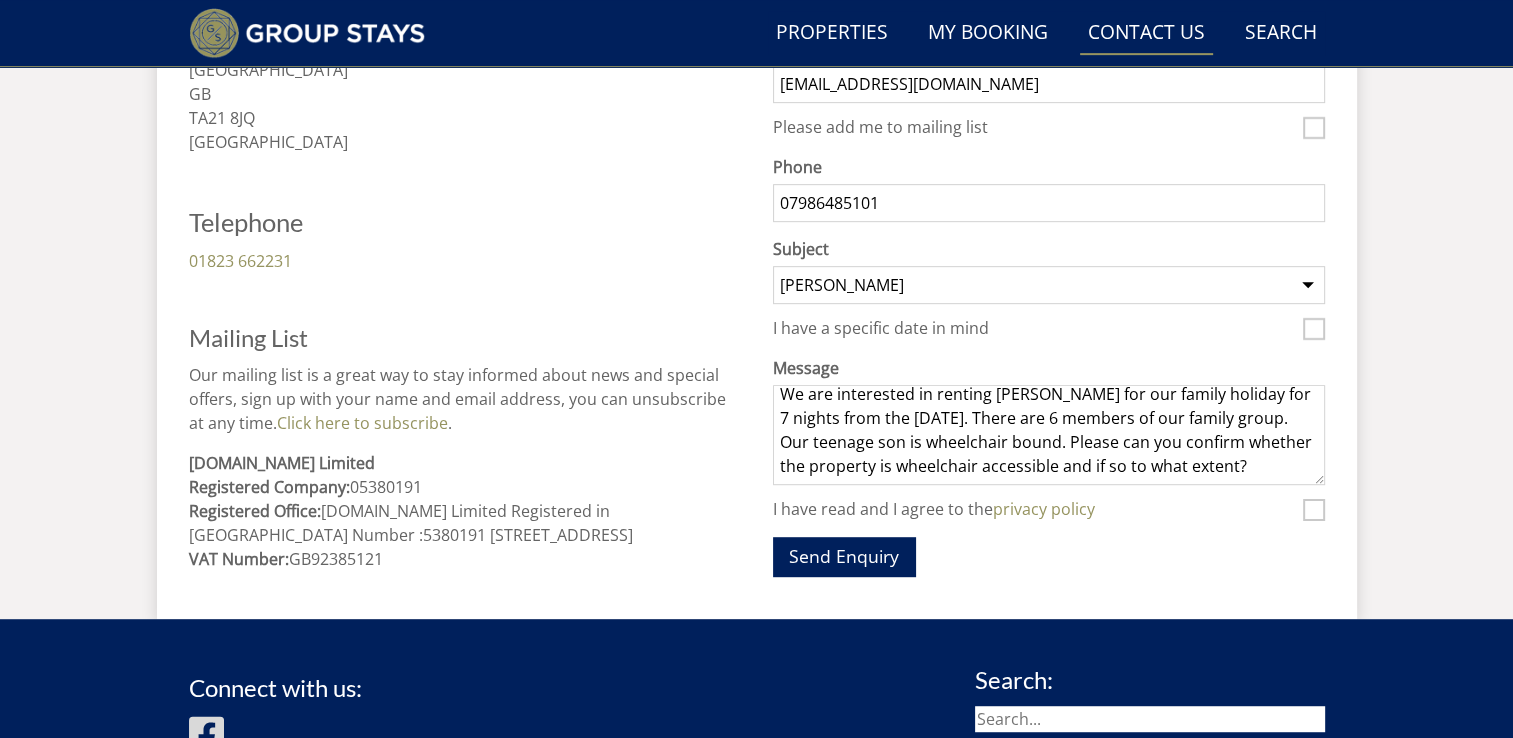 type on "Hi,
We are interested in renting [PERSON_NAME] for our family holiday for 7 nights from the [DATE]. There are 6 members of our family group.
Our teenage son is wheelchair bound. Please can you confirm whether the property is wheelchair accessible and if so to what extent?" 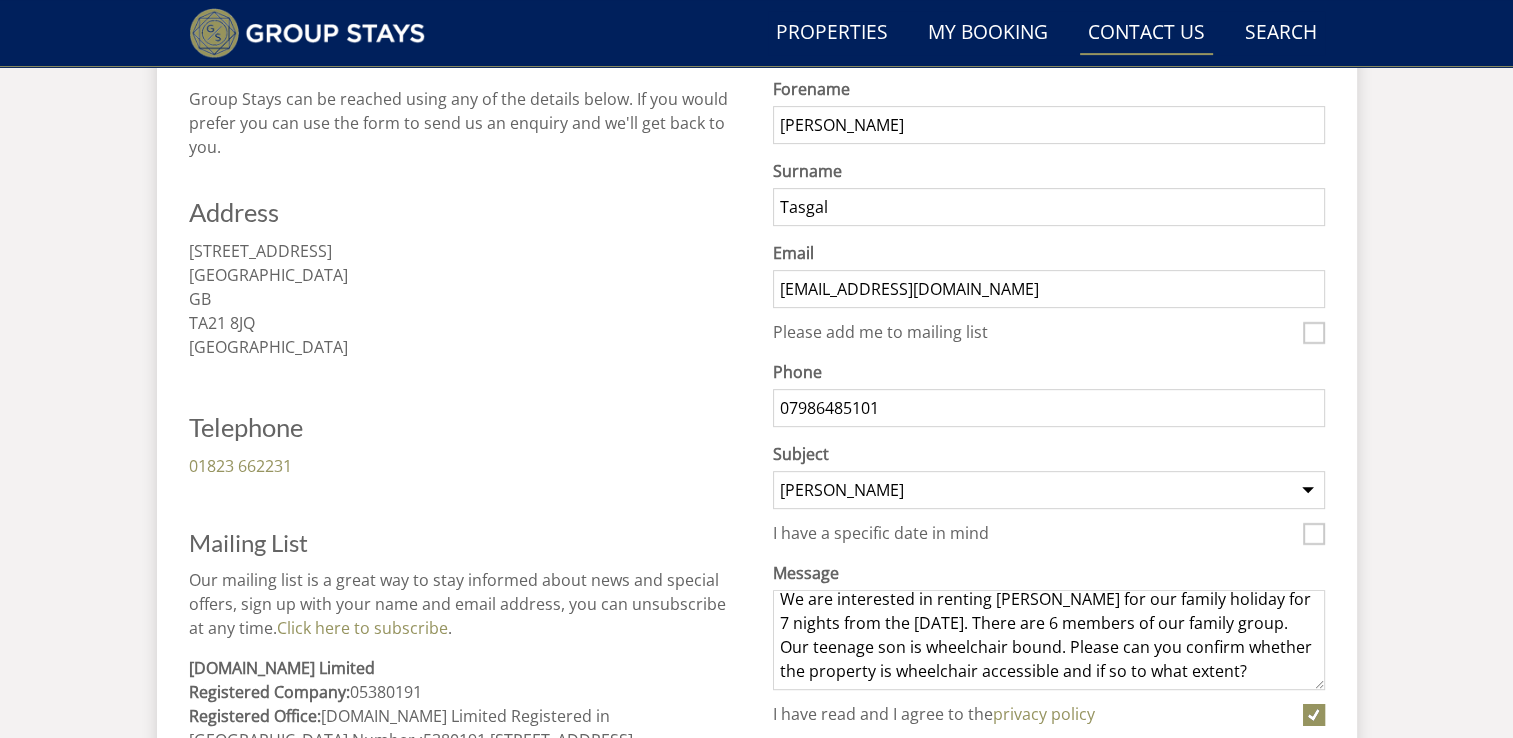 scroll, scrollTop: 829, scrollLeft: 0, axis: vertical 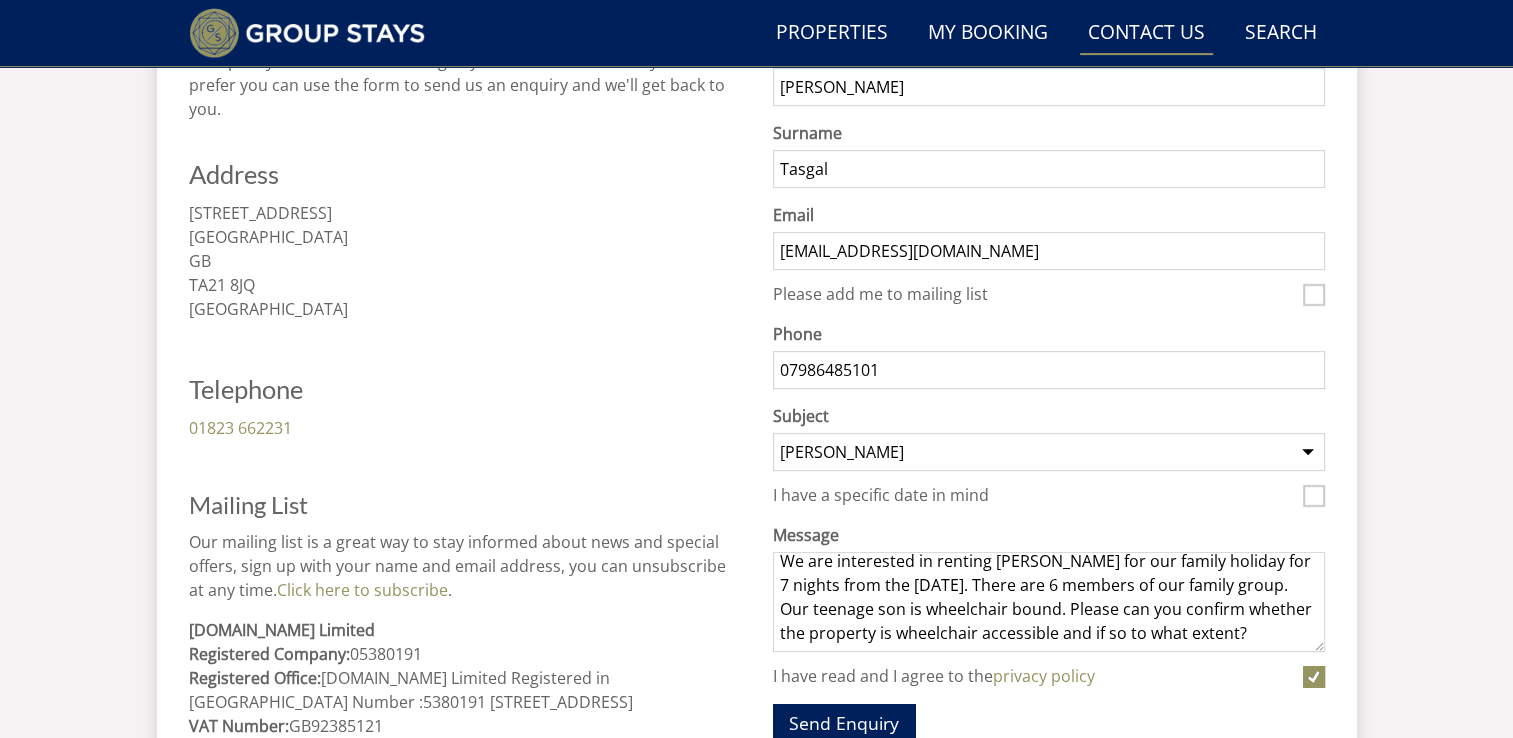 click on "I have a specific date in mind" at bounding box center (1314, 496) 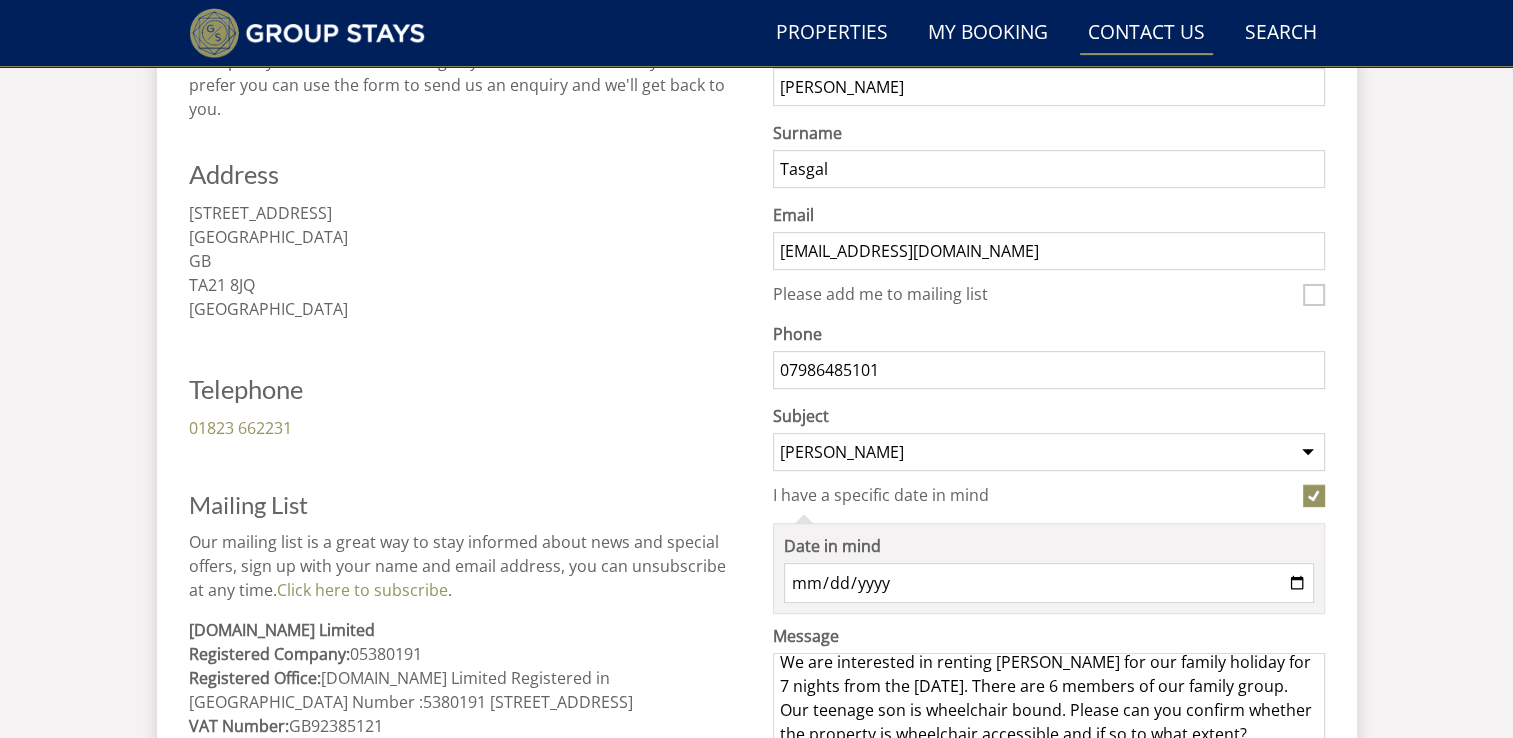 click on "Date in mind" at bounding box center [1049, 583] 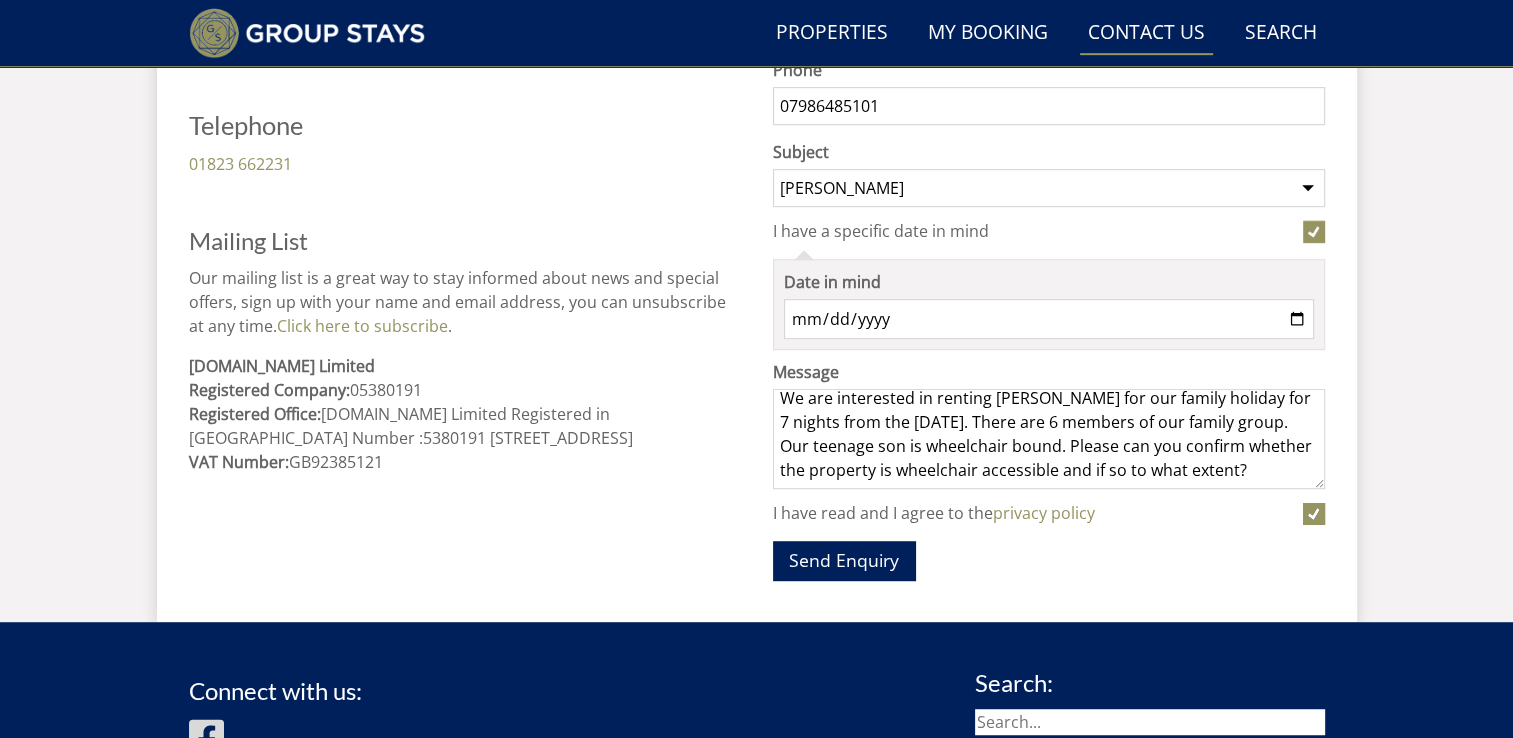 scroll, scrollTop: 1162, scrollLeft: 0, axis: vertical 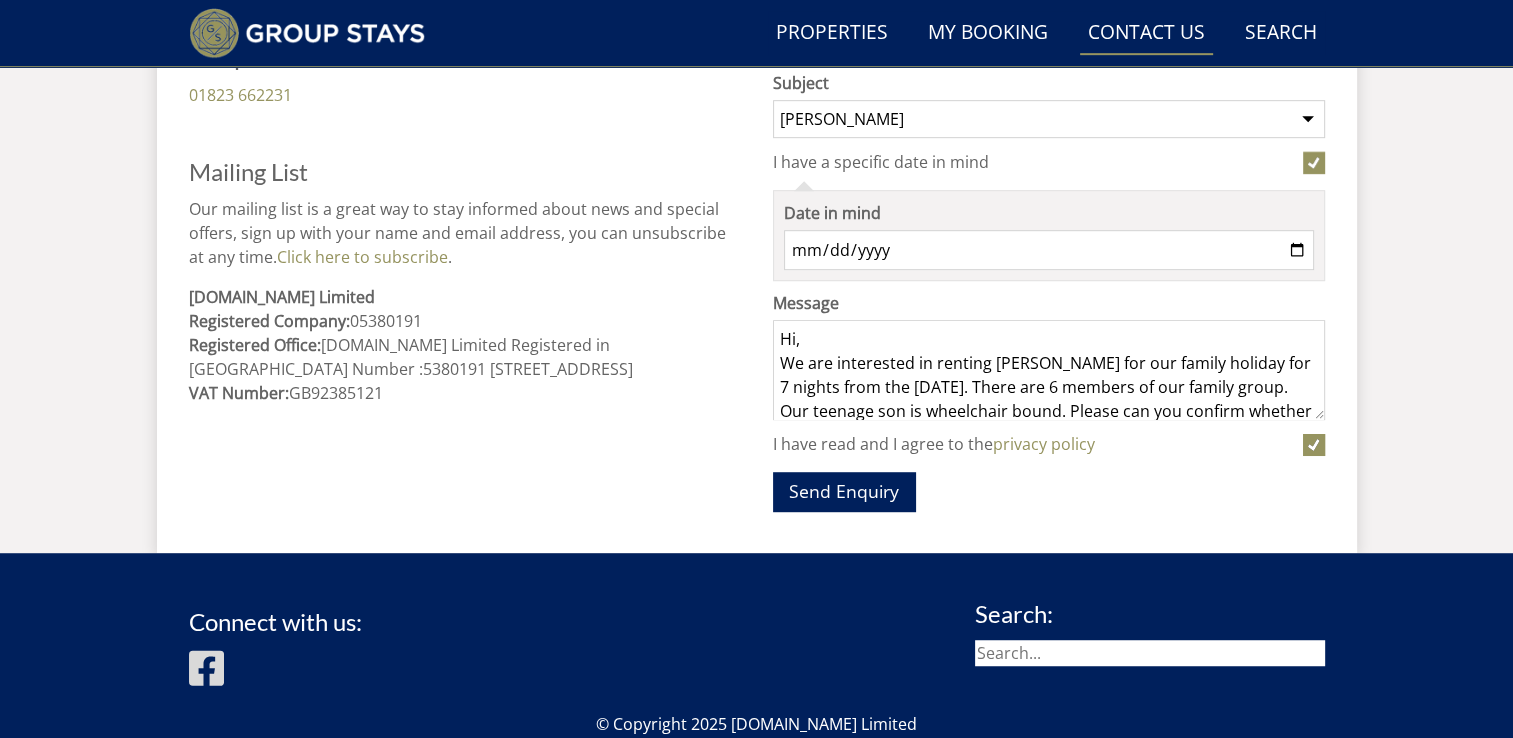 click on "Hi,
We are interested in renting [PERSON_NAME] for our family holiday for 7 nights from the [DATE]. There are 6 members of our family group.
Our teenage son is wheelchair bound. Please can you confirm whether the property is wheelchair accessible and if so to what extent?" at bounding box center [1049, 370] 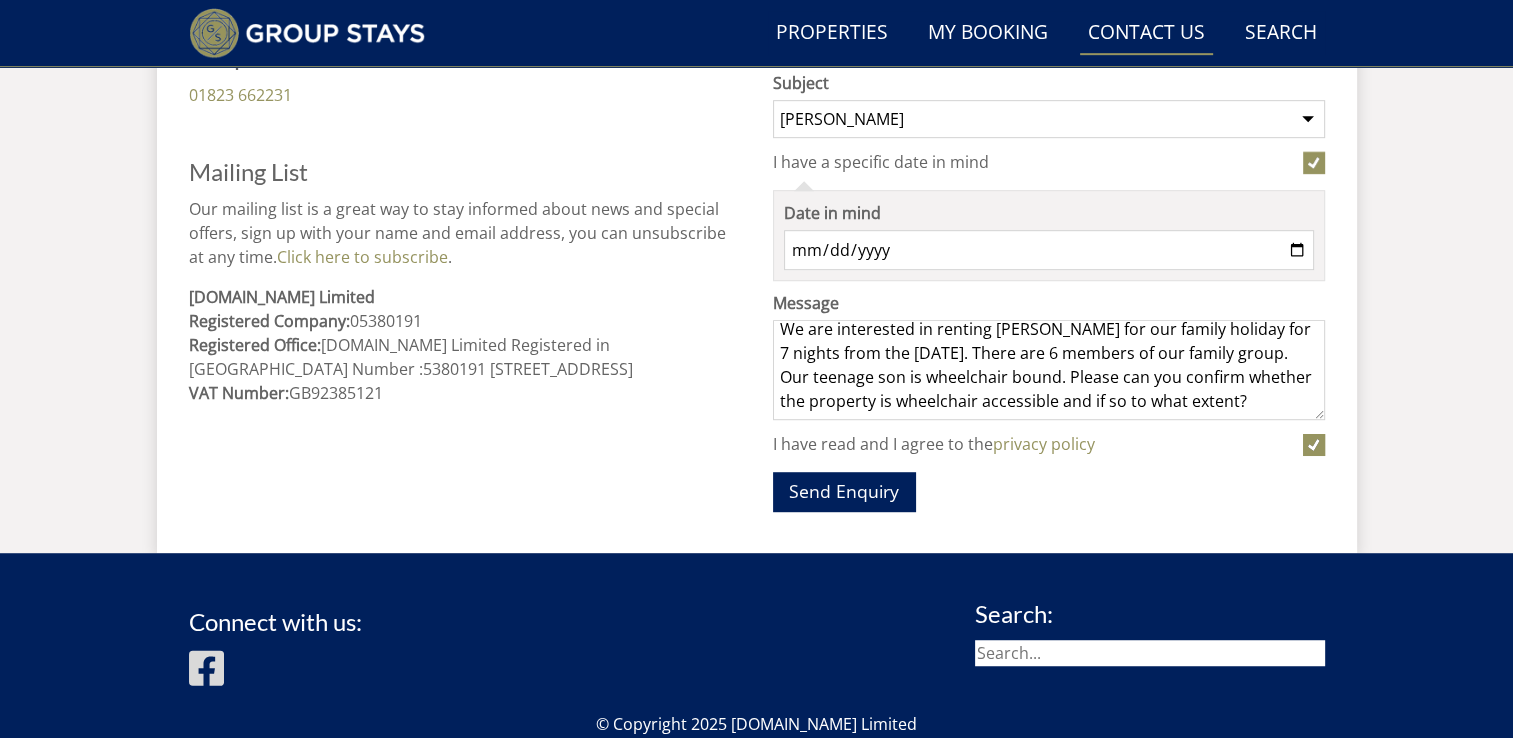 scroll, scrollTop: 57, scrollLeft: 0, axis: vertical 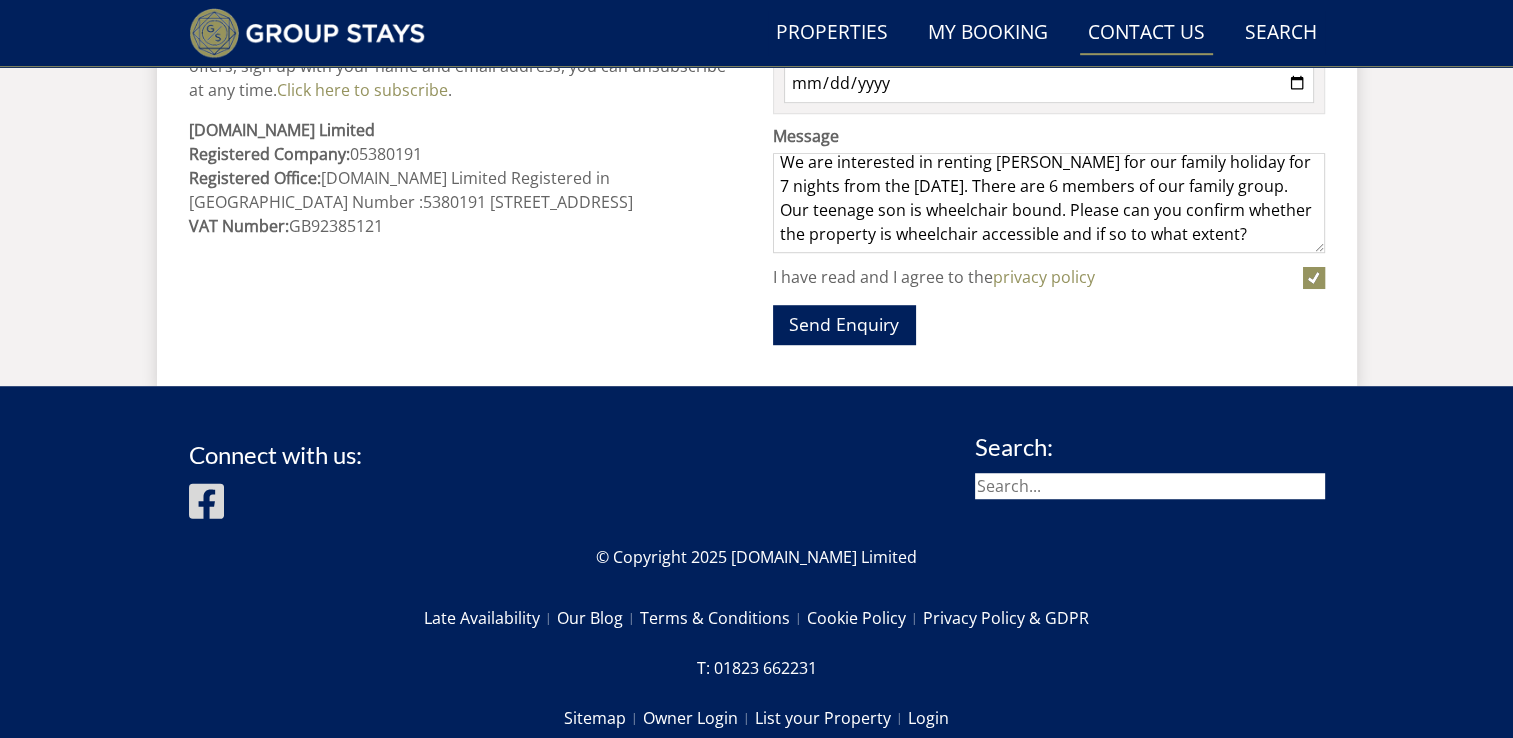 click on "Hi,
We are interested in renting [PERSON_NAME] for our family holiday for 7 nights from the [DATE]. There are 6 members of our family group.
Our teenage son is wheelchair bound. Please can you confirm whether the property is wheelchair accessible and if so to what extent?" at bounding box center [1049, 203] 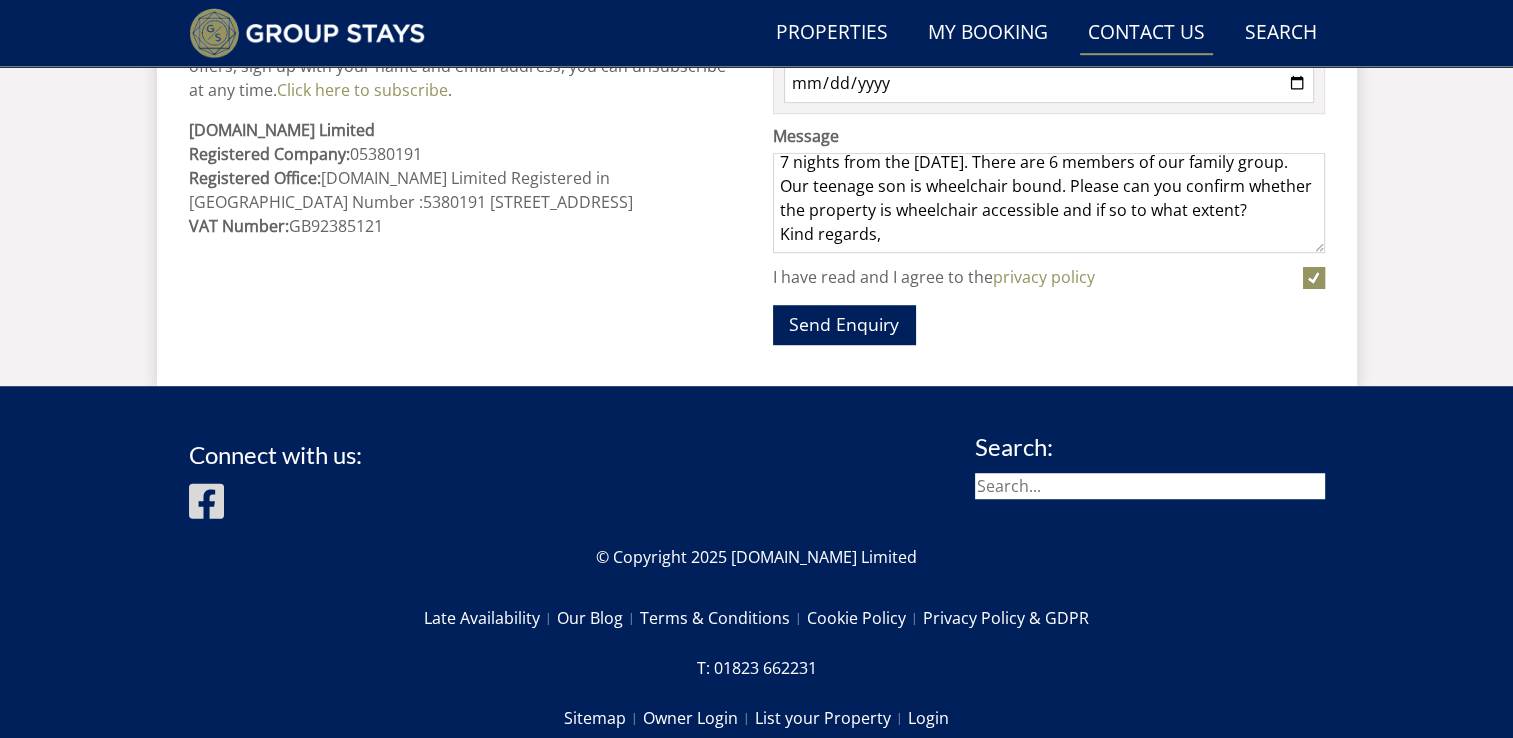 scroll, scrollTop: 98, scrollLeft: 0, axis: vertical 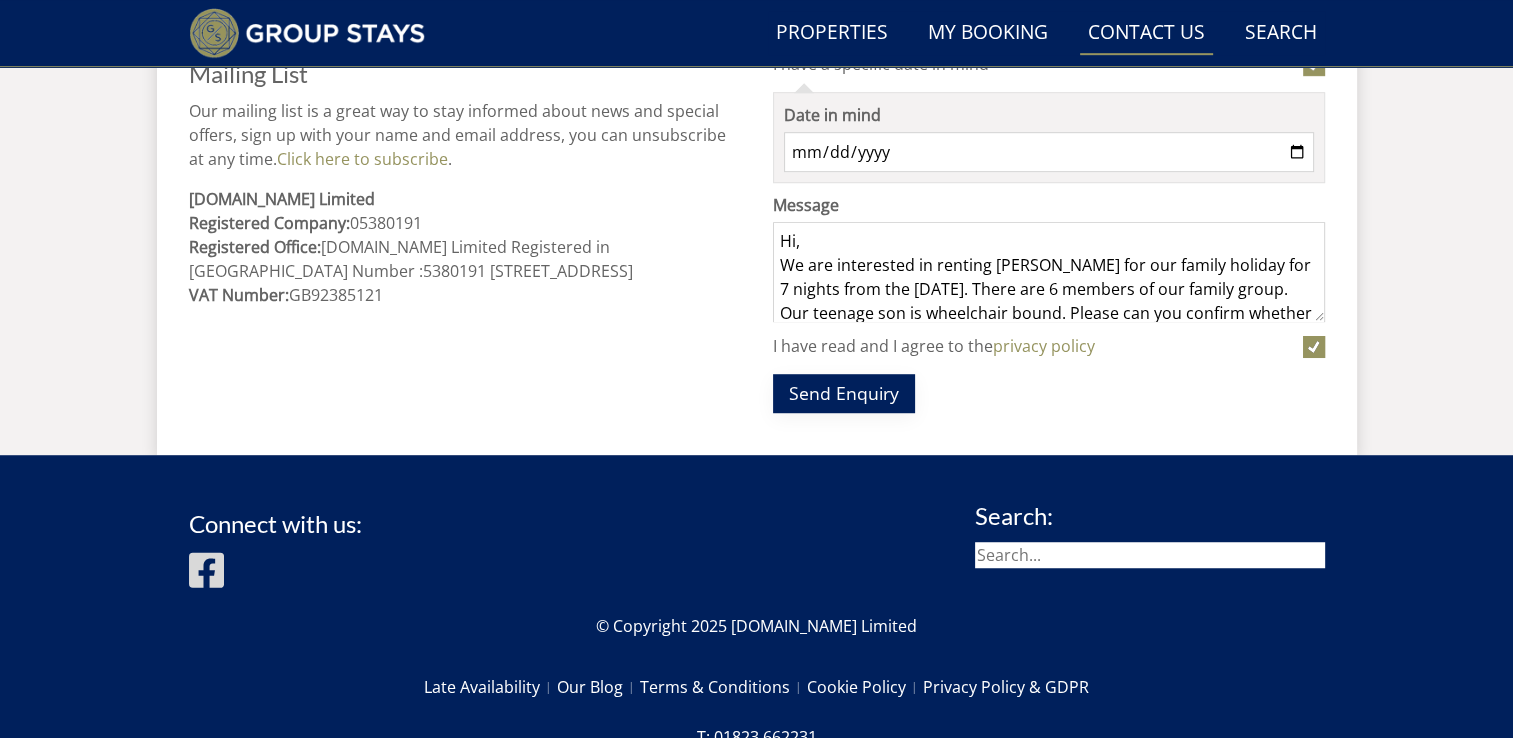 type on "Hi,
We are interested in renting [PERSON_NAME] for our family holiday for 7 nights from the [DATE]. There are 6 members of our family group.
Our teenage son is wheelchair bound. Please can you confirm whether the property is wheelchair accessible and if so to what extent?
Kind regards,
[PERSON_NAME]" 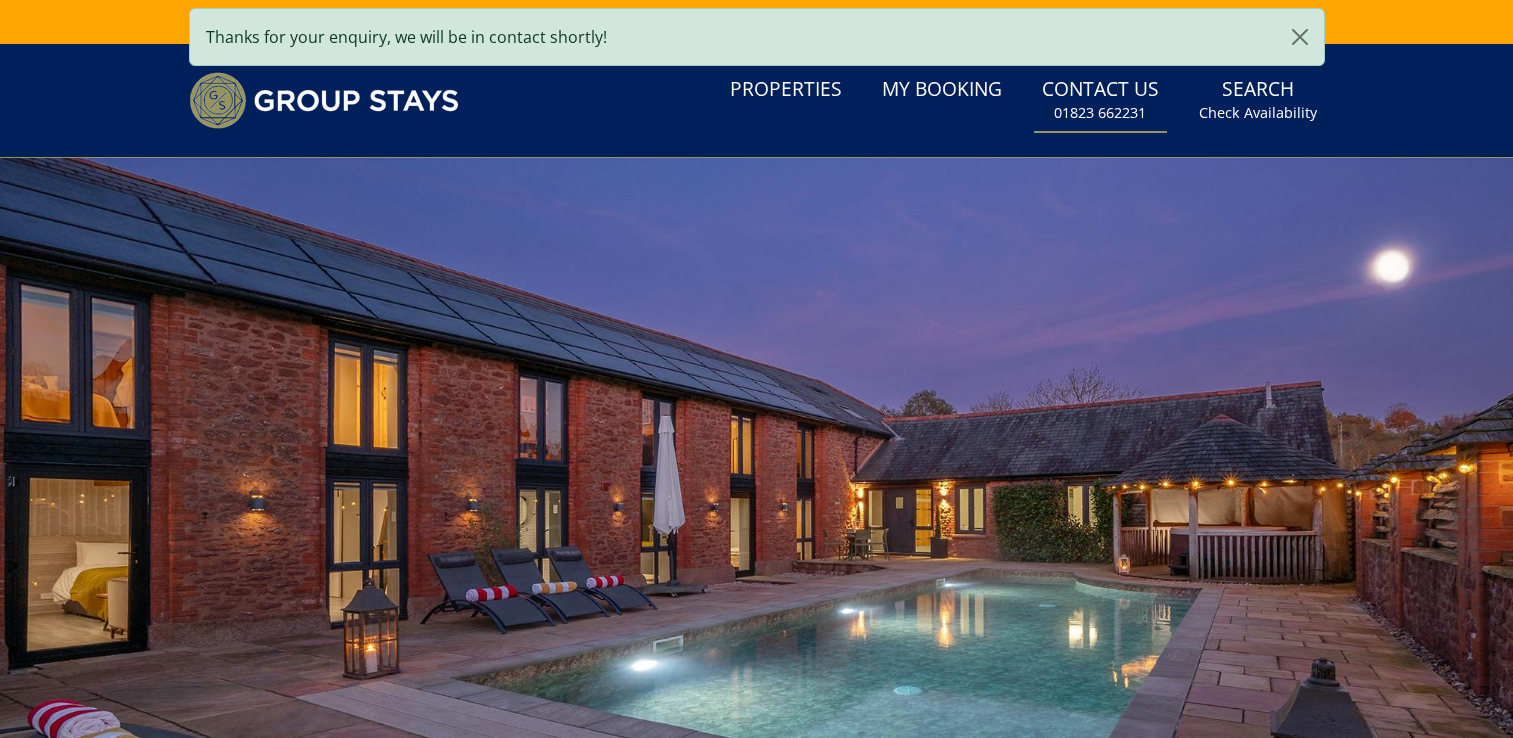 scroll, scrollTop: 0, scrollLeft: 0, axis: both 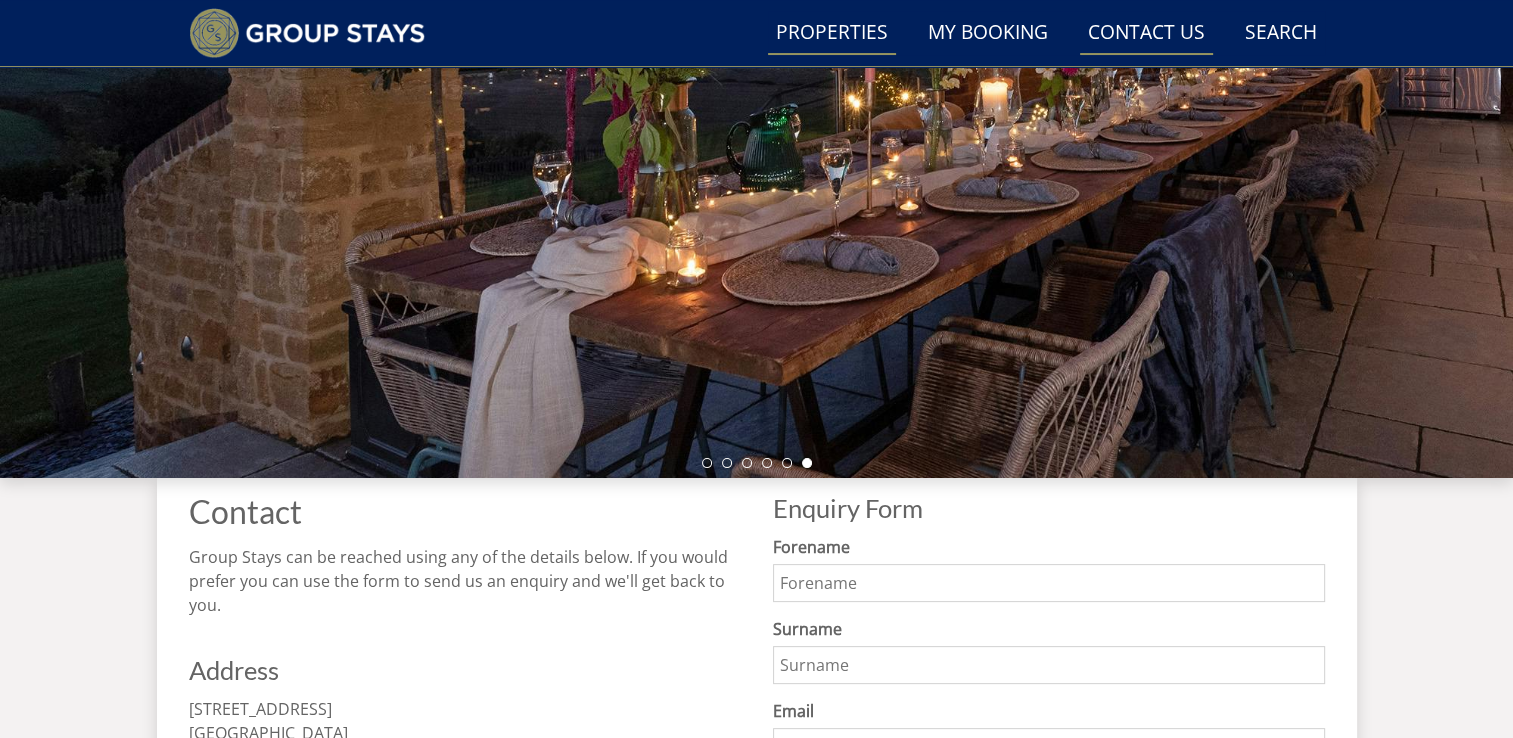 click on "Properties" at bounding box center (832, 33) 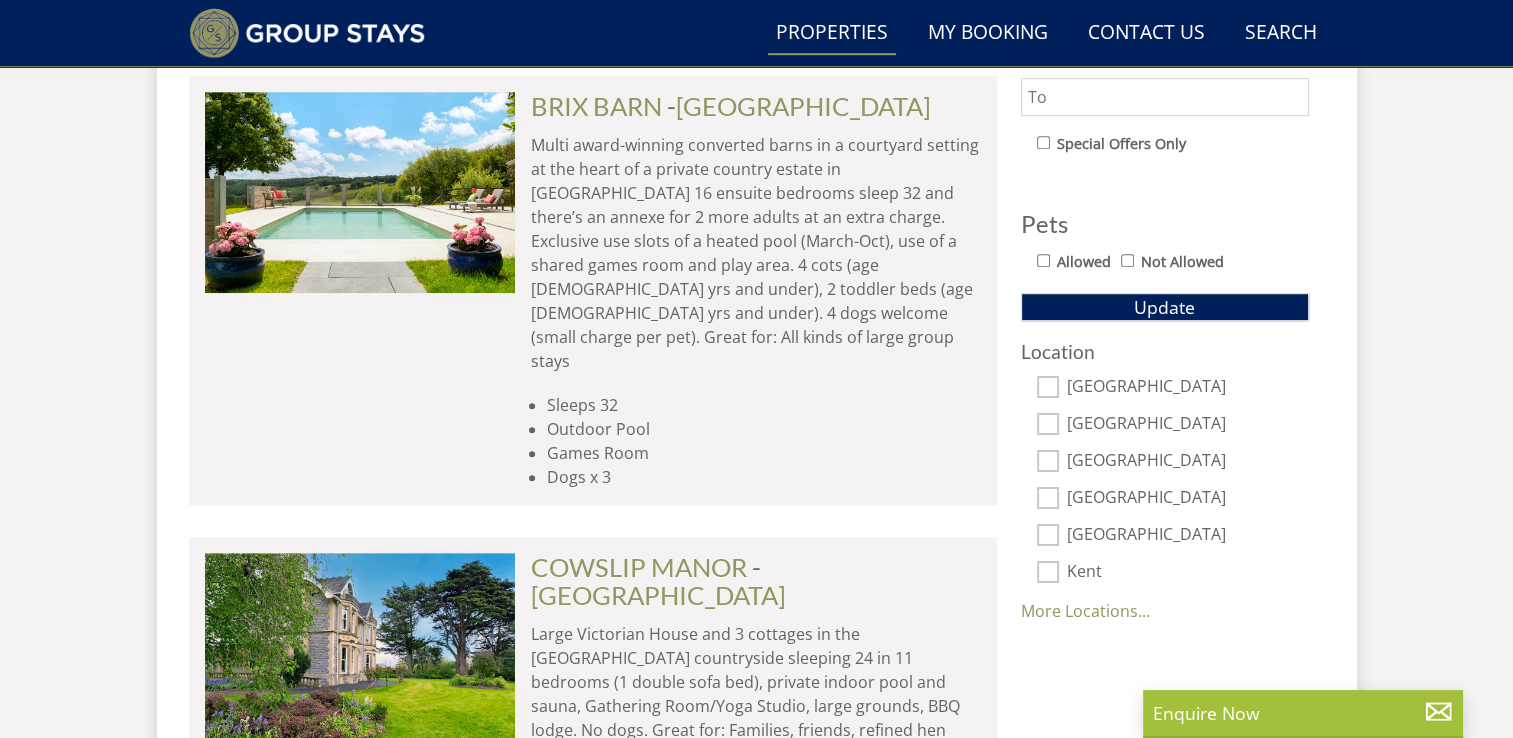 scroll, scrollTop: 0, scrollLeft: 0, axis: both 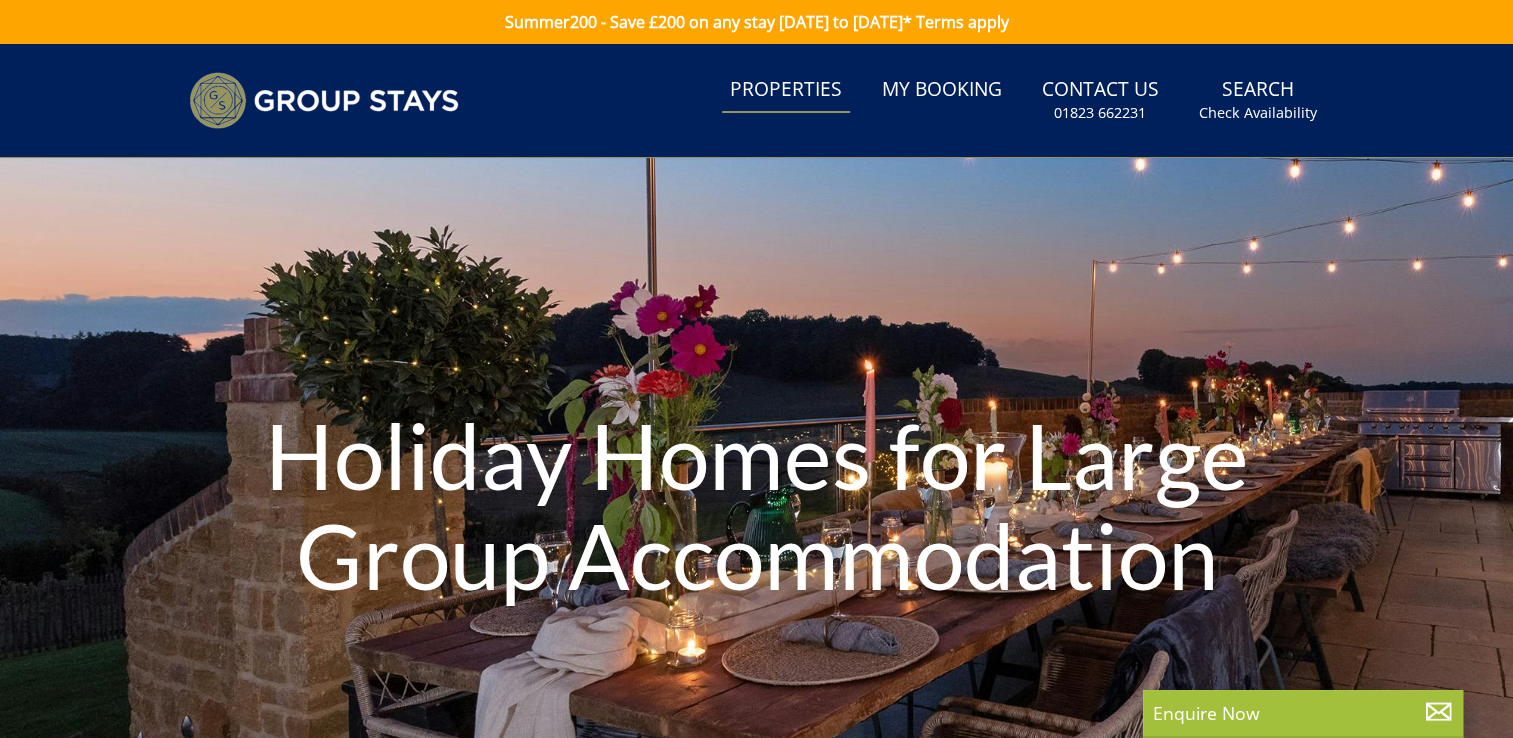 click on "Properties" at bounding box center [786, 90] 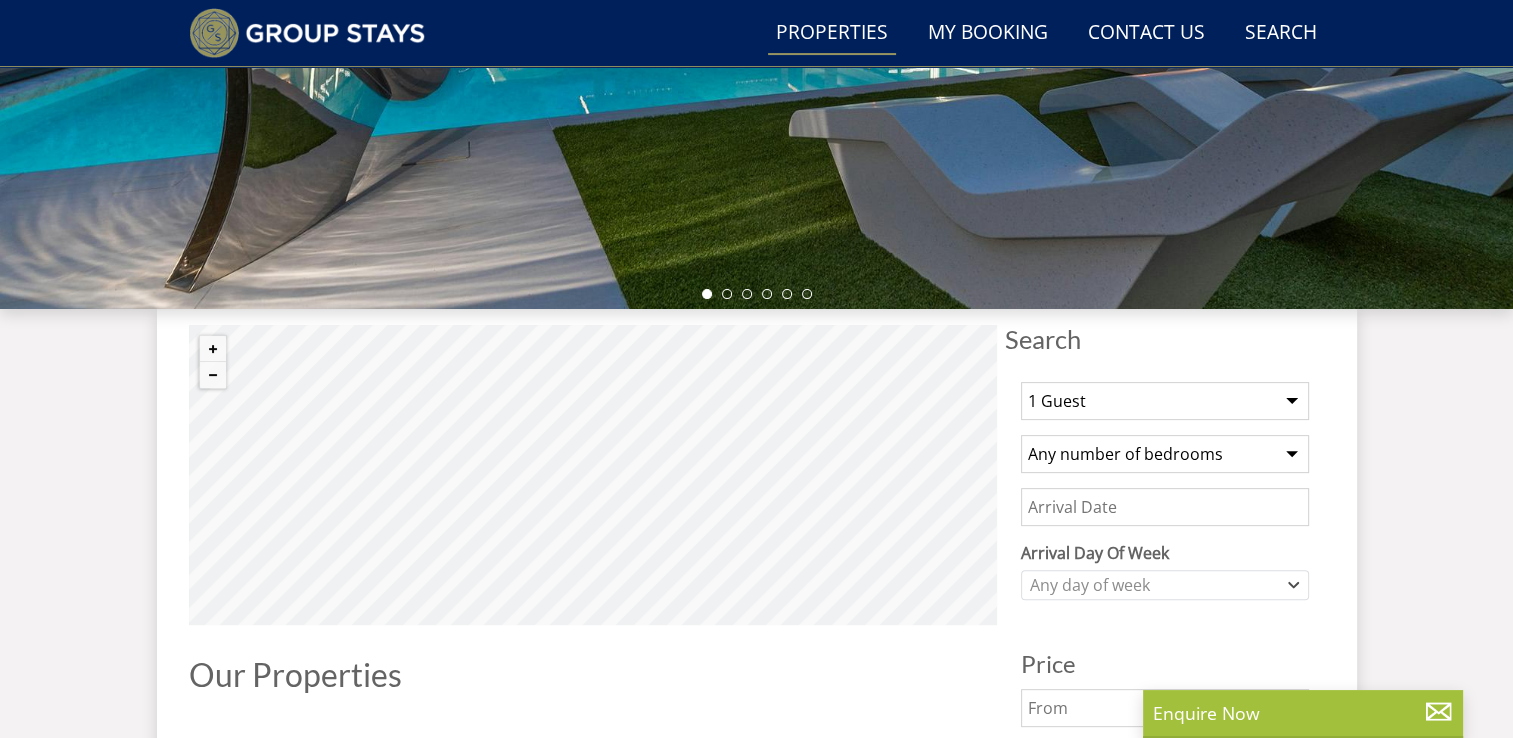 scroll, scrollTop: 500, scrollLeft: 0, axis: vertical 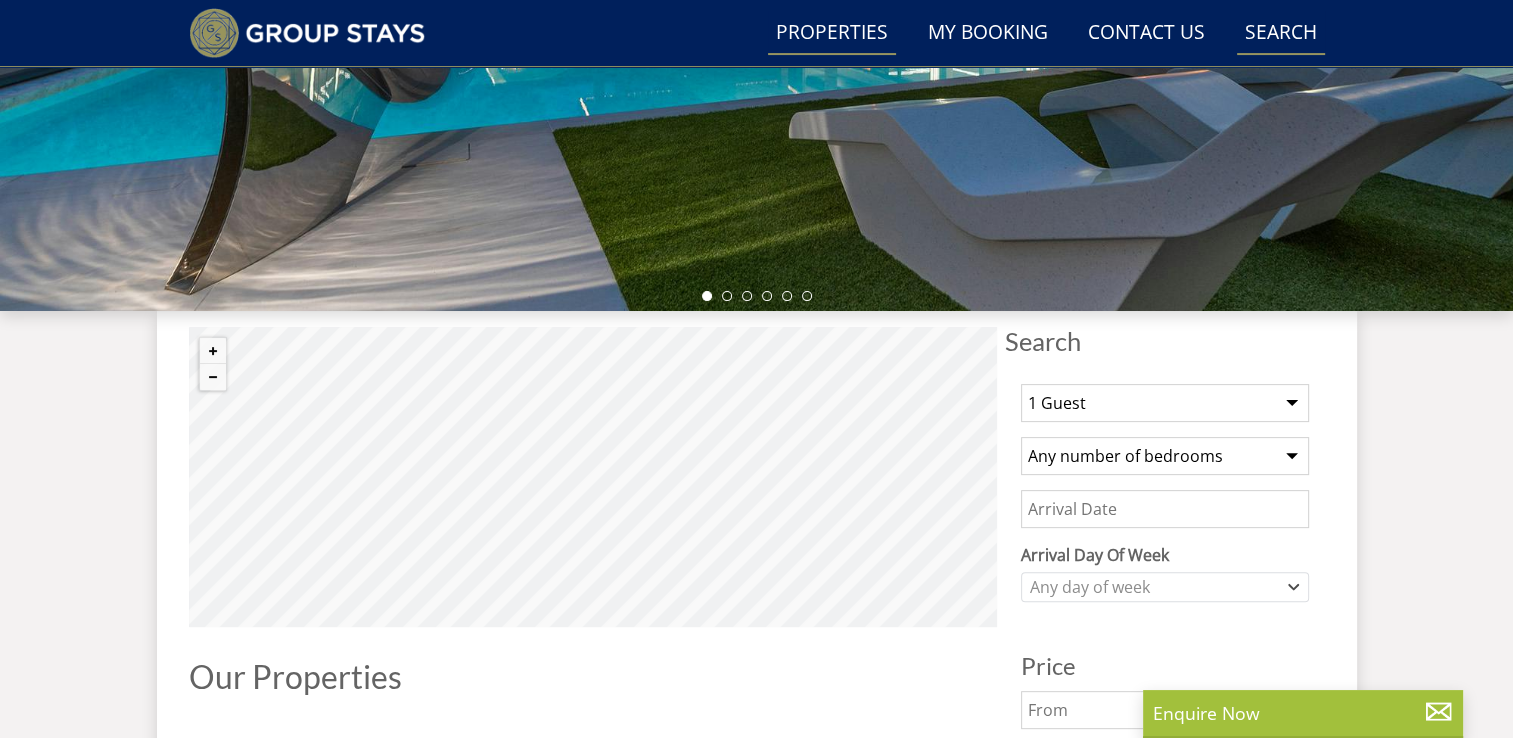 click on "Search  Check Availability" at bounding box center [1281, 33] 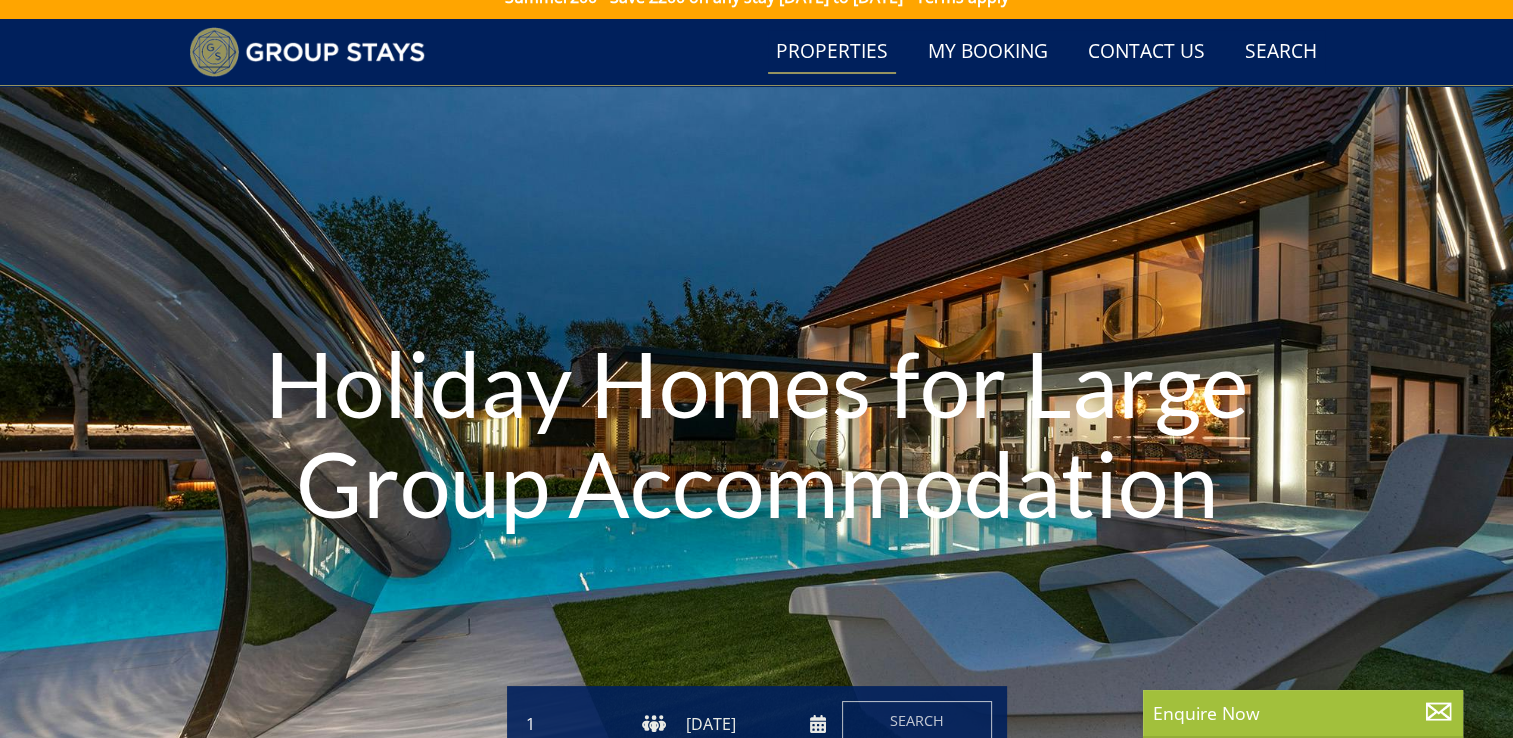 scroll, scrollTop: 0, scrollLeft: 0, axis: both 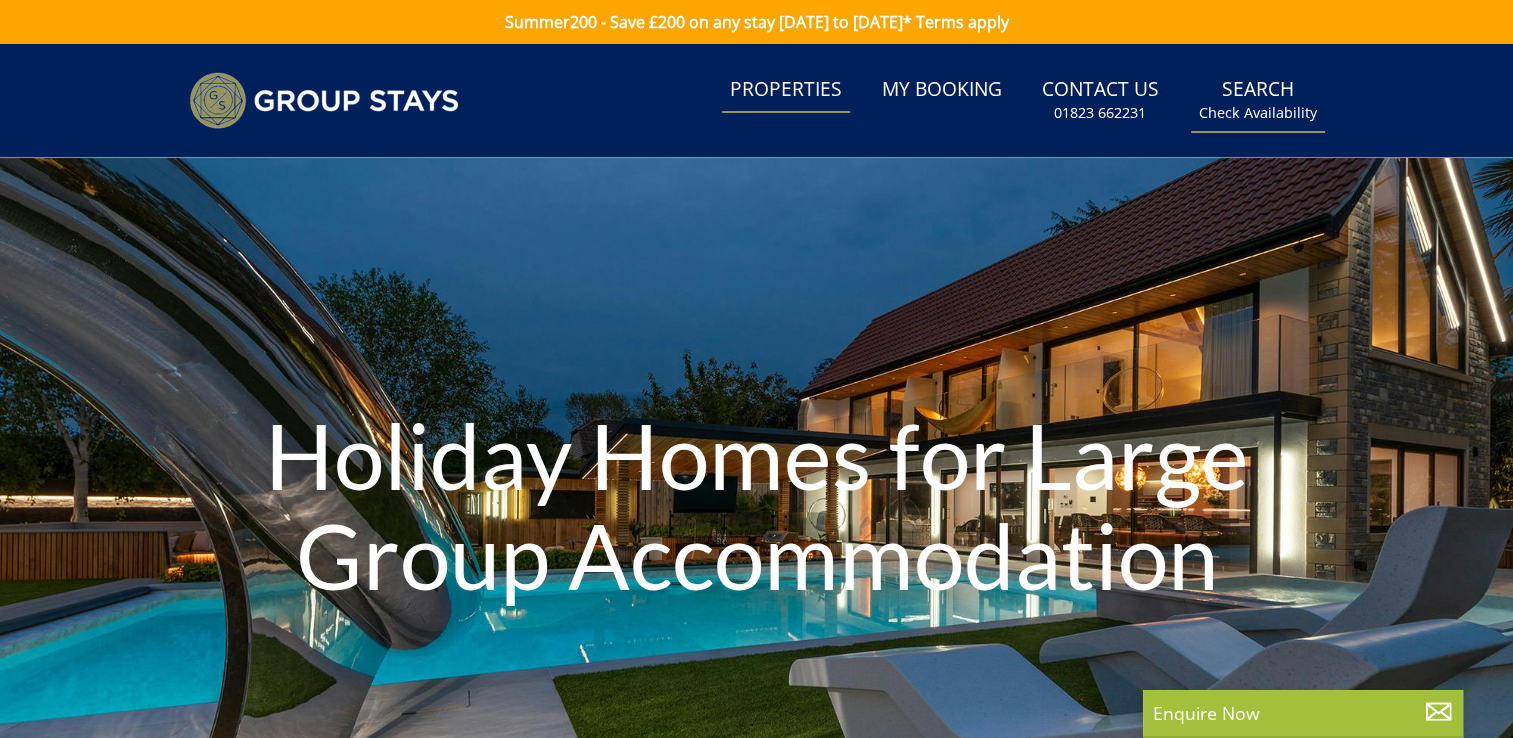 click on "Check Availability" at bounding box center [1258, 113] 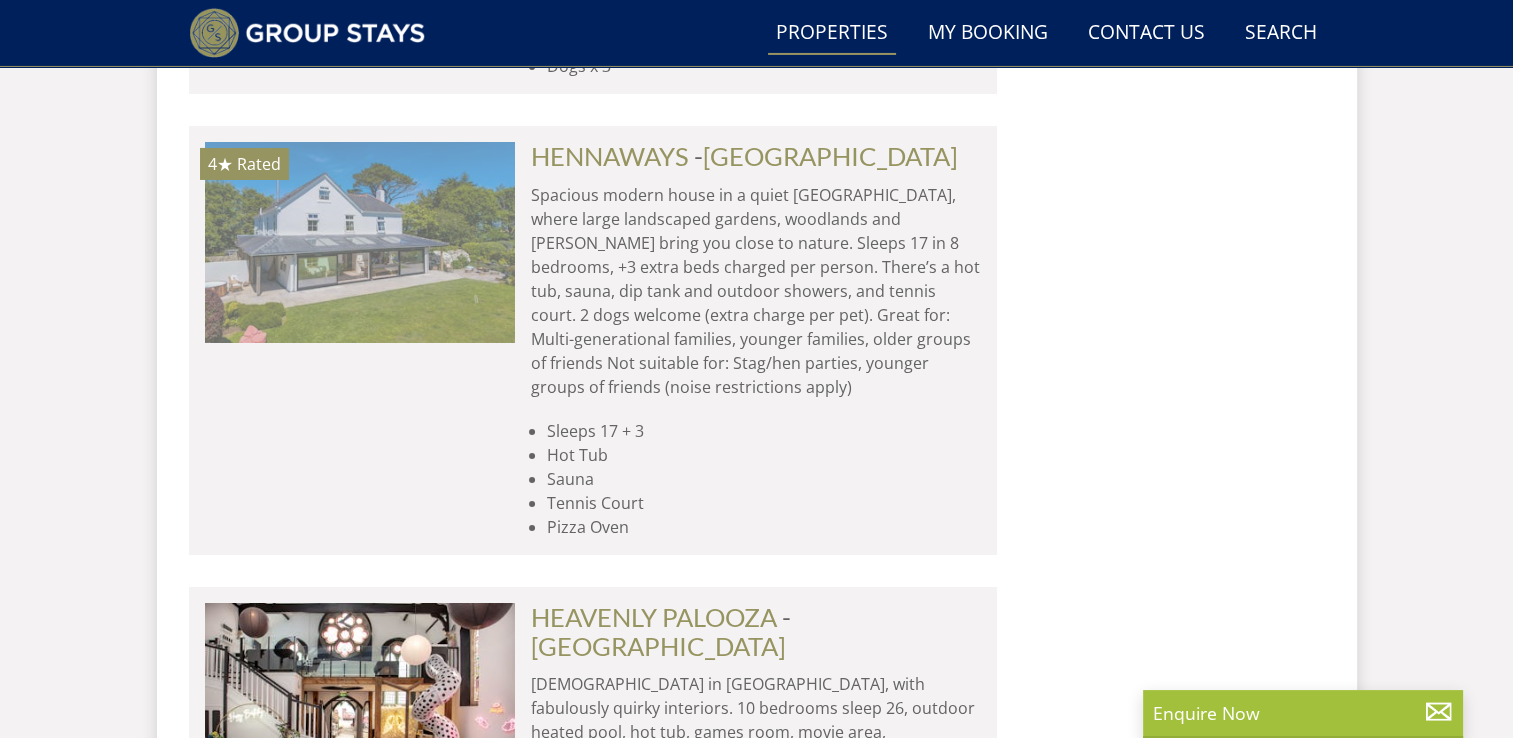 scroll, scrollTop: 6689, scrollLeft: 0, axis: vertical 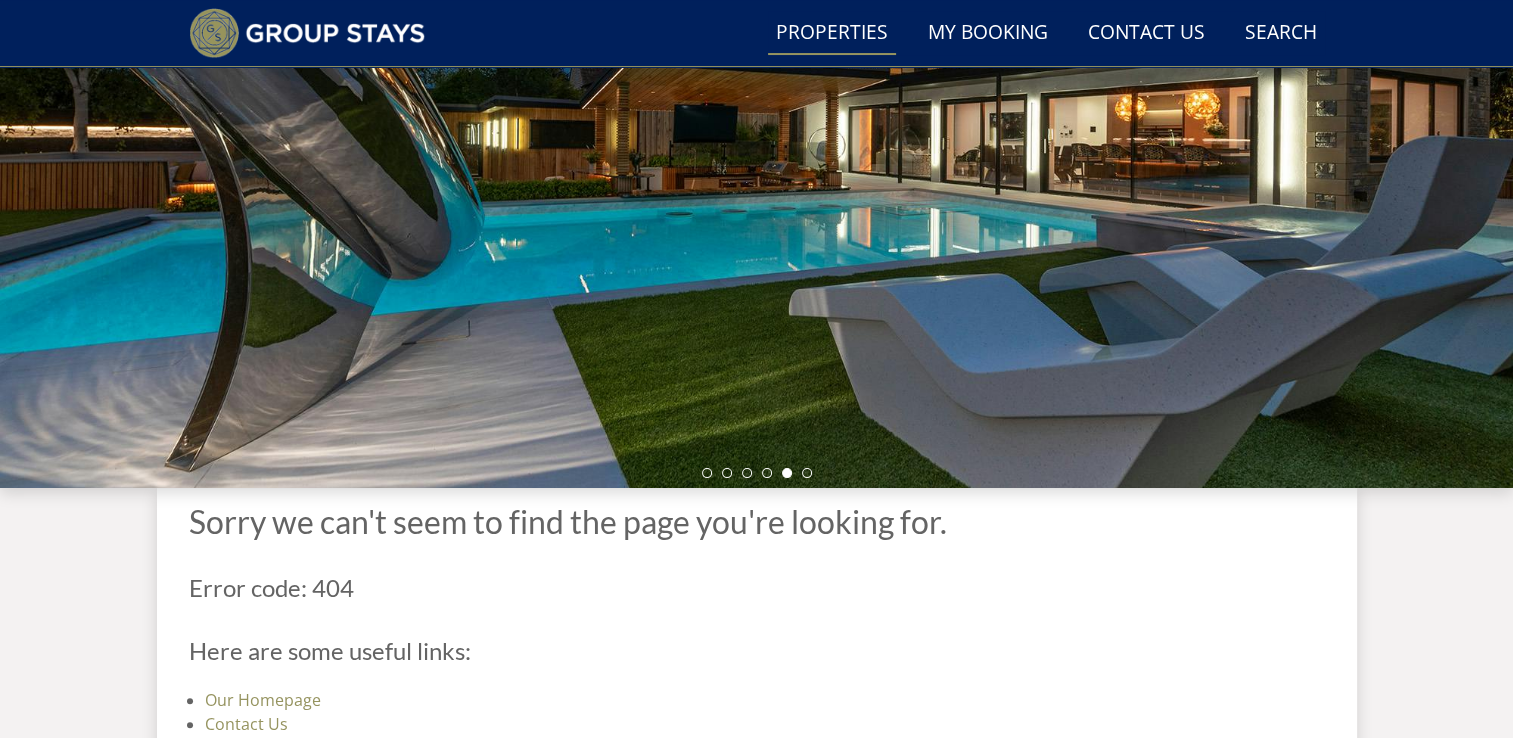 click on "Properties" at bounding box center [832, 33] 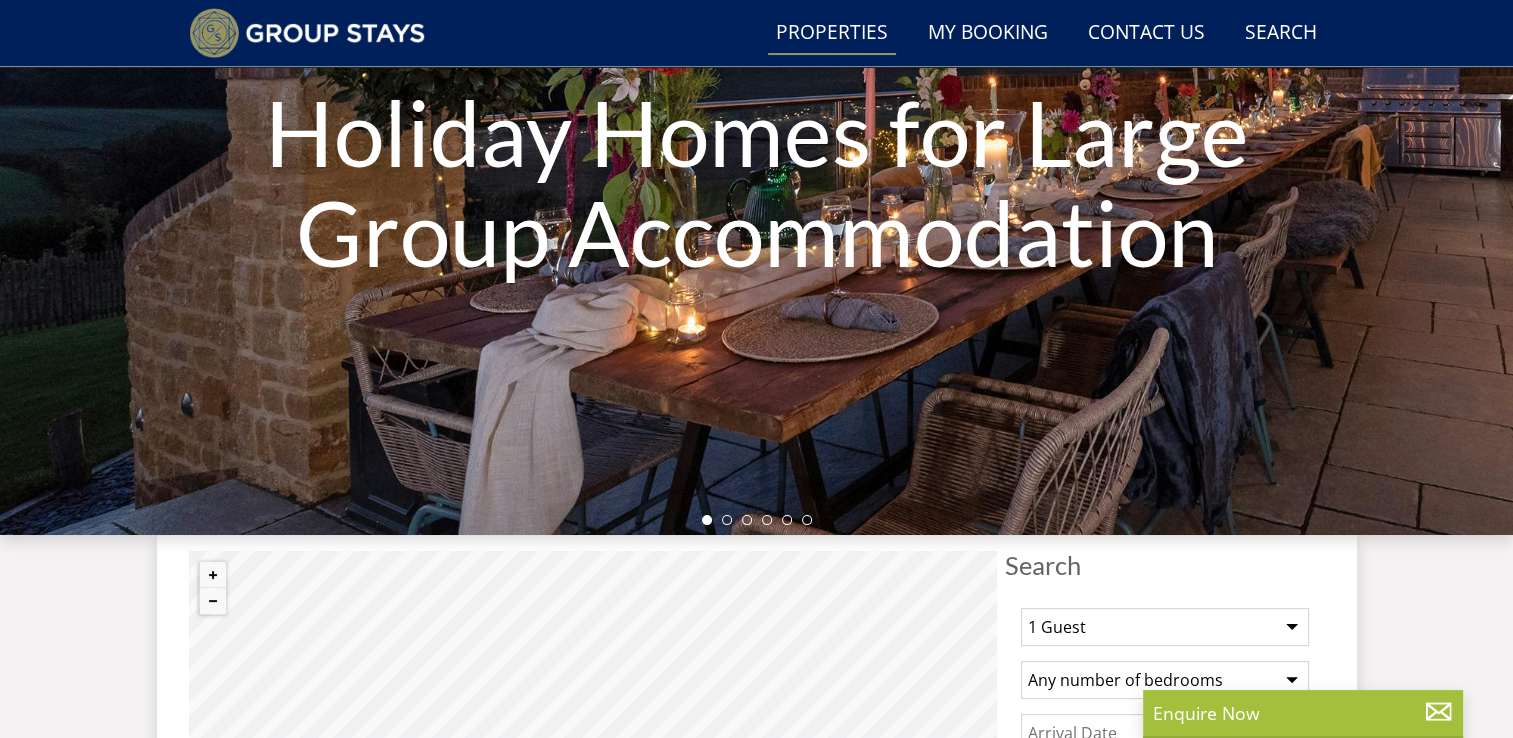 scroll, scrollTop: 333, scrollLeft: 0, axis: vertical 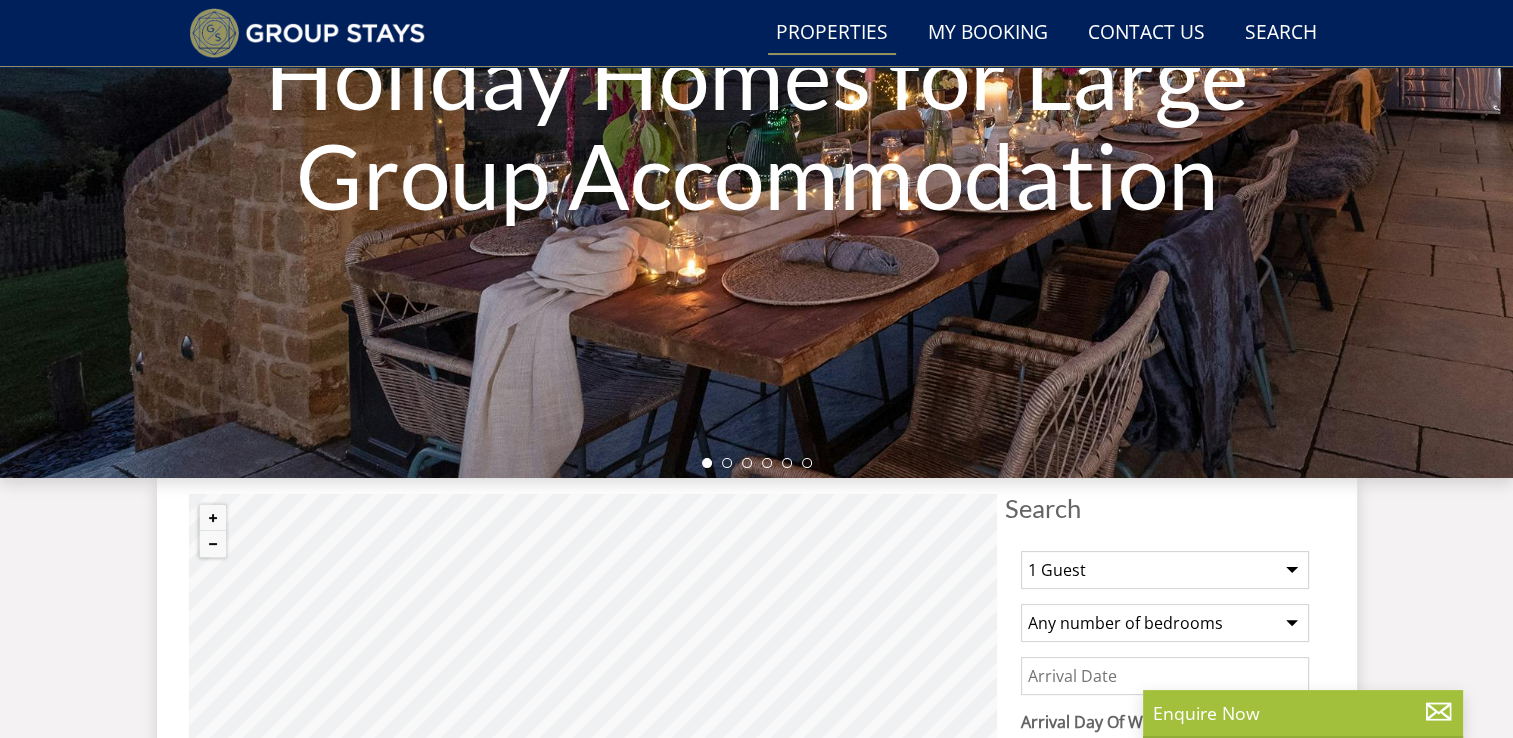 click on "1 Guest
2 Guests
3 Guests
4 Guests
5 Guests
6 Guests
7 Guests
8 Guests
9 Guests
10 Guests
11 Guests
12 Guests
13 Guests
14 Guests
15 Guests
16 Guests
17 Guests
18 Guests
19 Guests
20 Guests
21 Guests
22 Guests
23 Guests
24 Guests
25 Guests
26 Guests
27 Guests
28 Guests
29 Guests
30 Guests
31 Guests
32 Guests" at bounding box center (1165, 570) 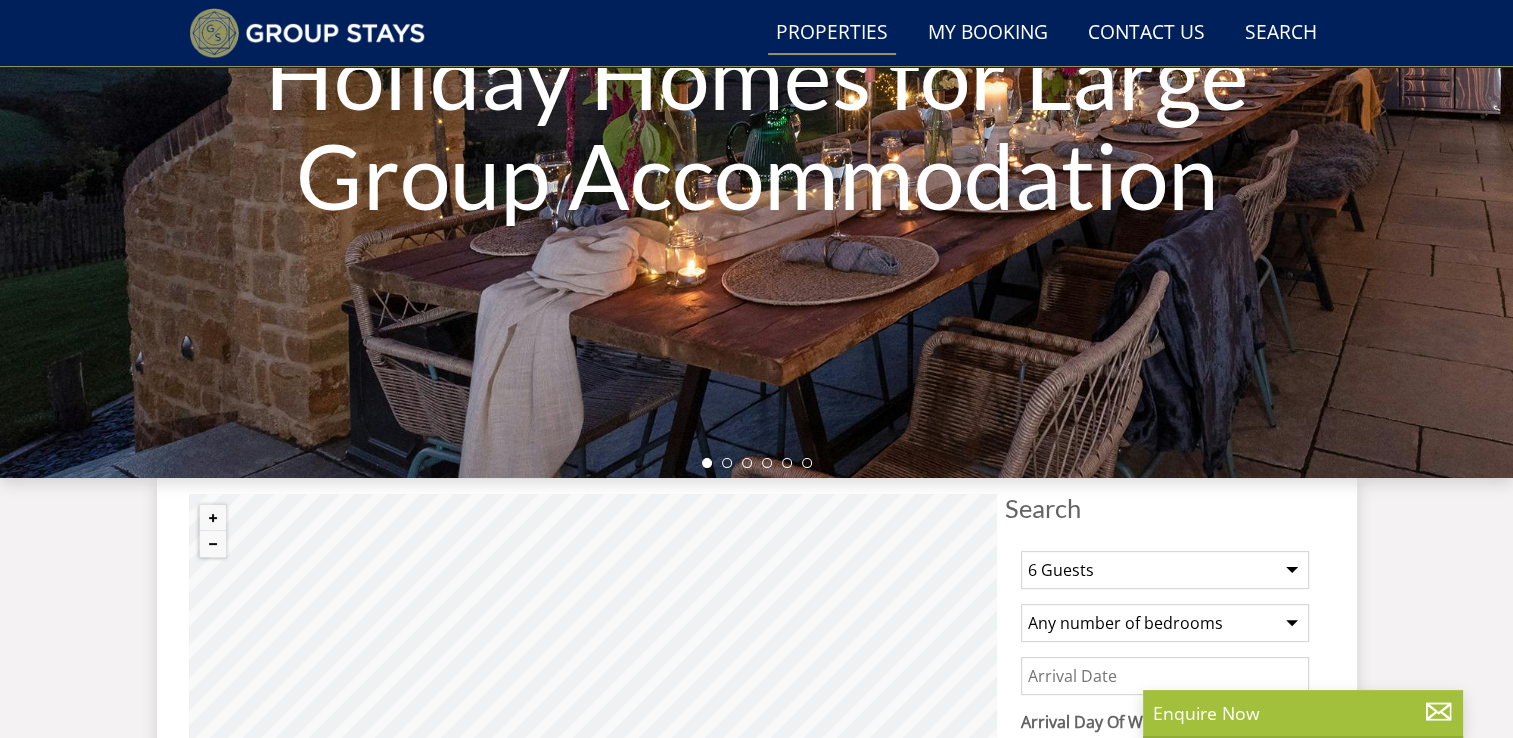 click on "1 Guest
2 Guests
3 Guests
4 Guests
5 Guests
6 Guests
7 Guests
8 Guests
9 Guests
10 Guests
11 Guests
12 Guests
13 Guests
14 Guests
15 Guests
16 Guests
17 Guests
18 Guests
19 Guests
20 Guests
21 Guests
22 Guests
23 Guests
24 Guests
25 Guests
26 Guests
27 Guests
28 Guests
29 Guests
30 Guests
31 Guests
32 Guests" at bounding box center [1165, 570] 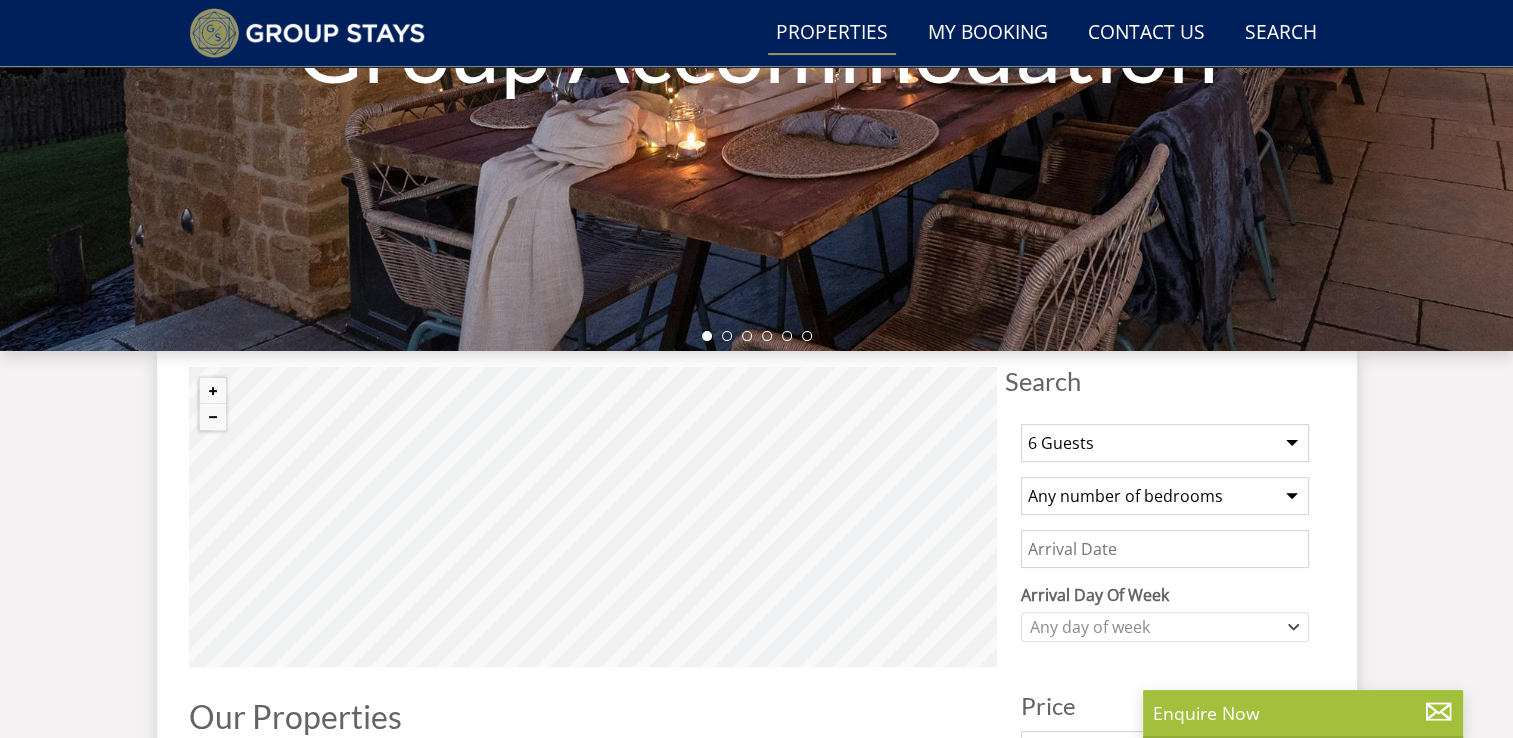 scroll, scrollTop: 667, scrollLeft: 0, axis: vertical 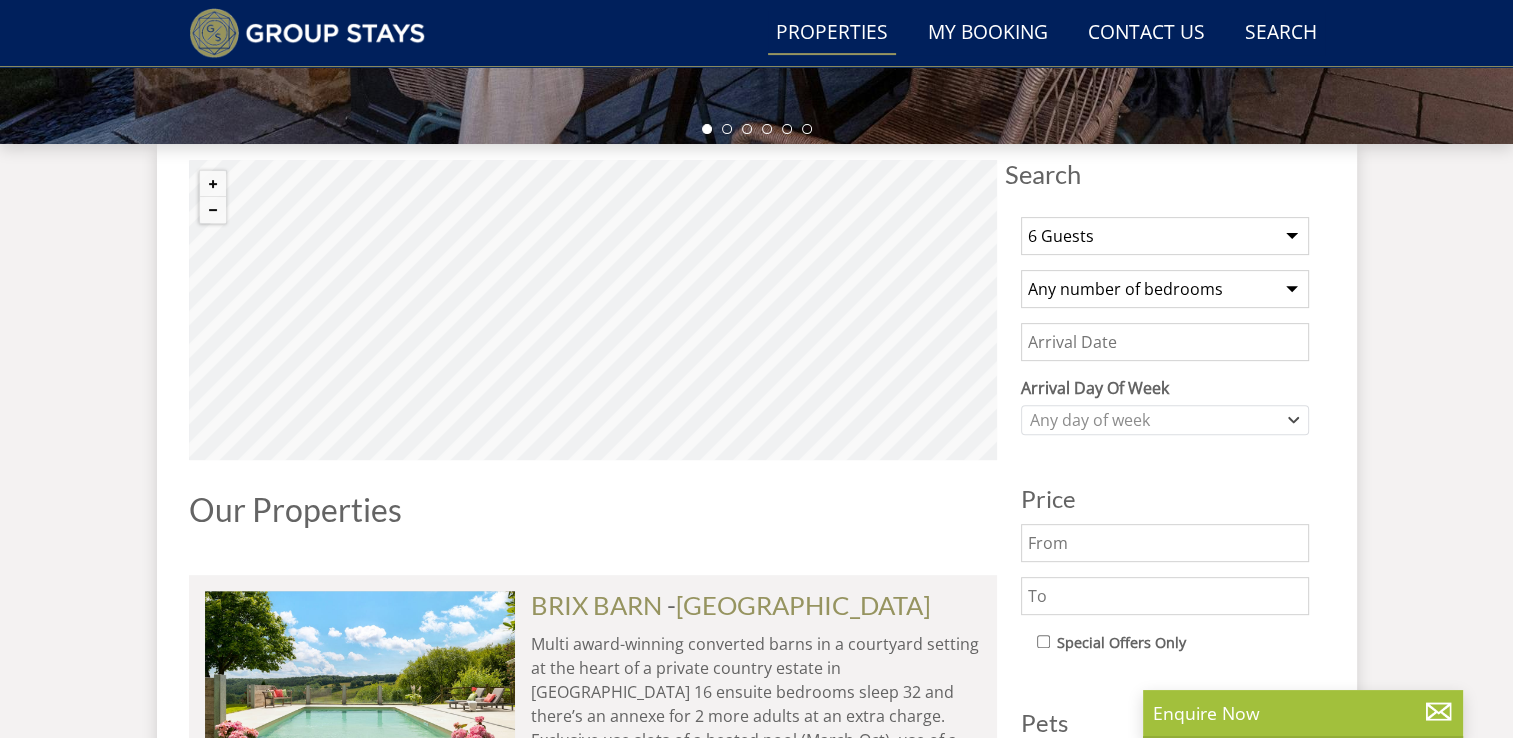 click on "Any number of bedrooms
4 Bedrooms
5 Bedrooms
6 Bedrooms
7 Bedrooms
8 Bedrooms
9 Bedrooms
10 Bedrooms
11 Bedrooms
12 Bedrooms
13 Bedrooms
14 Bedrooms
15 Bedrooms
16 Bedrooms" at bounding box center [1165, 289] 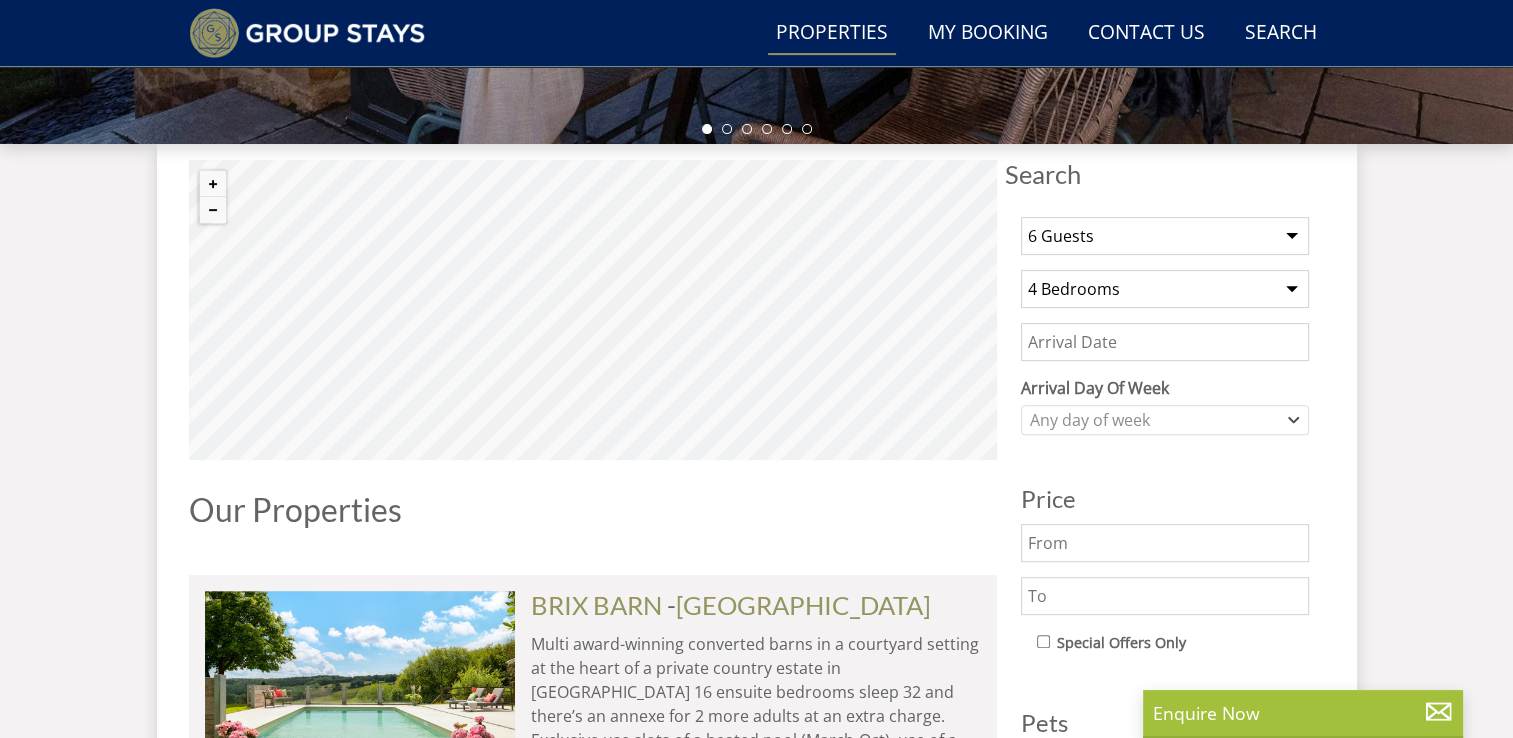 click on "Any number of bedrooms
4 Bedrooms
5 Bedrooms
6 Bedrooms
7 Bedrooms
8 Bedrooms
9 Bedrooms
10 Bedrooms
11 Bedrooms
12 Bedrooms
13 Bedrooms
14 Bedrooms
15 Bedrooms
16 Bedrooms" at bounding box center [1165, 289] 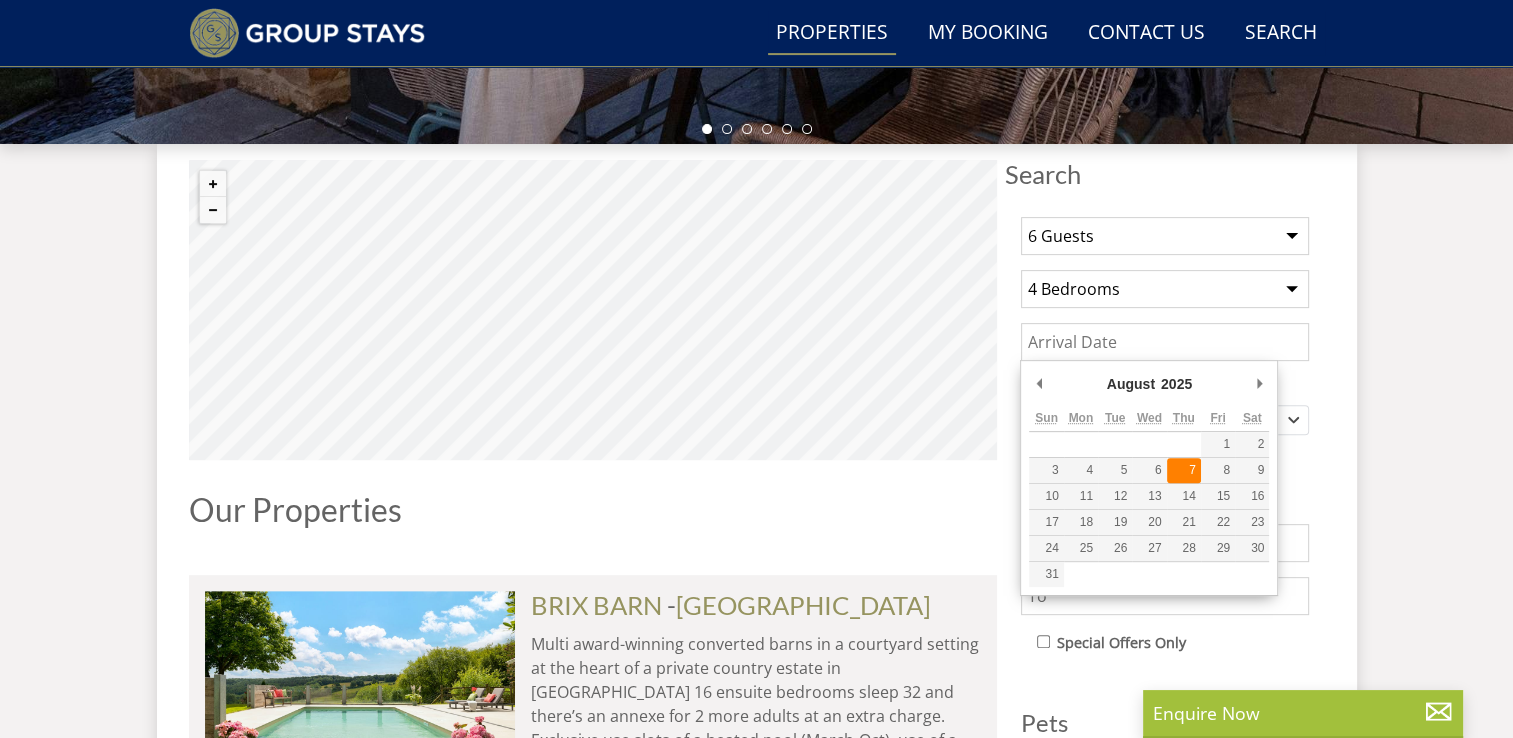 type on "[DATE]" 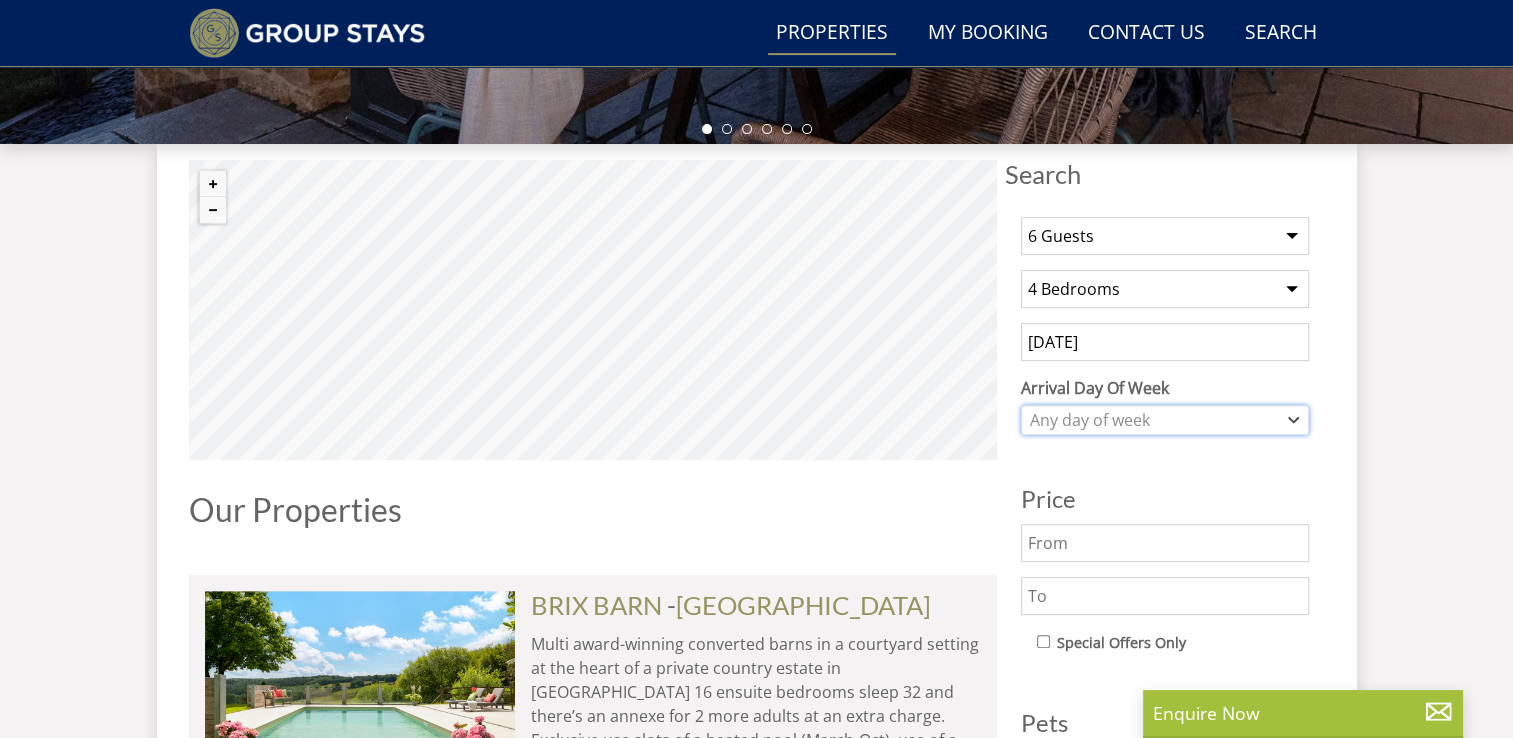click on "Any day of week" at bounding box center (1154, 420) 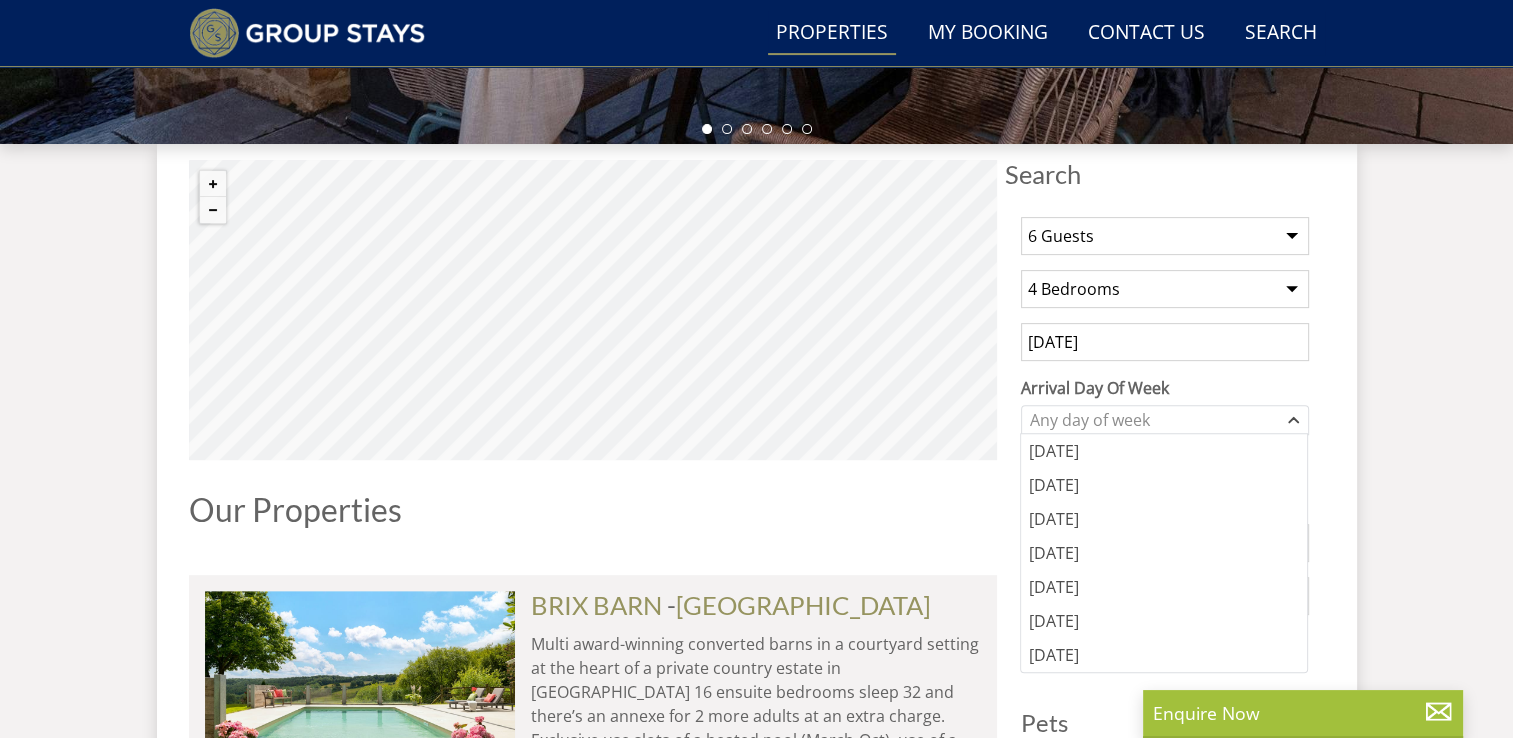 click on "1 Guest
2 Guests
3 Guests
4 Guests
5 Guests
6 Guests
7 Guests
8 Guests
9 Guests
10 Guests
11 Guests
12 Guests
13 Guests
14 Guests
15 Guests
16 Guests
17 Guests
18 Guests
19 Guests
20 Guests
21 Guests
22 Guests
23 Guests
24 Guests
25 Guests
26 Guests
27 Guests
28 Guests
29 Guests
30 Guests
31 Guests
32 Guests
Any number of bedrooms
4 Bedrooms
5 Bedrooms
6 Bedrooms
7 Bedrooms
8 Bedrooms
9 Bedrooms
10 Bedrooms
11 Bedrooms
12 Bedrooms
13 Bedrooms
14 Bedrooms
15 Bedrooms
16 Bedrooms
07/08/2025
Arrival Day Of Week
Monday
Tuesday
Wednesday
Thursday
Friday
Saturday
Sunday Any day of week
Price Pets" at bounding box center (1165, 662) 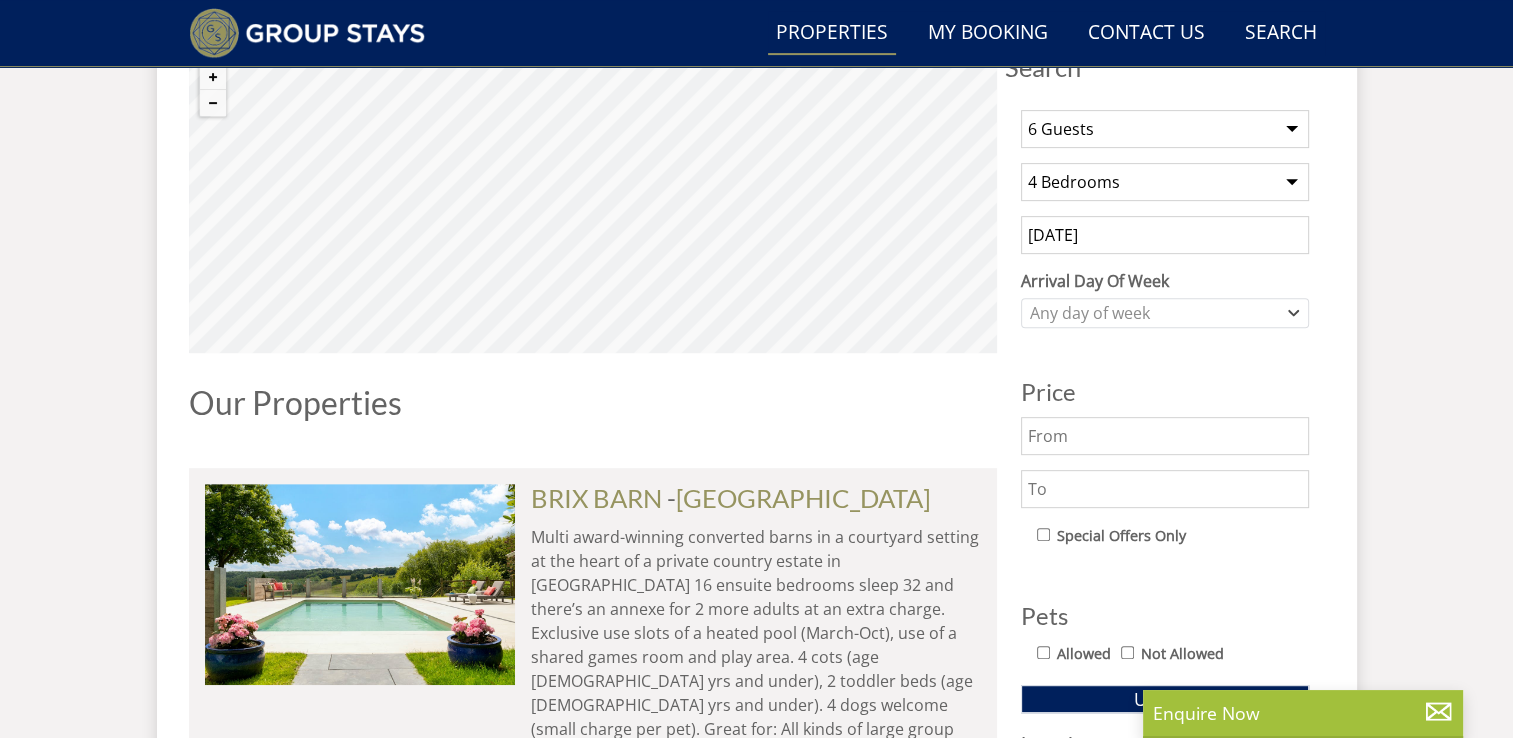 scroll, scrollTop: 833, scrollLeft: 0, axis: vertical 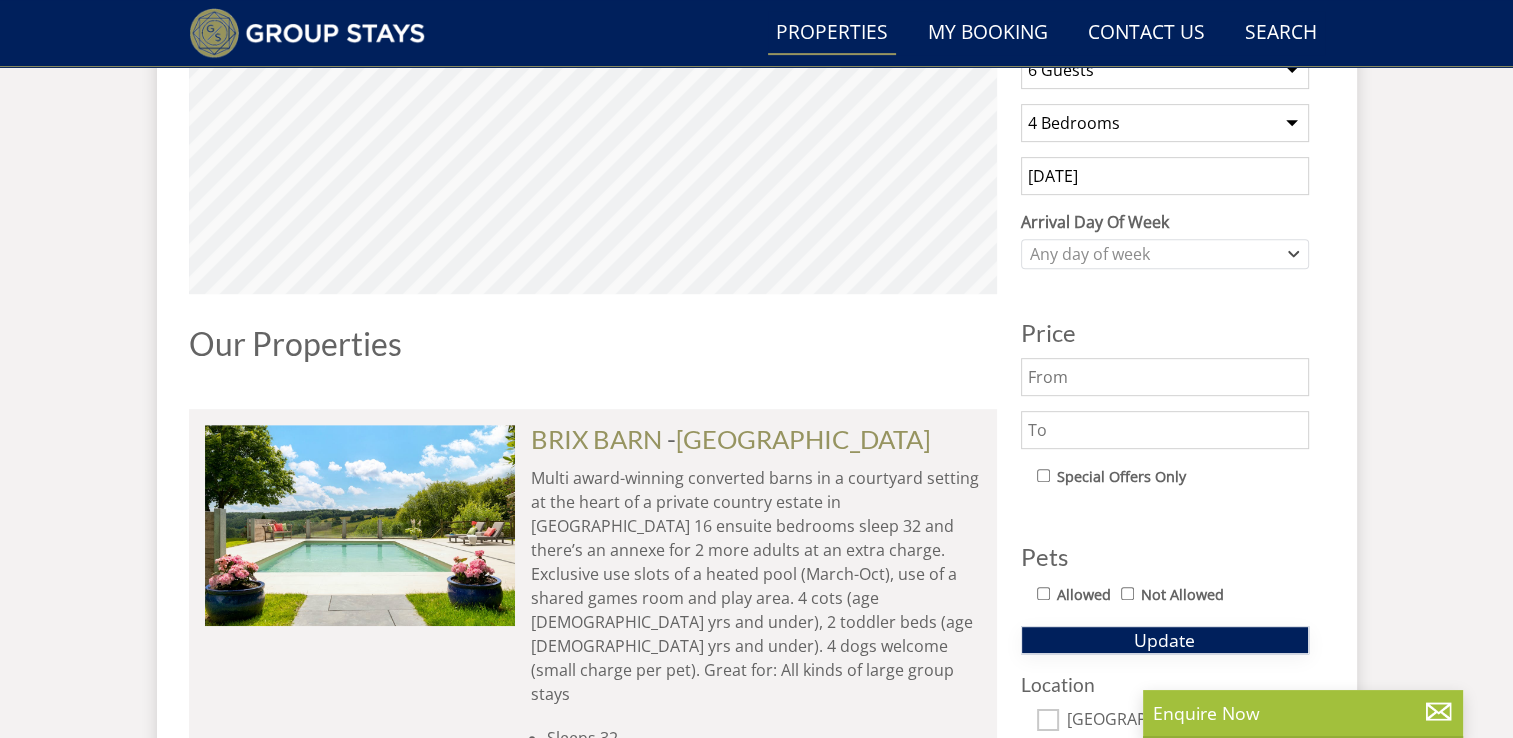 click on "Update" at bounding box center (1164, 640) 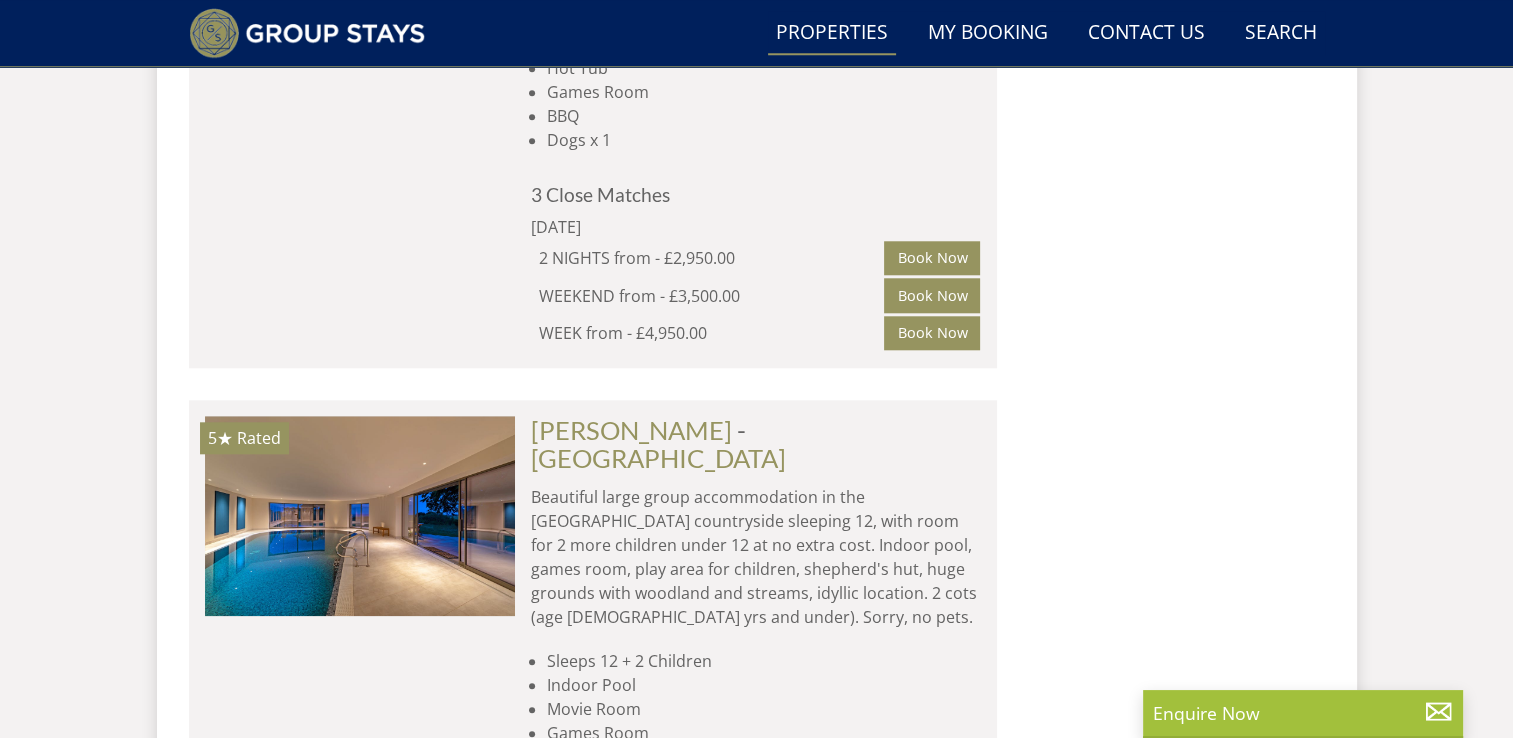 scroll, scrollTop: 2000, scrollLeft: 0, axis: vertical 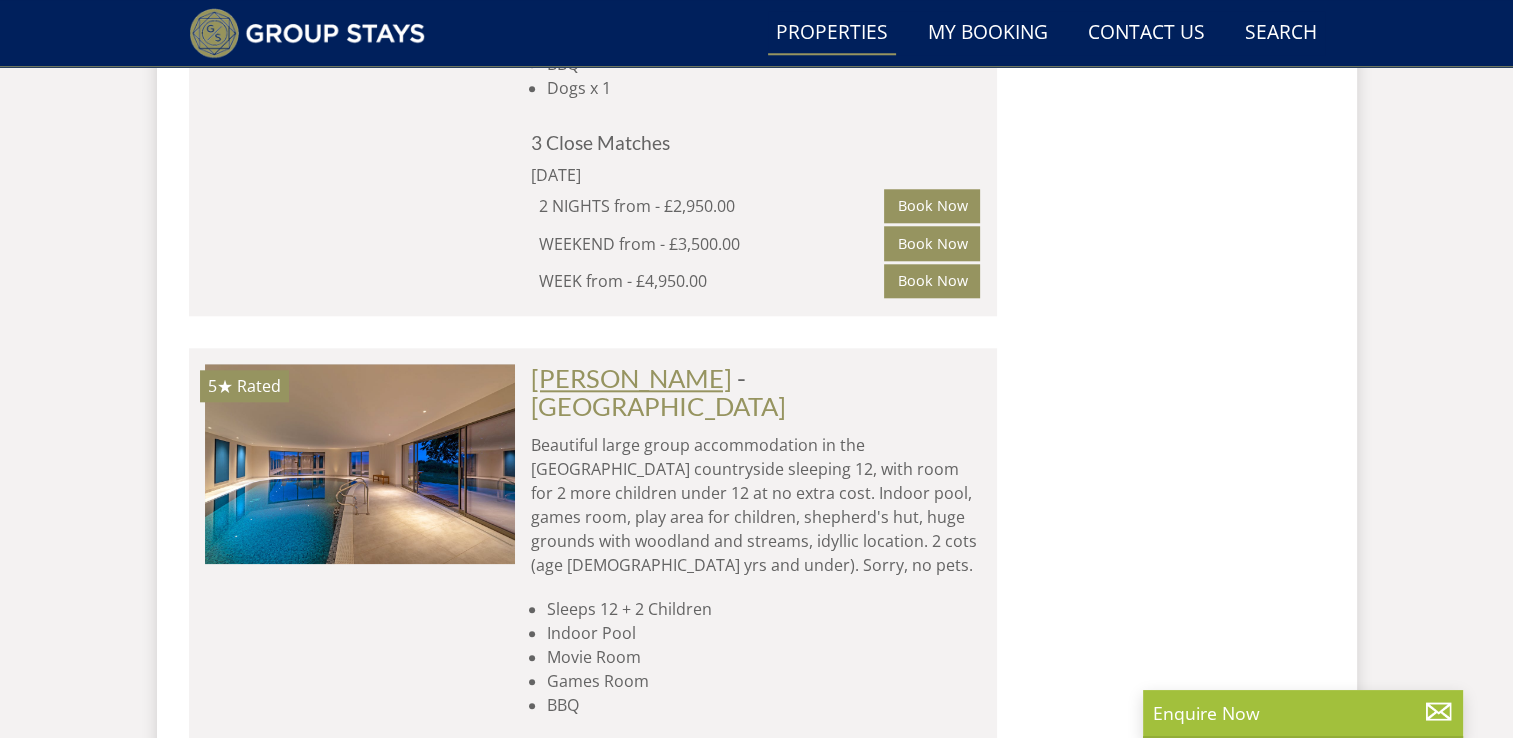 click on "[PERSON_NAME]" at bounding box center (631, 378) 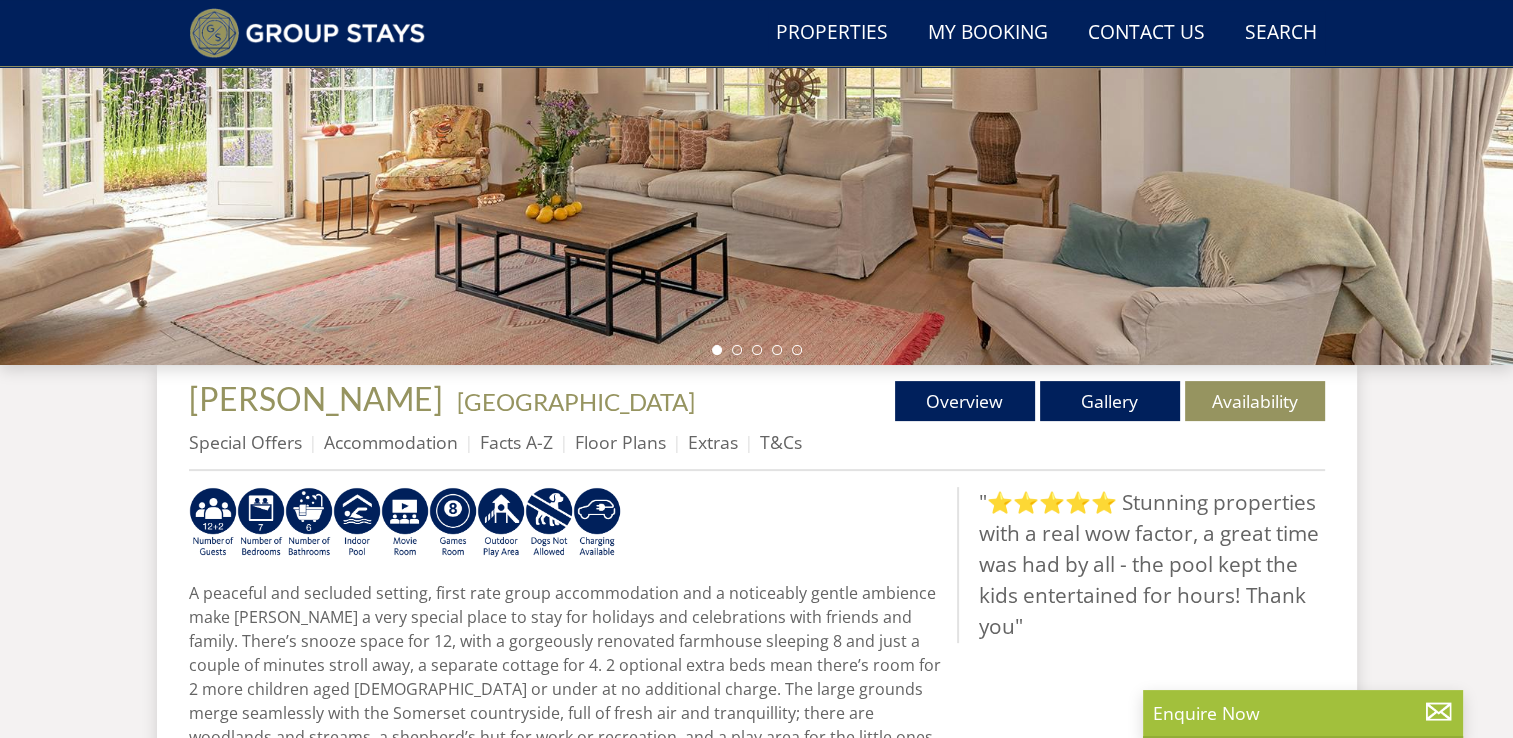 scroll, scrollTop: 500, scrollLeft: 0, axis: vertical 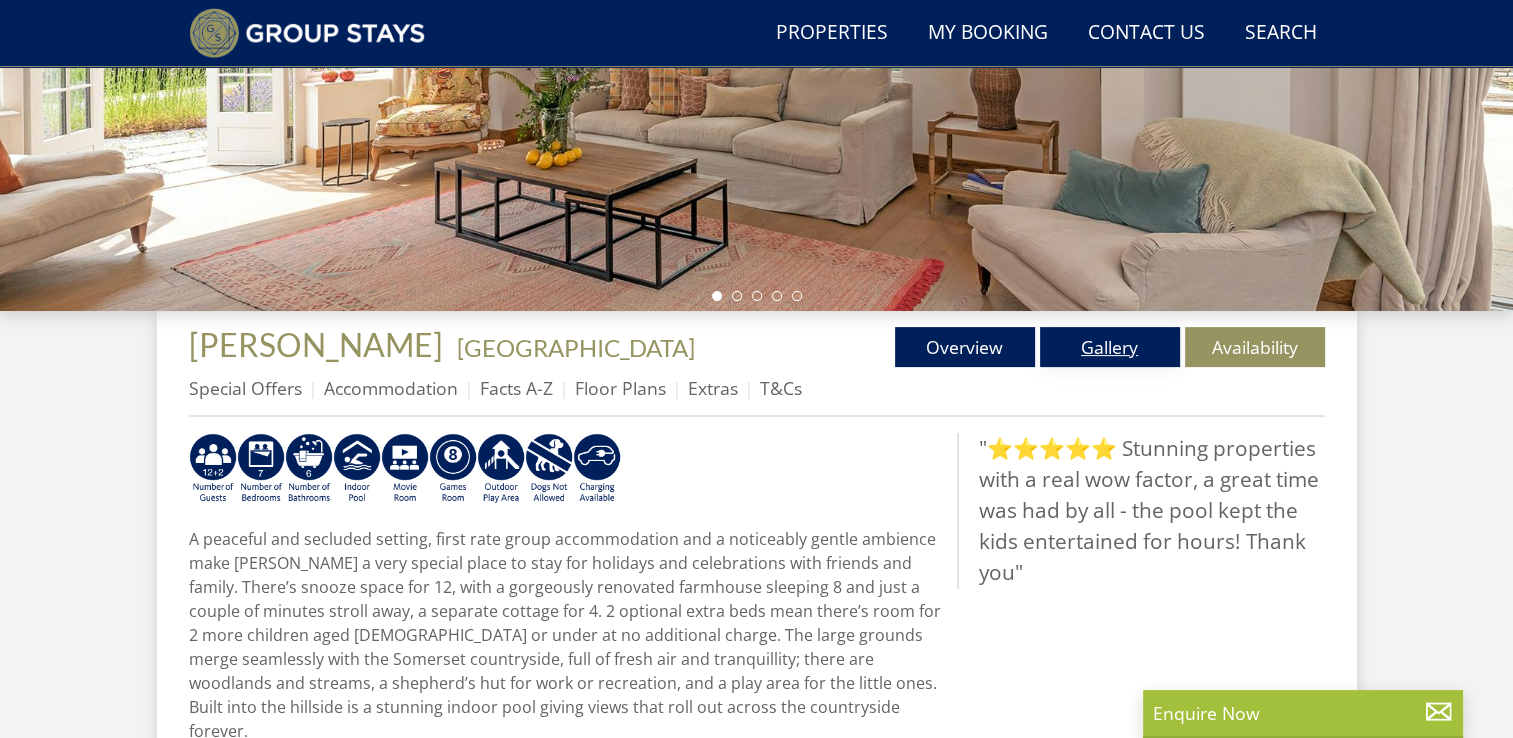 click on "Gallery" at bounding box center (1110, 347) 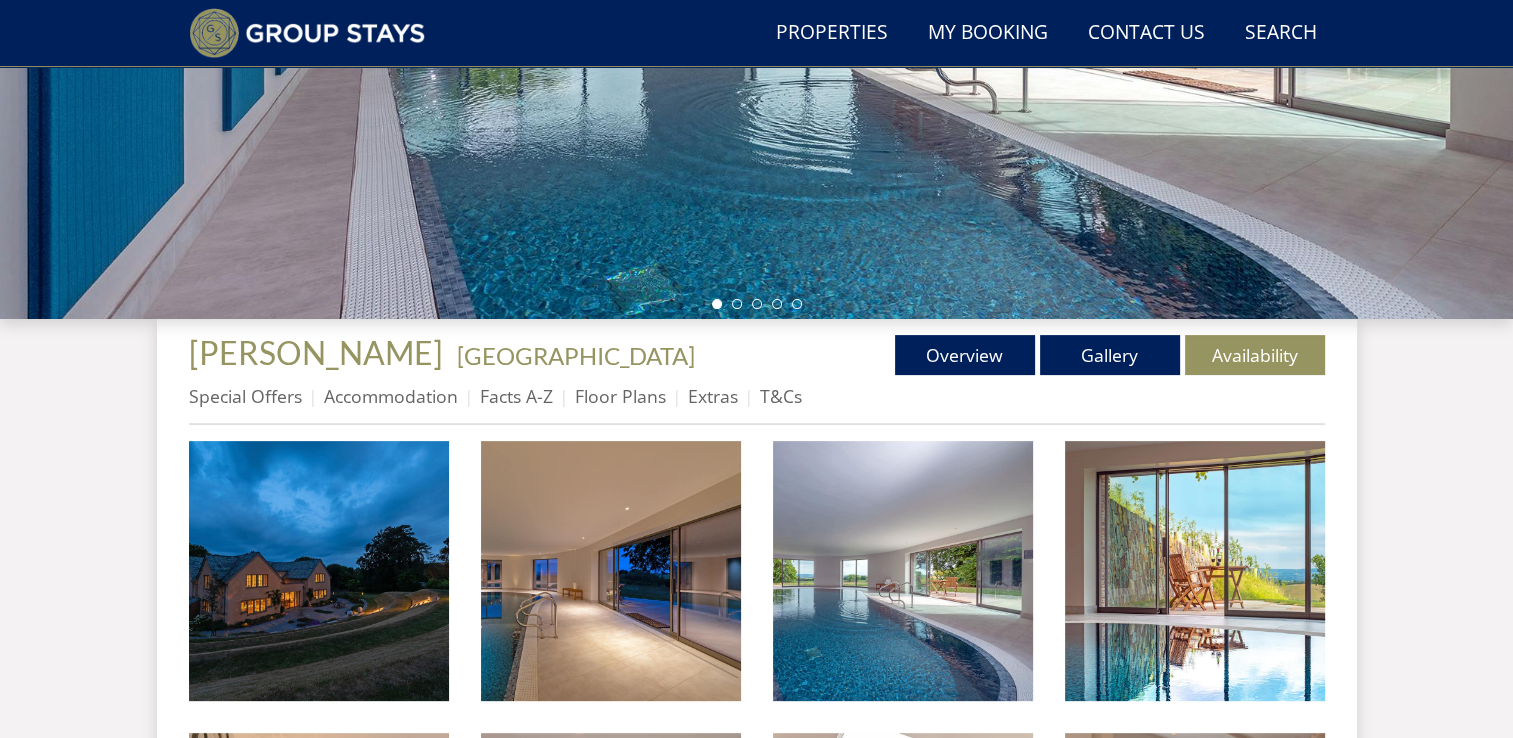 scroll, scrollTop: 659, scrollLeft: 0, axis: vertical 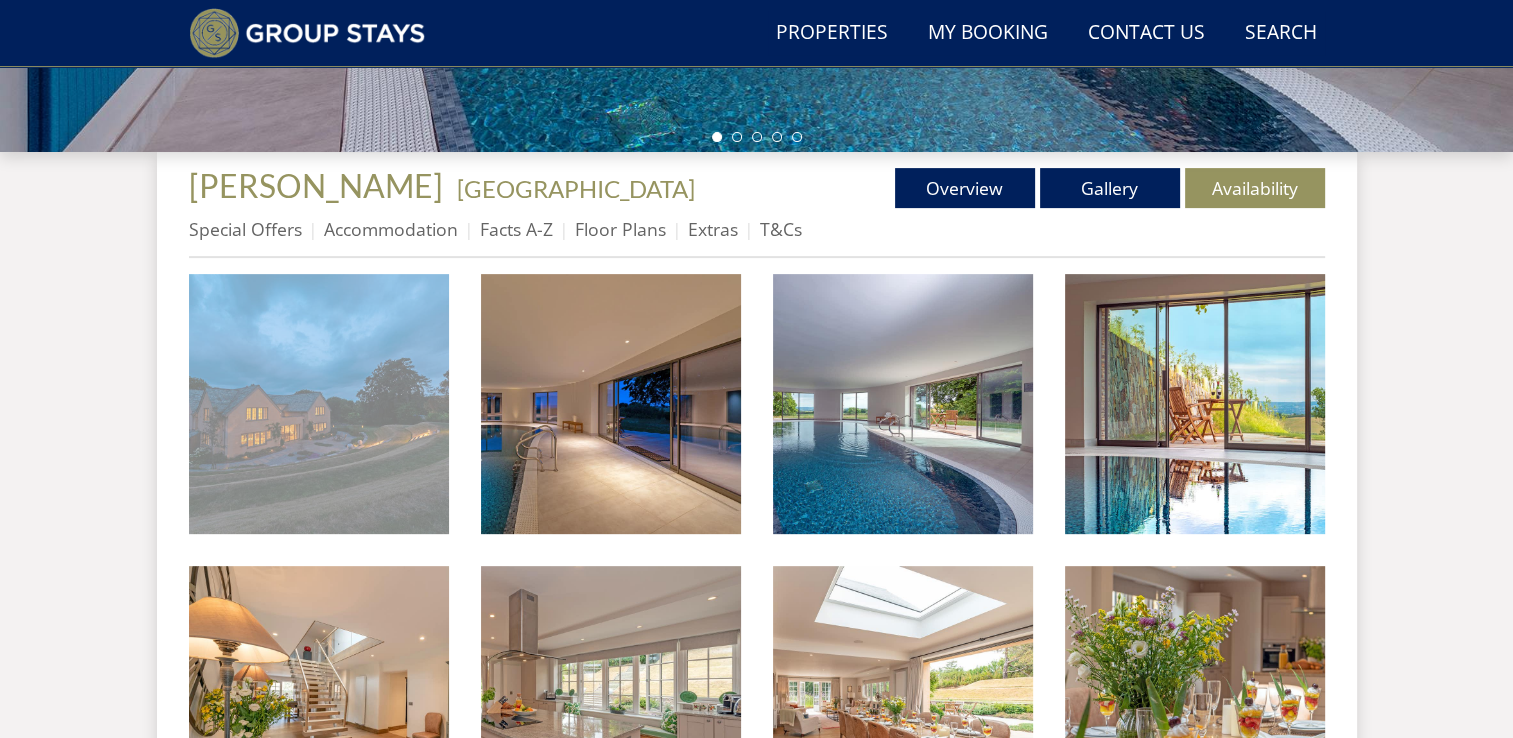 click at bounding box center [319, 404] 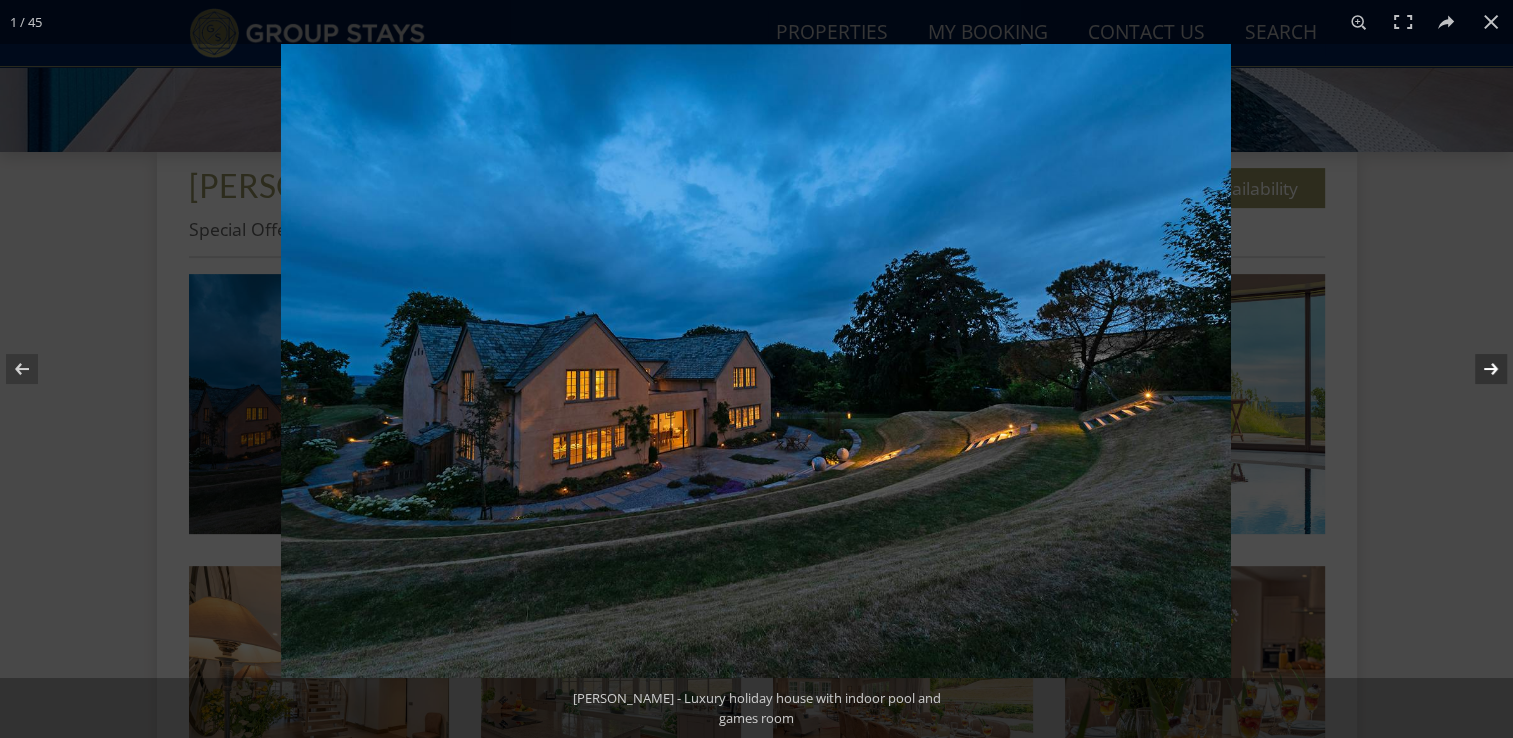 click at bounding box center [1478, 369] 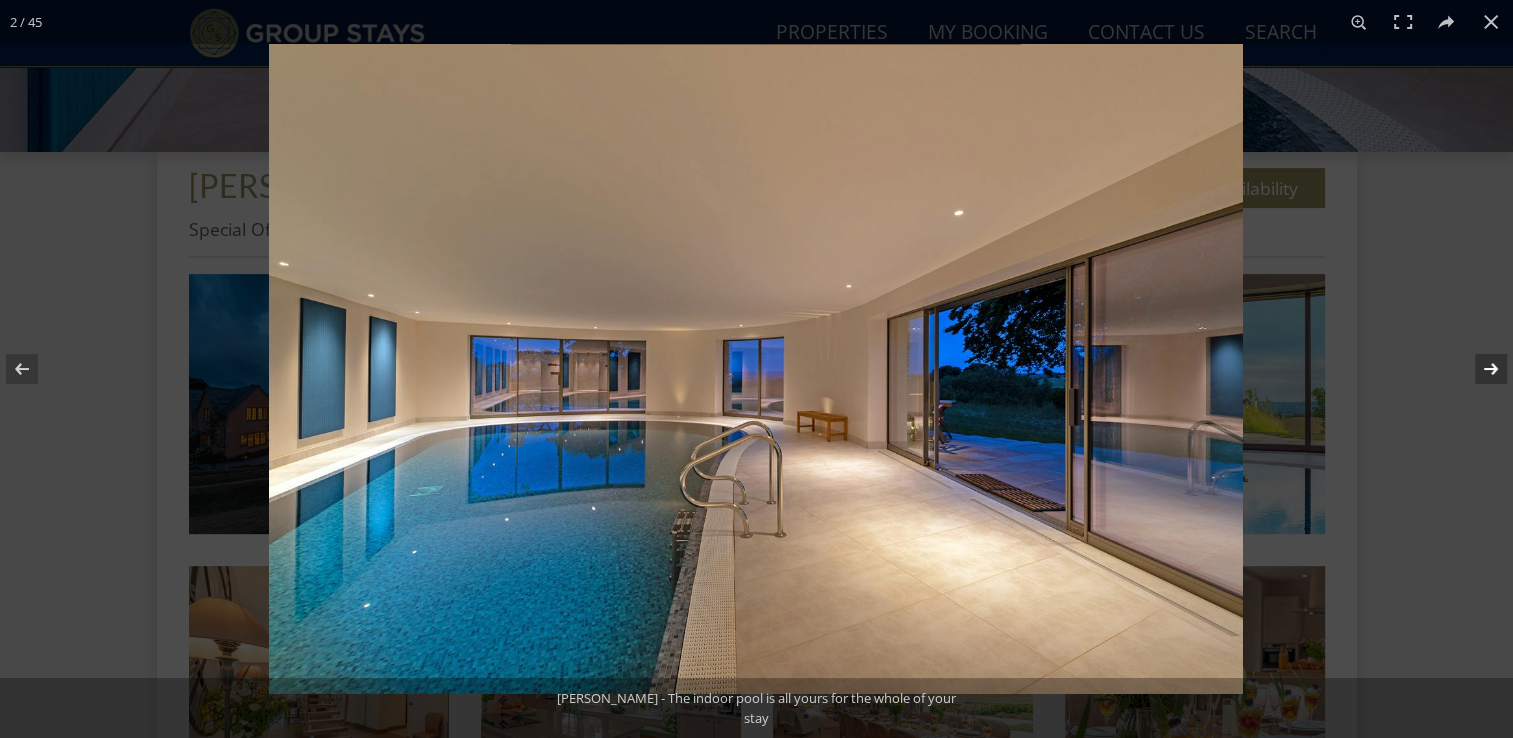 click at bounding box center (1478, 369) 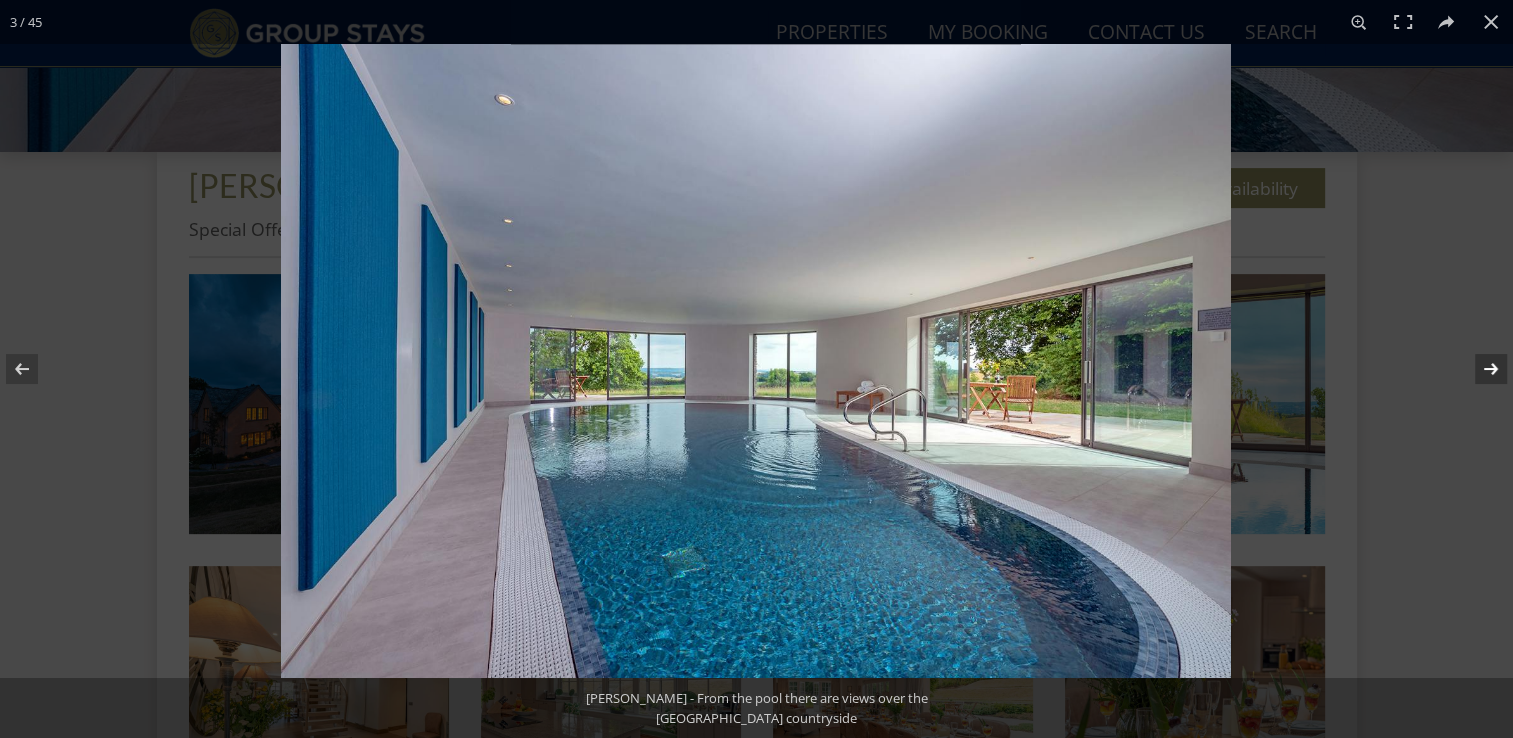 click at bounding box center (1478, 369) 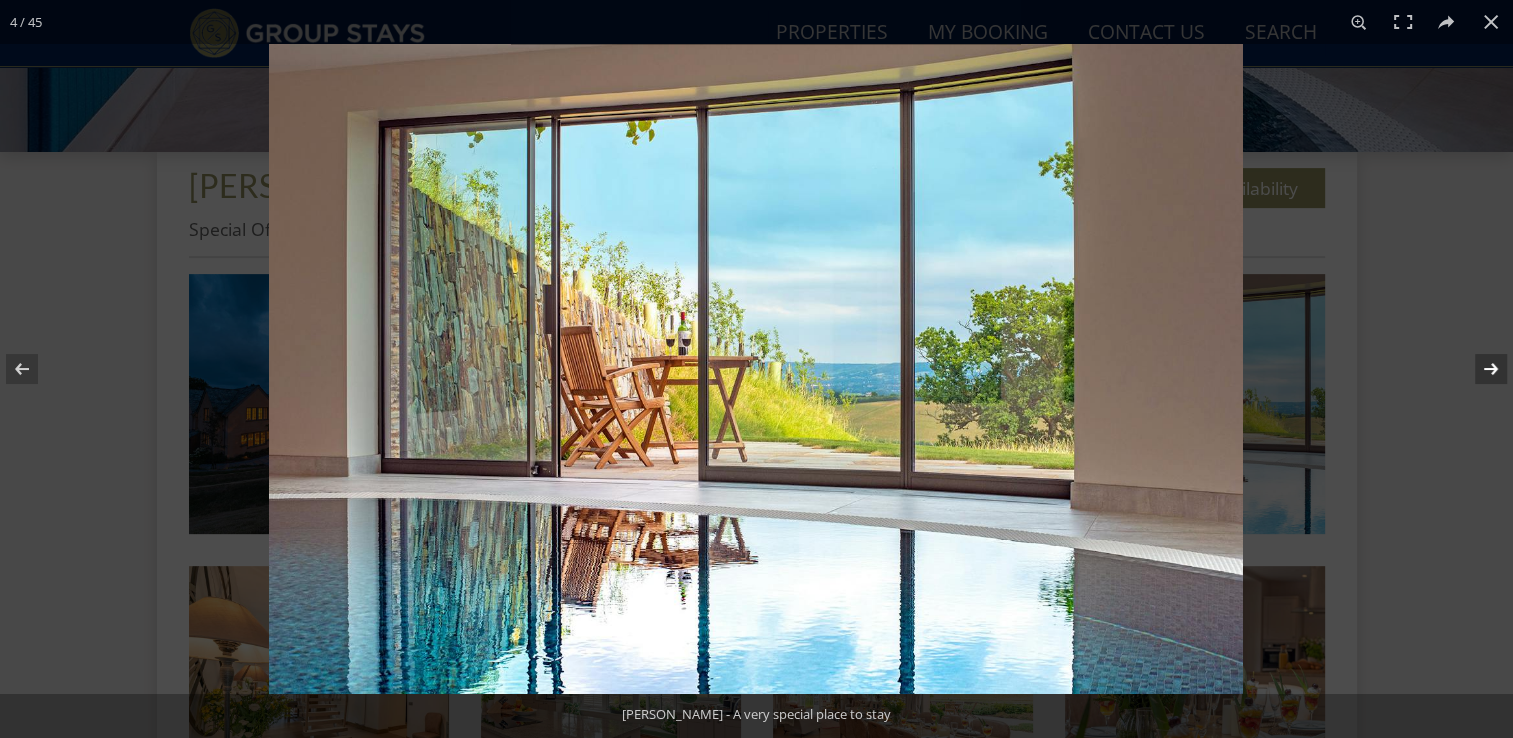 click at bounding box center [1478, 369] 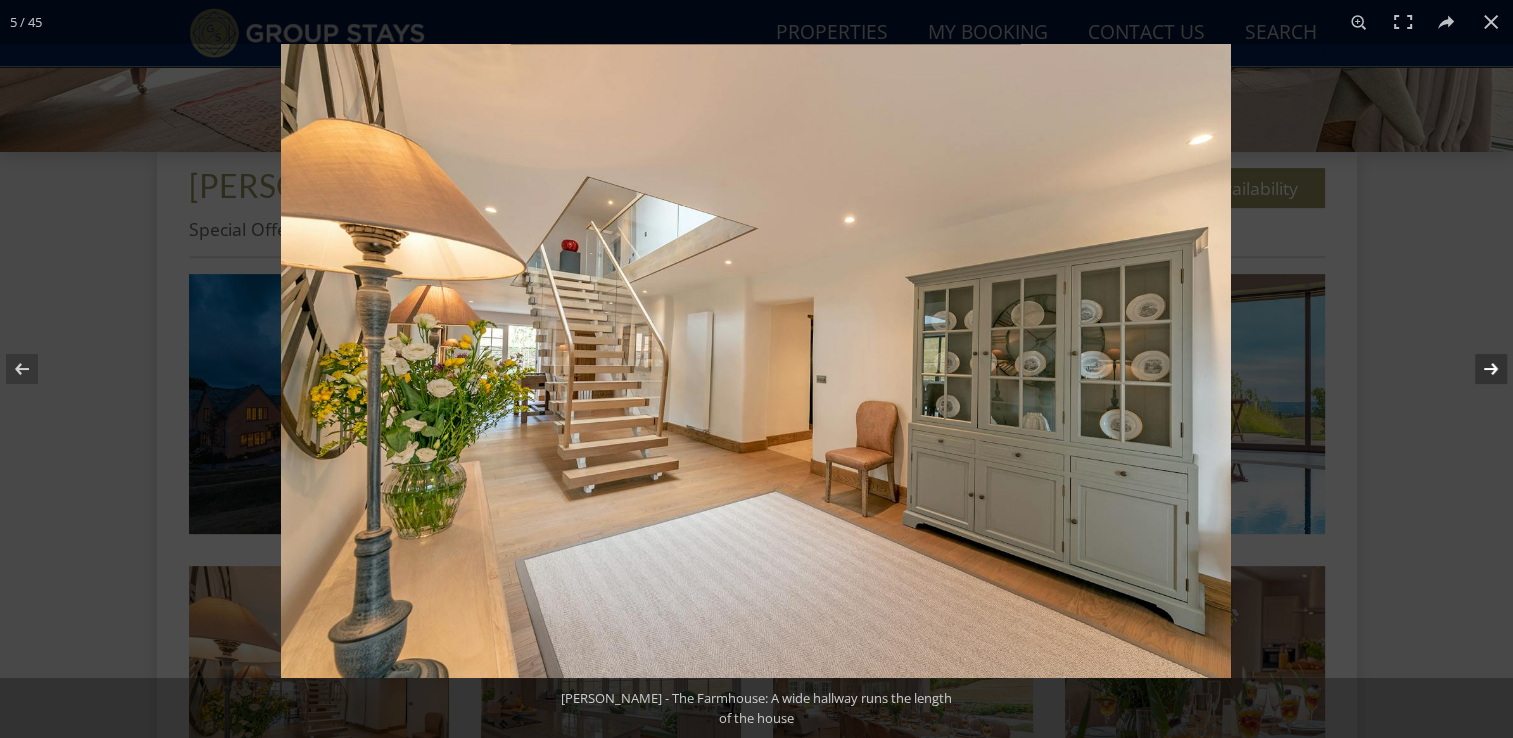 click at bounding box center (1478, 369) 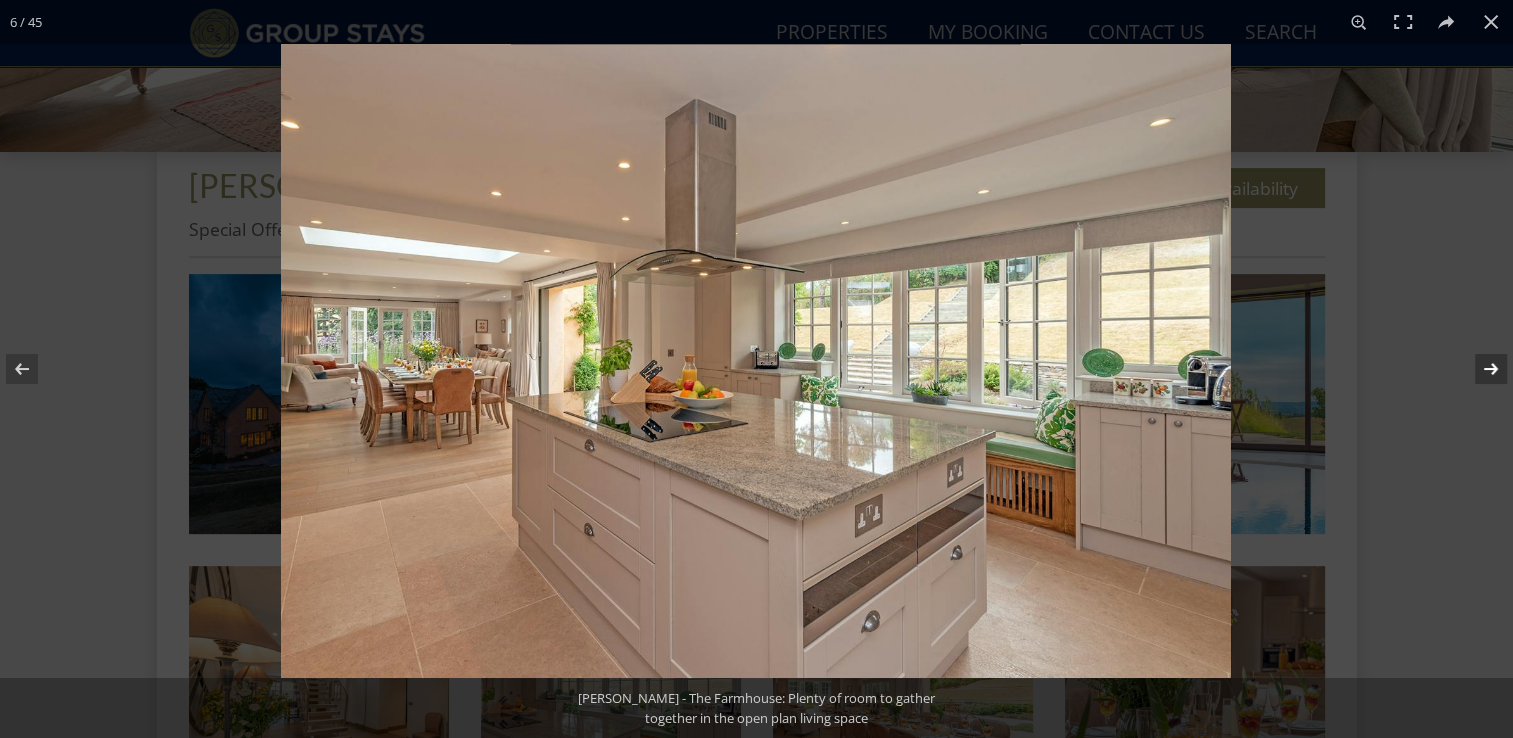click at bounding box center [1478, 369] 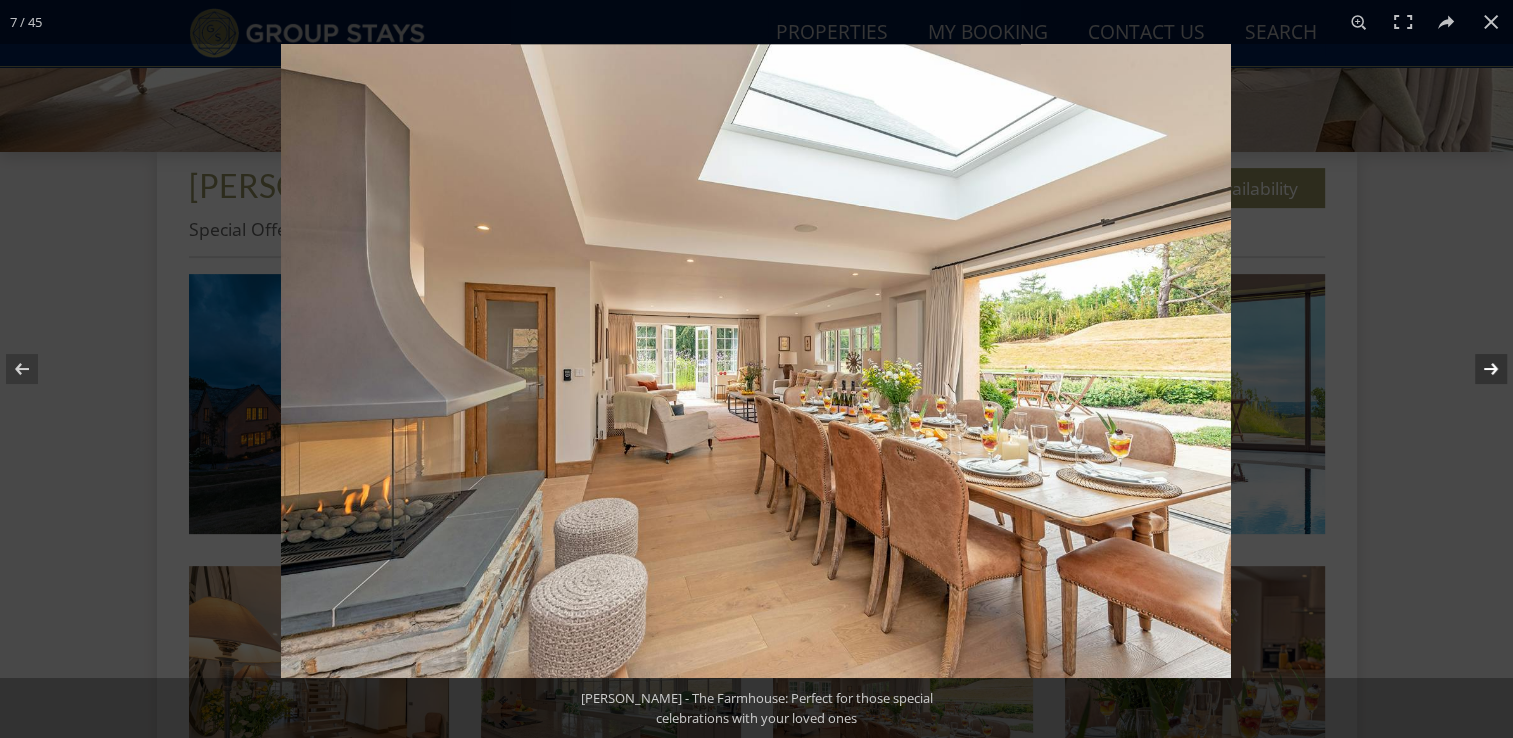 click at bounding box center (1478, 369) 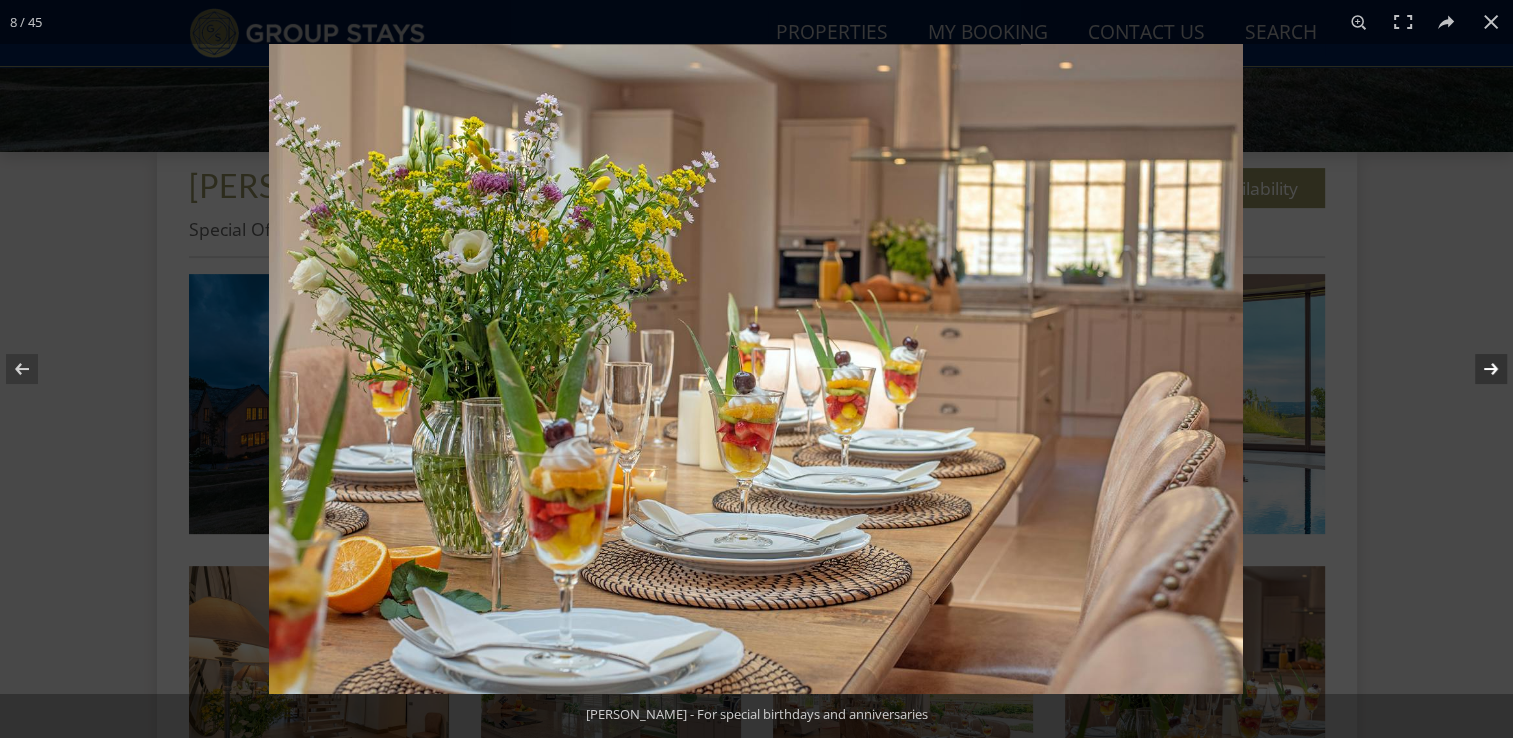 click at bounding box center [1478, 369] 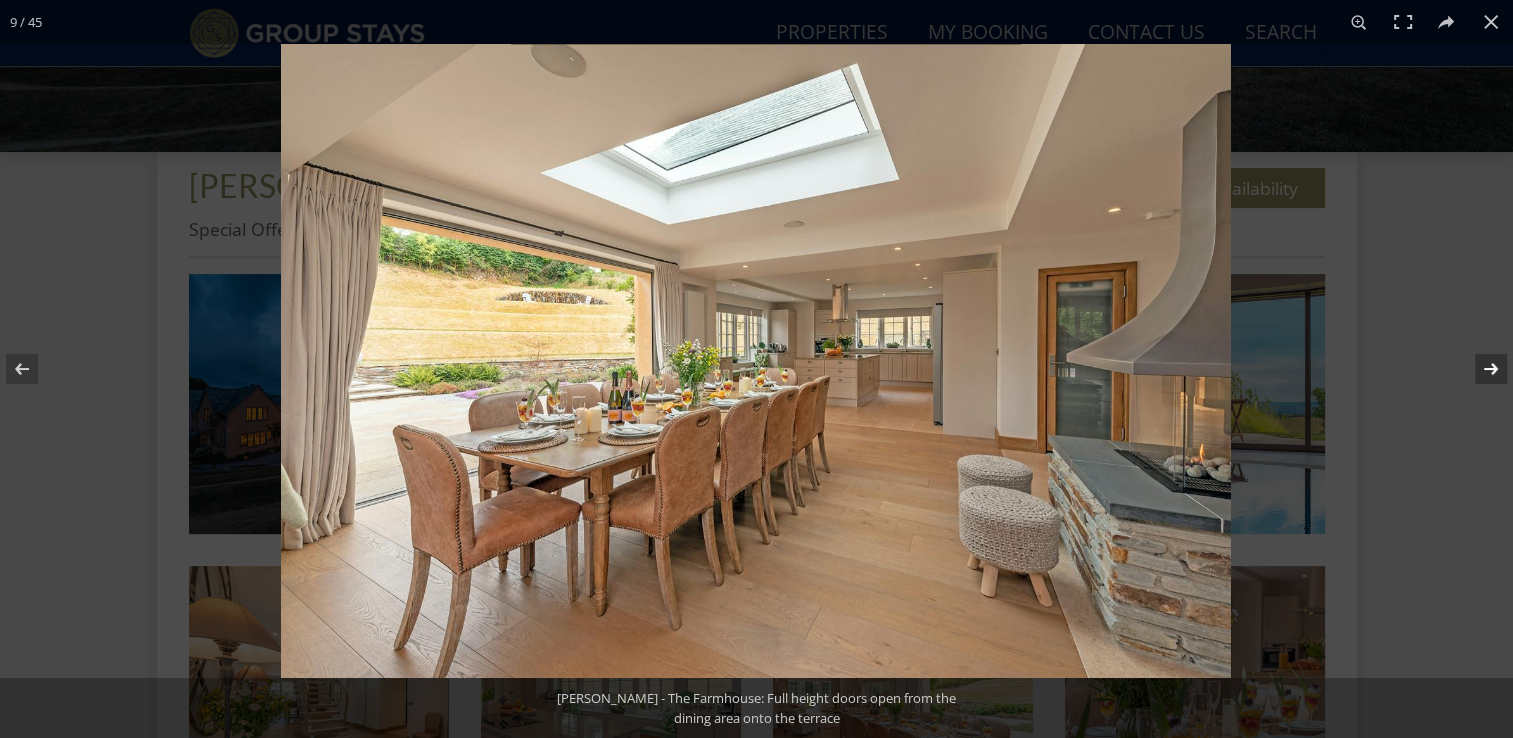click at bounding box center (1478, 369) 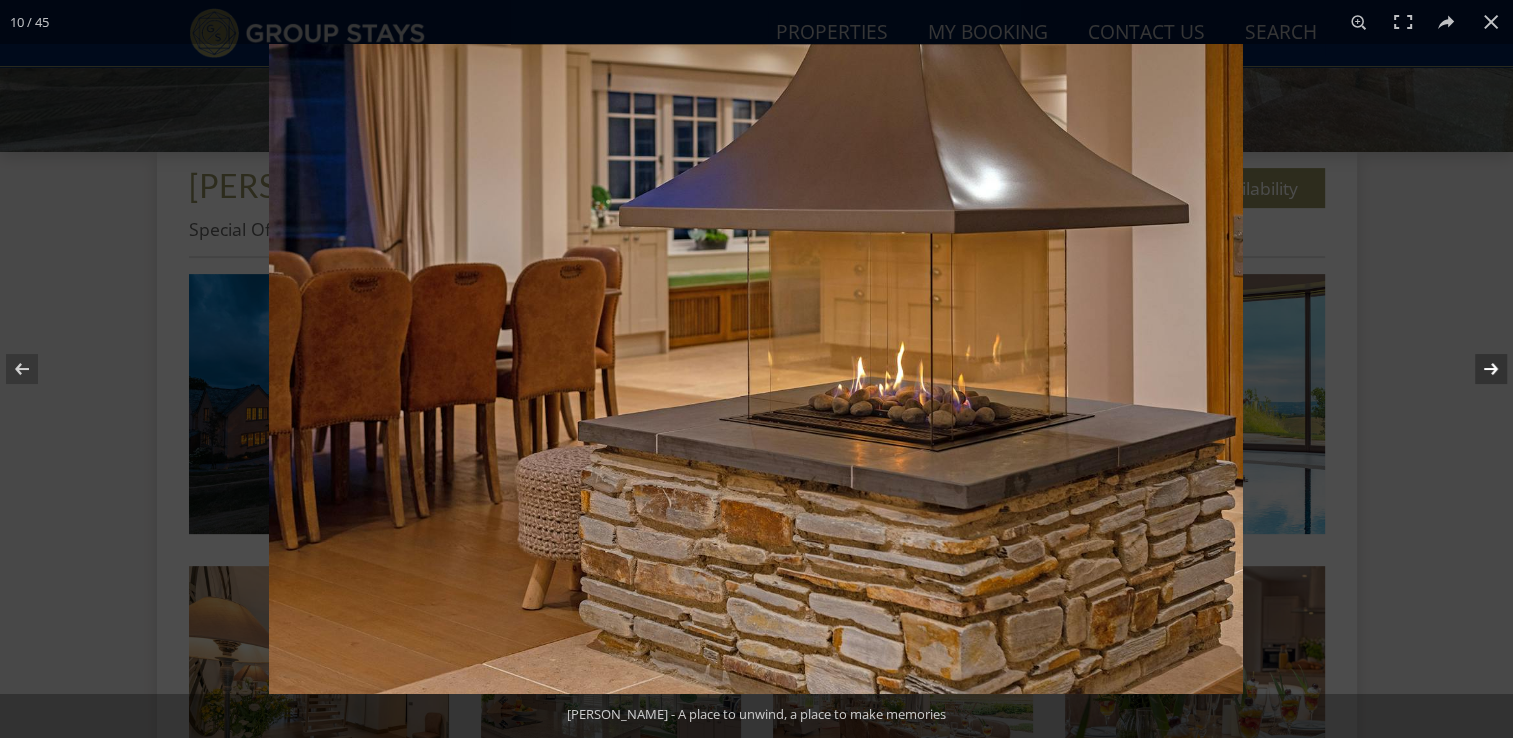 click at bounding box center (1478, 369) 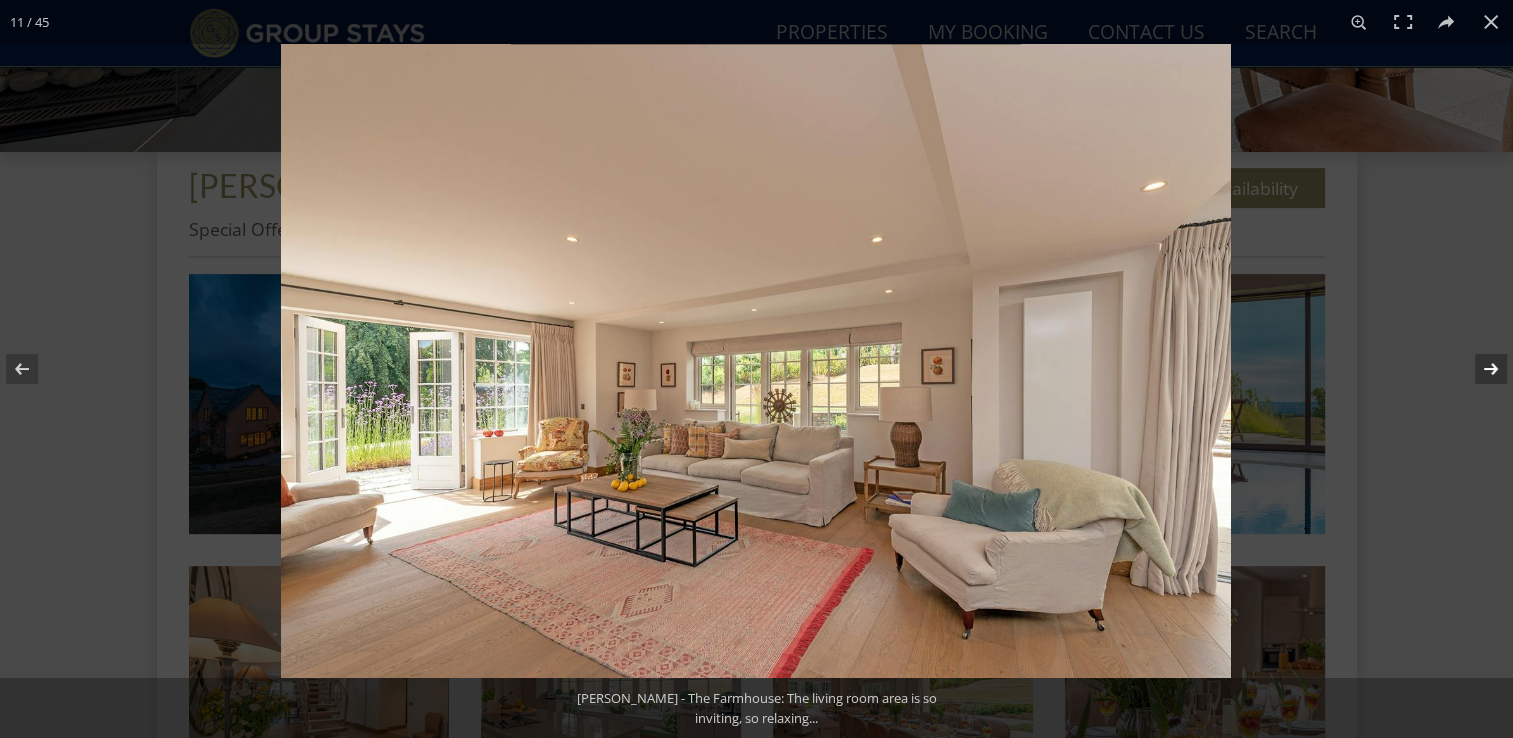 click at bounding box center (1478, 369) 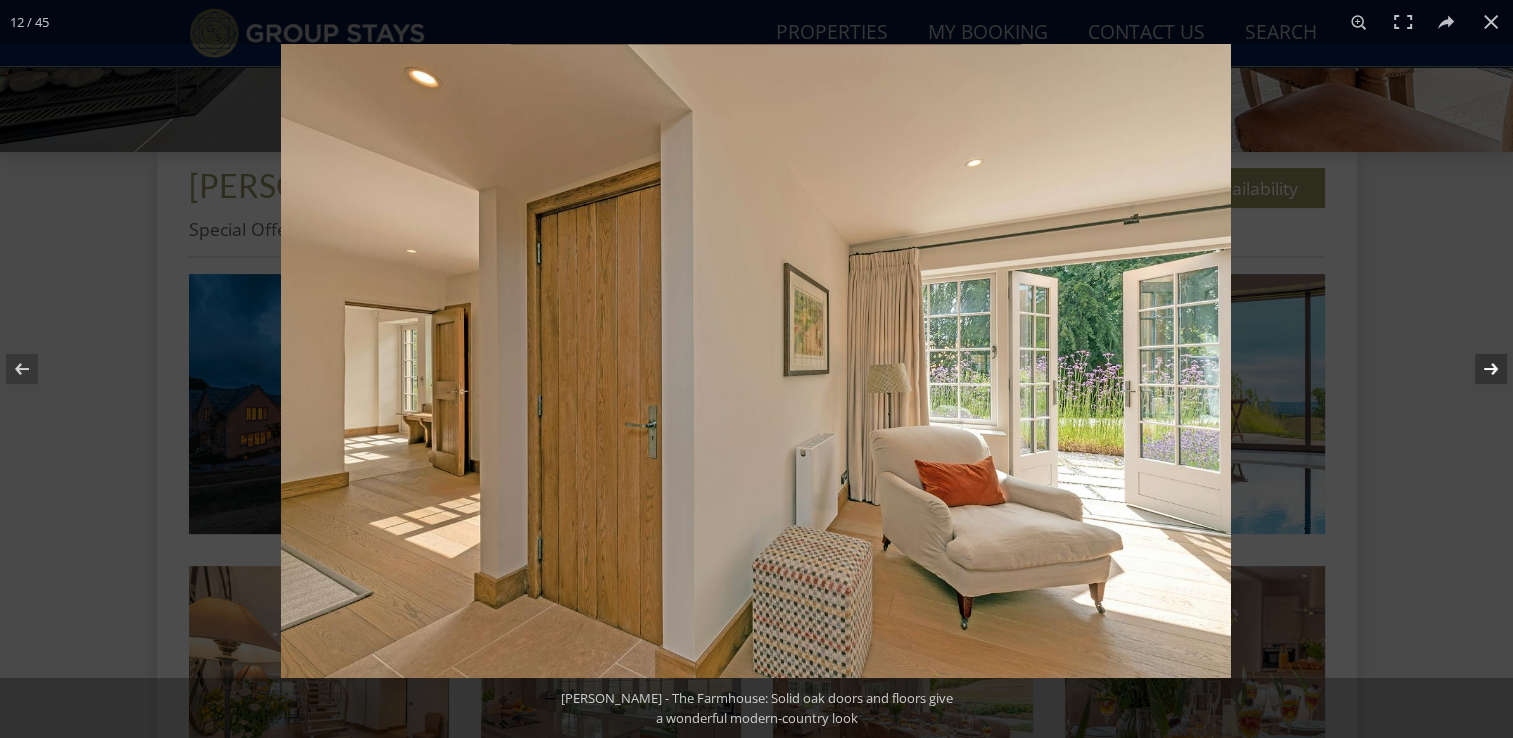 click at bounding box center (1478, 369) 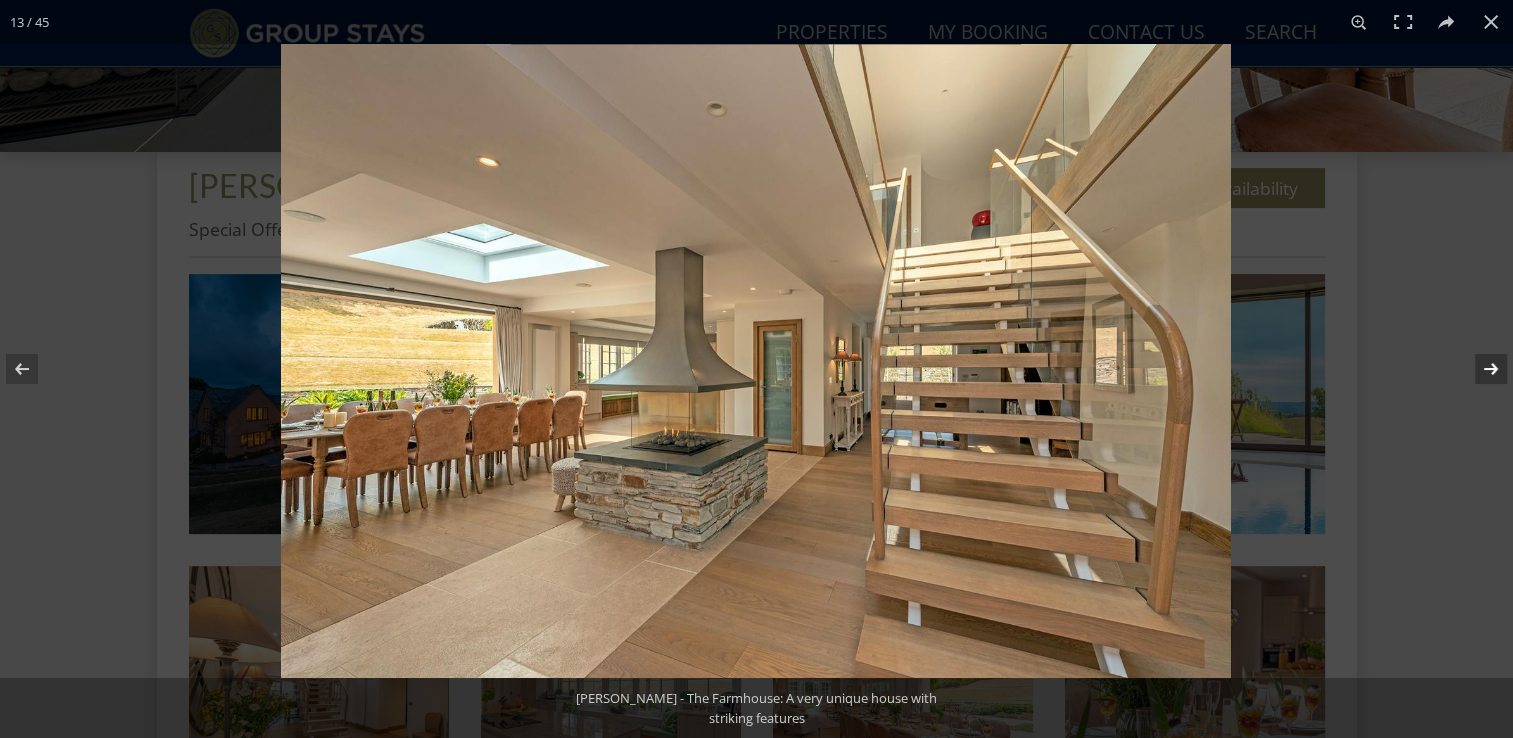 click at bounding box center [1478, 369] 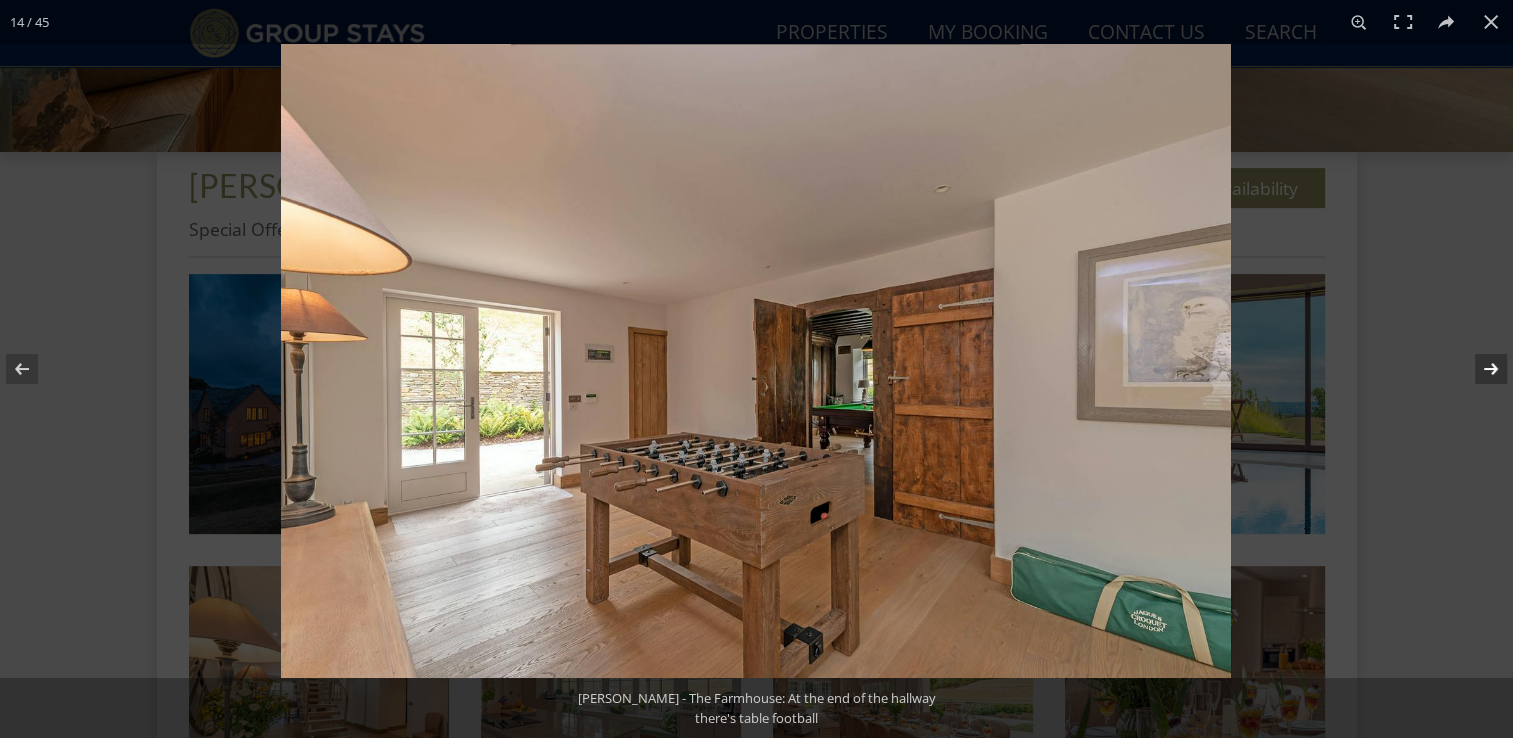 click at bounding box center [1478, 369] 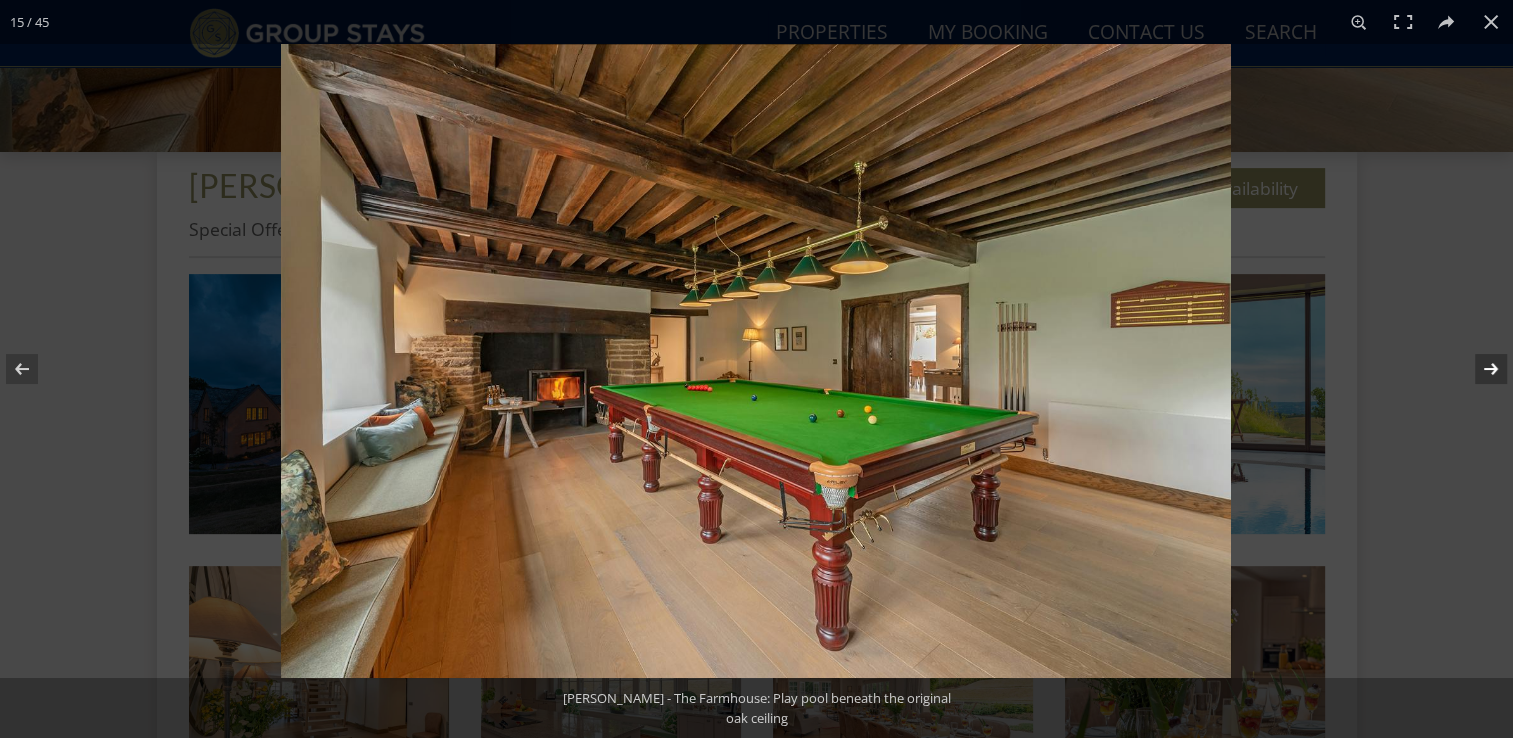 click at bounding box center (1478, 369) 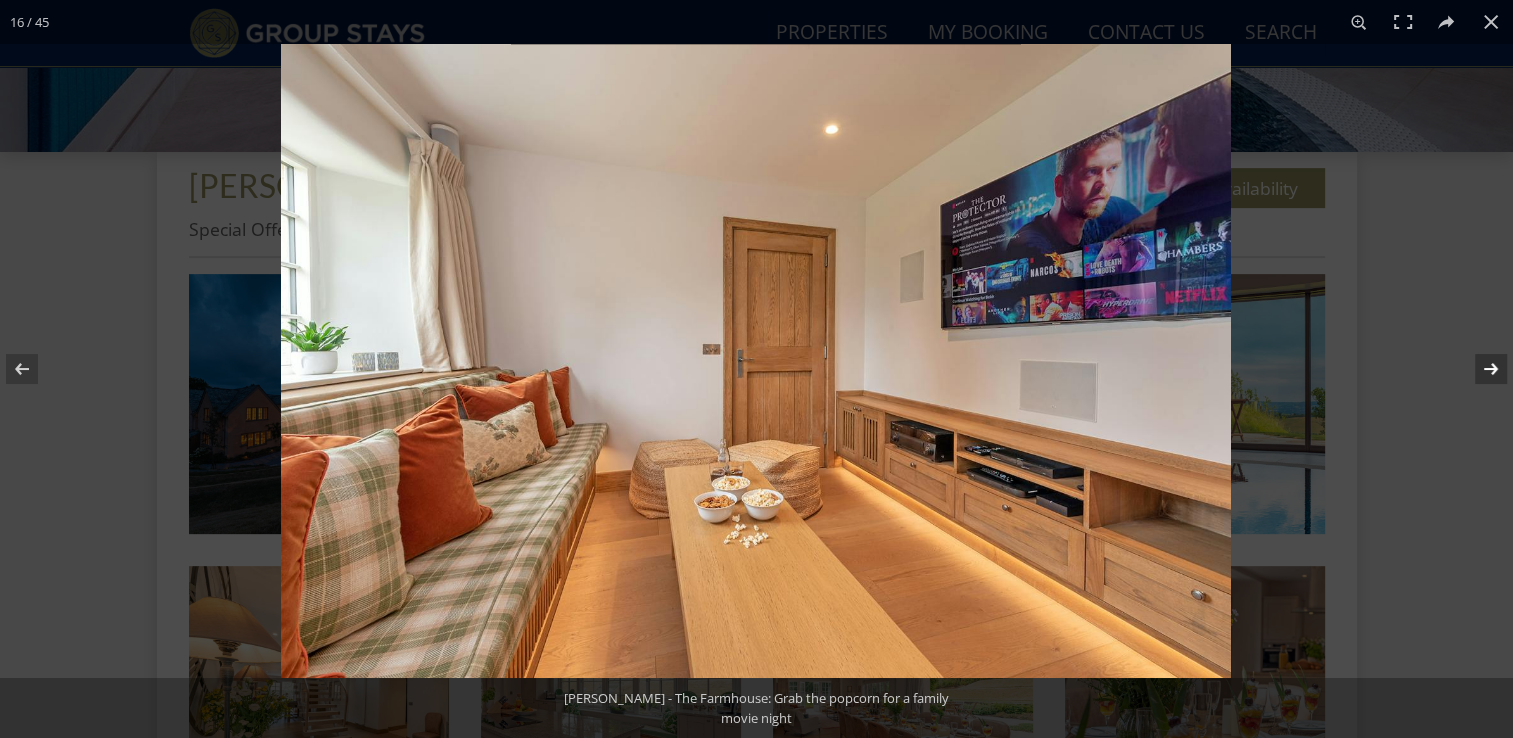 click at bounding box center (1478, 369) 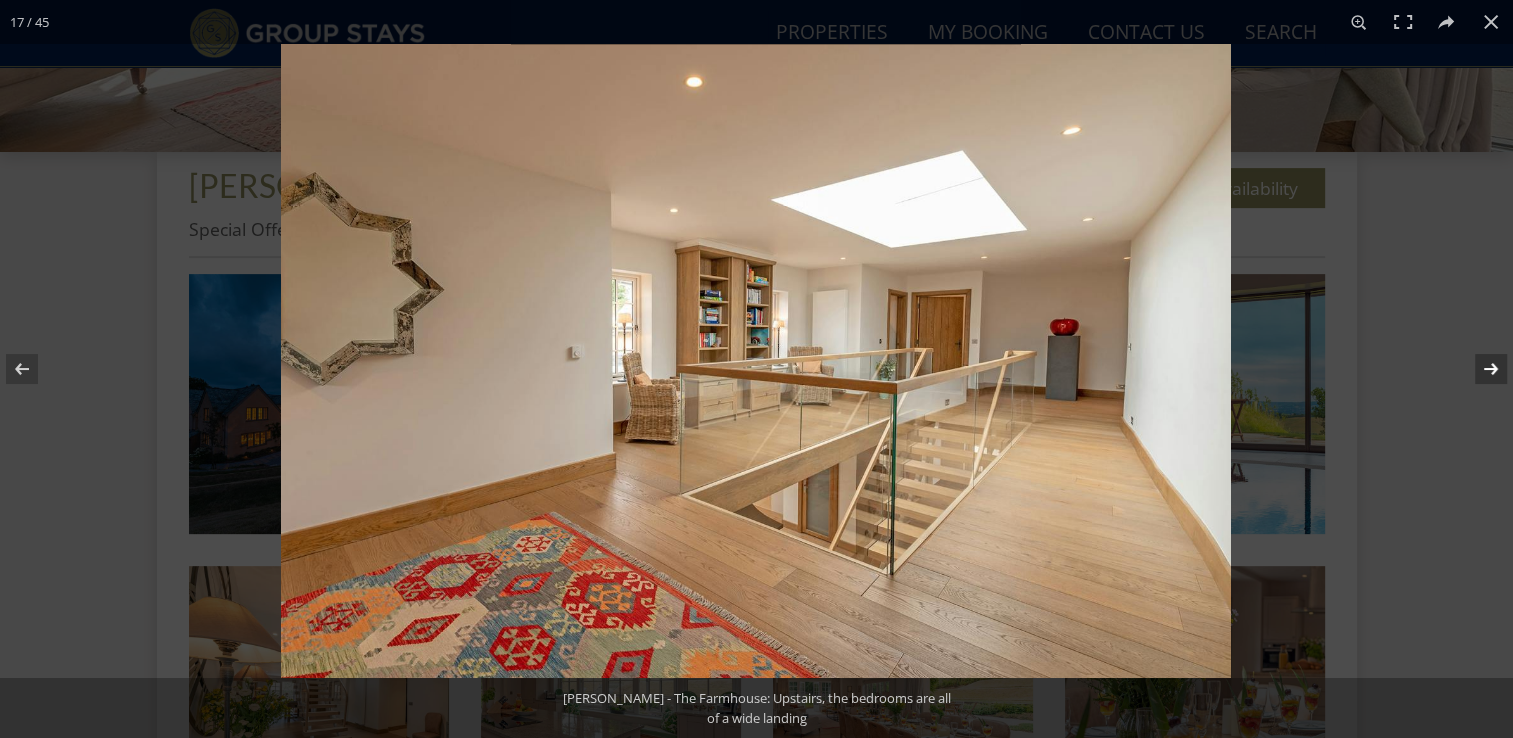 click at bounding box center [1478, 369] 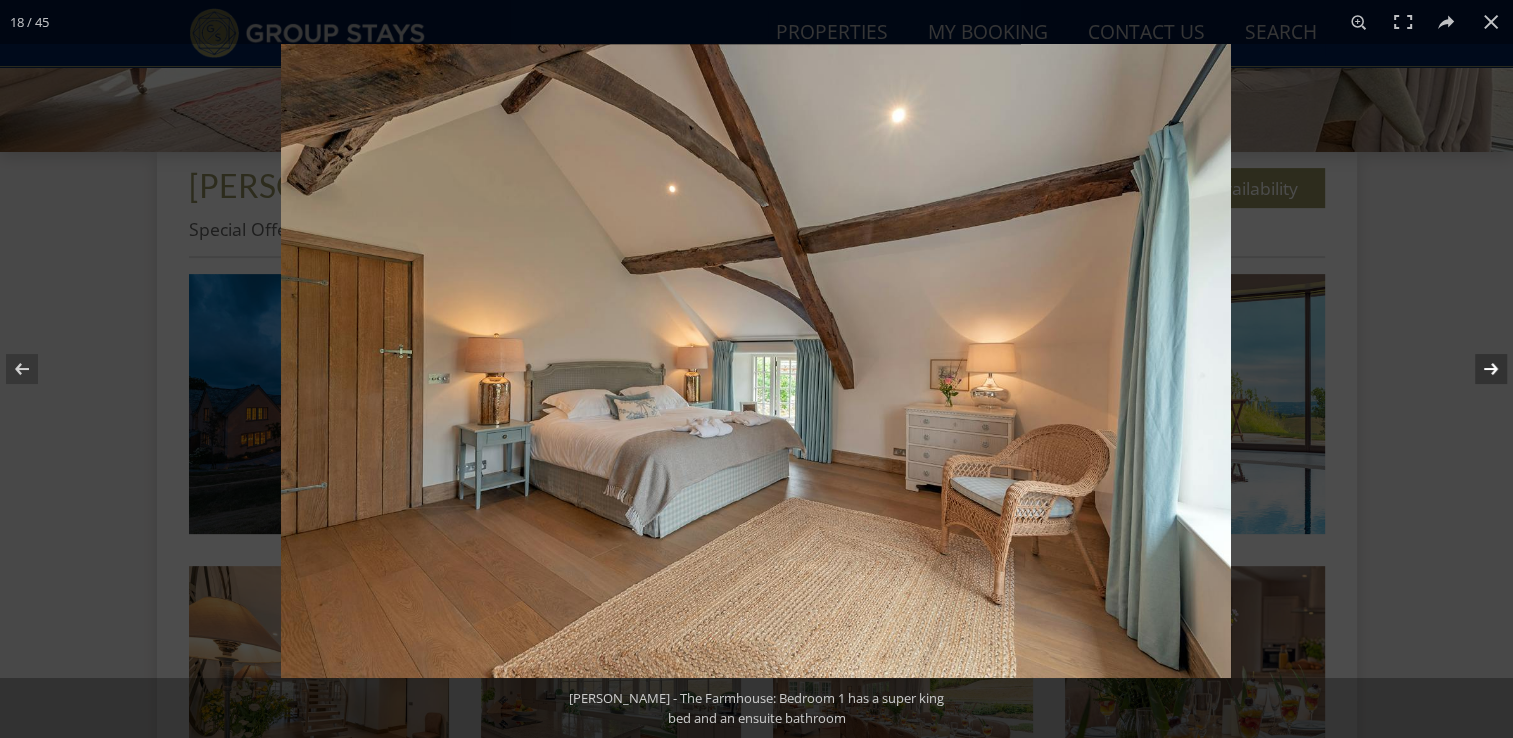 click at bounding box center [1478, 369] 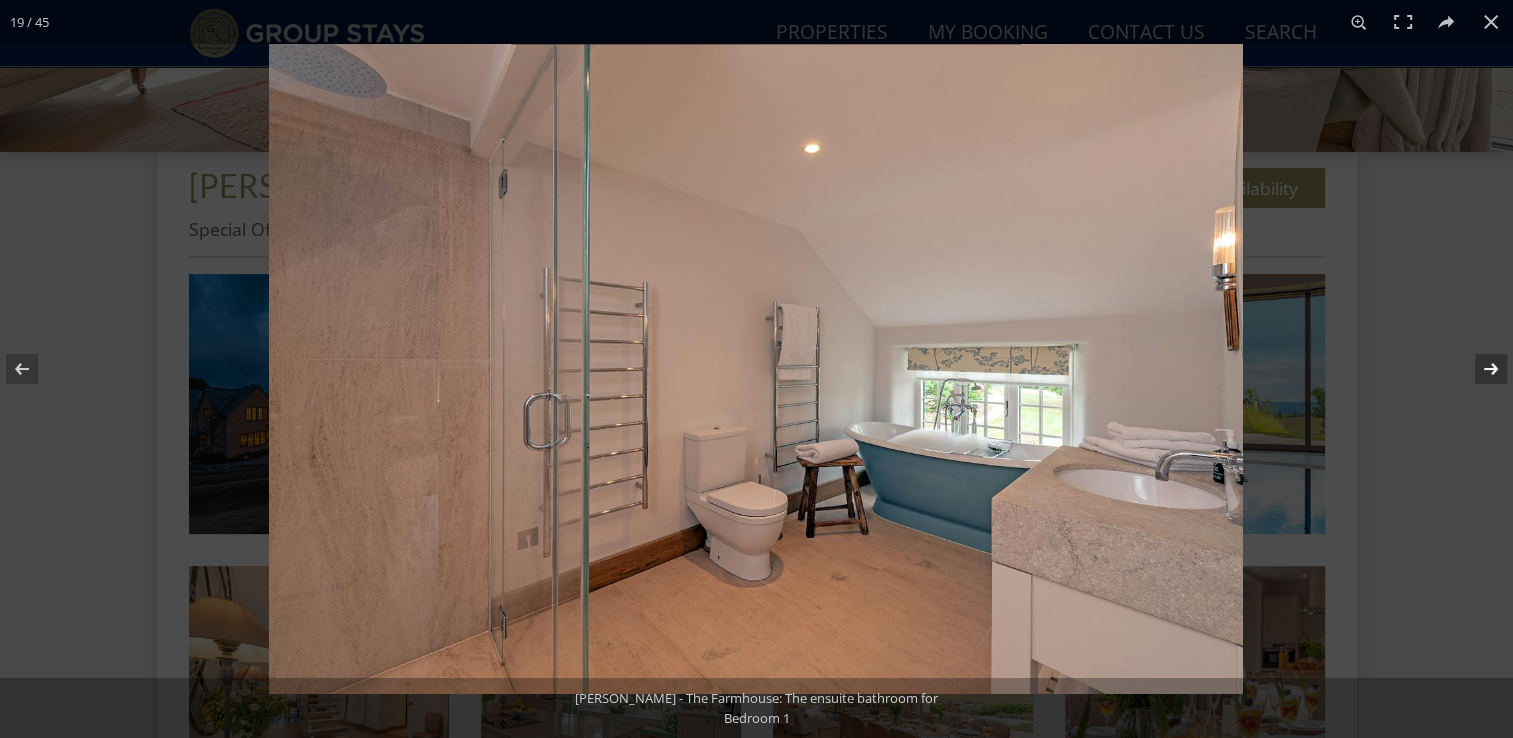click at bounding box center [1478, 369] 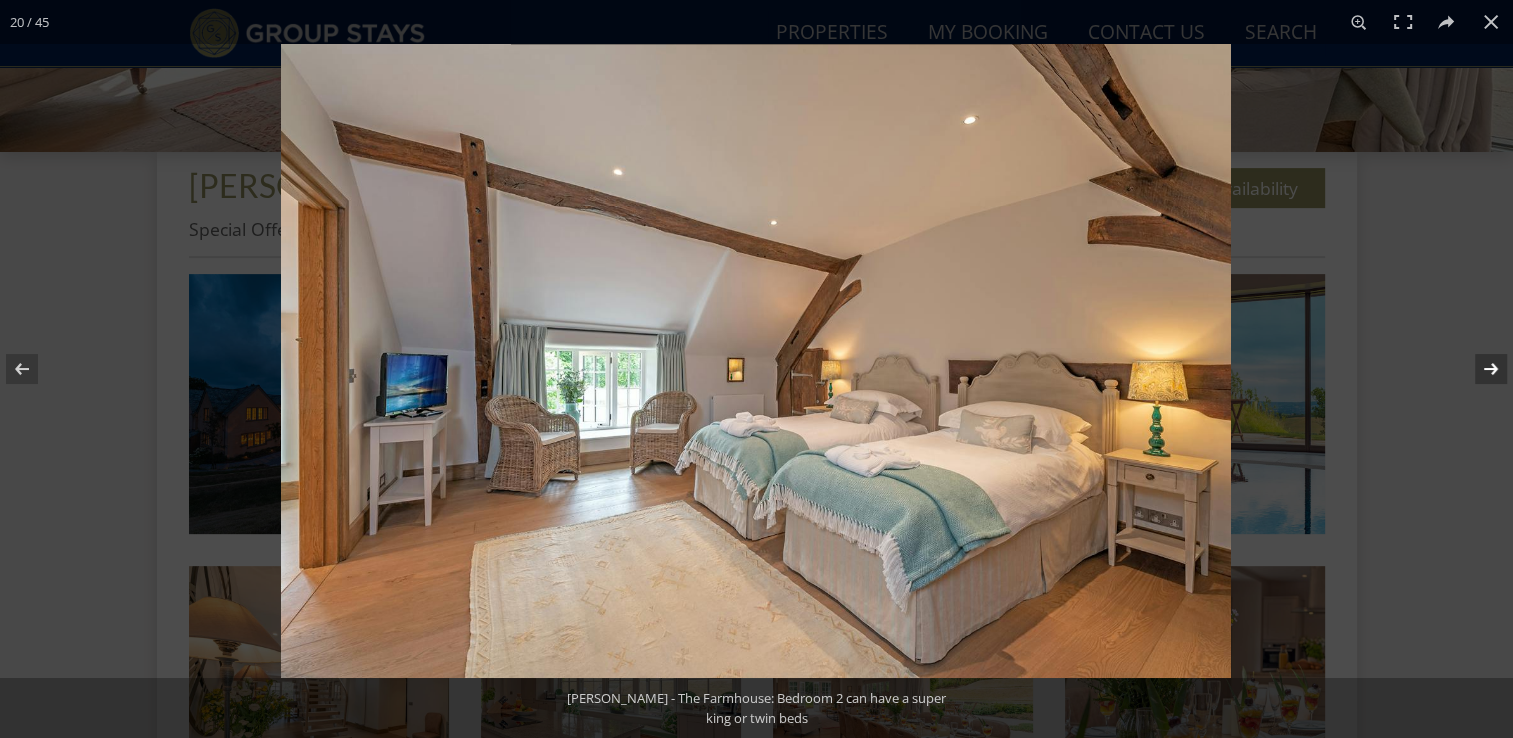 click at bounding box center (1478, 369) 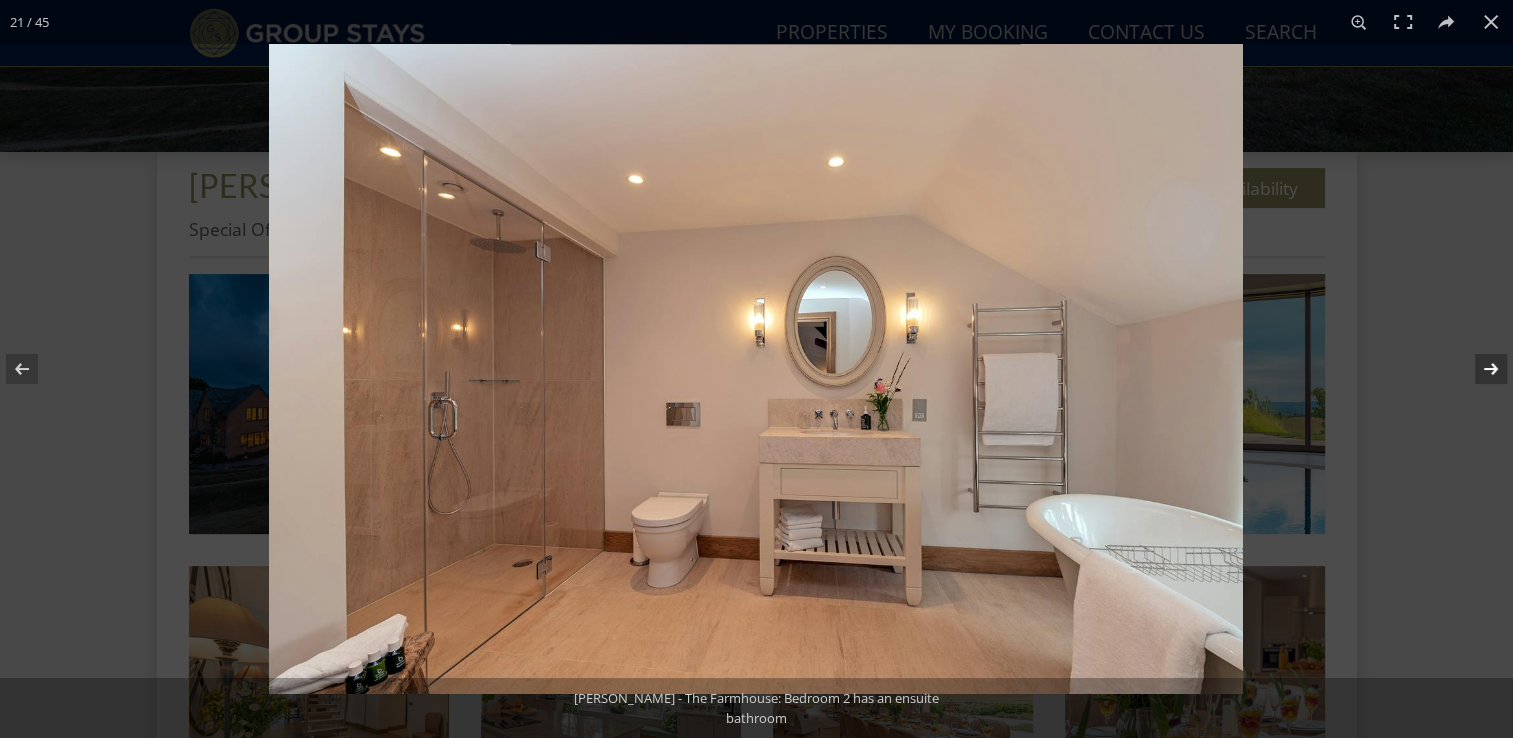 click at bounding box center [1478, 369] 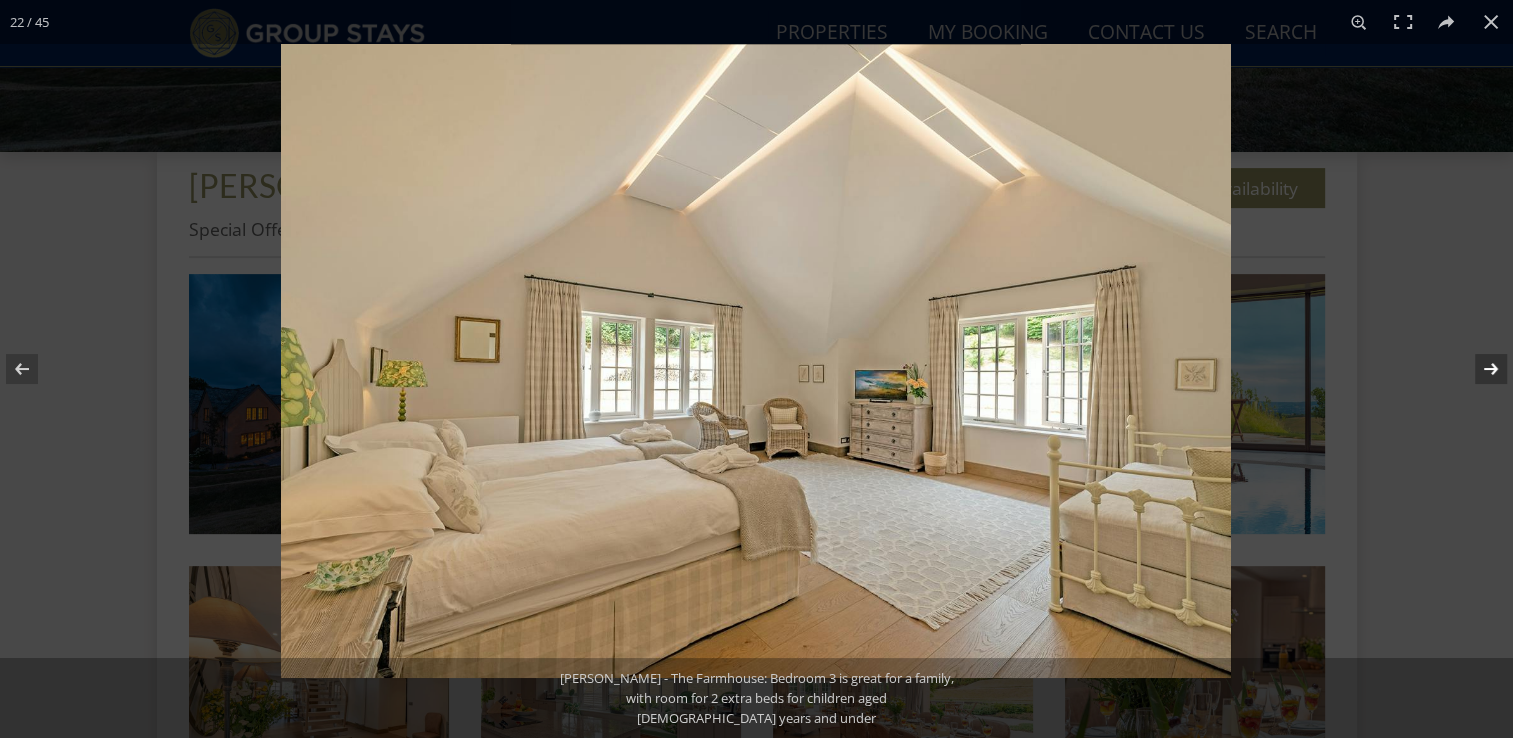 click at bounding box center [1478, 369] 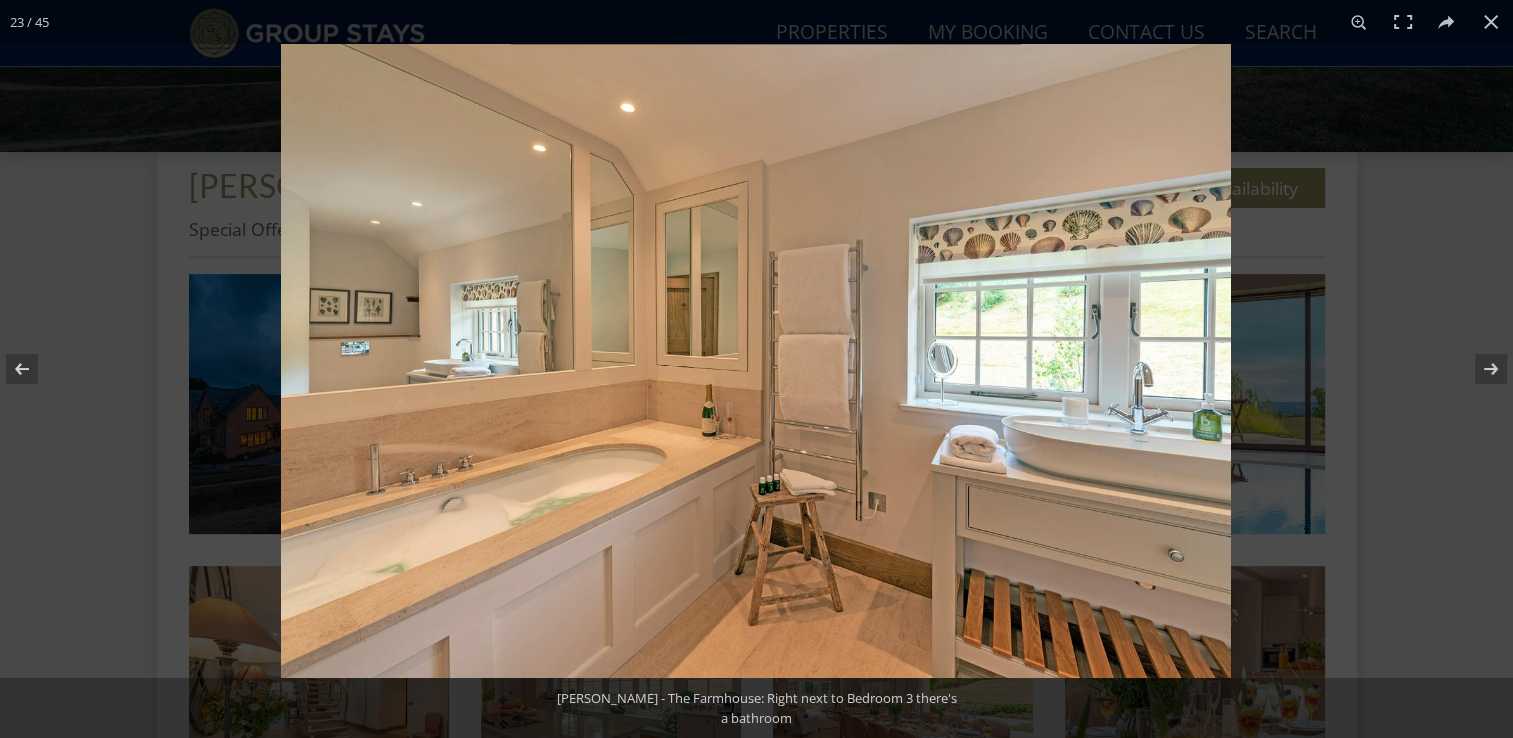 drag, startPoint x: 30, startPoint y: 370, endPoint x: 139, endPoint y: 362, distance: 109.29318 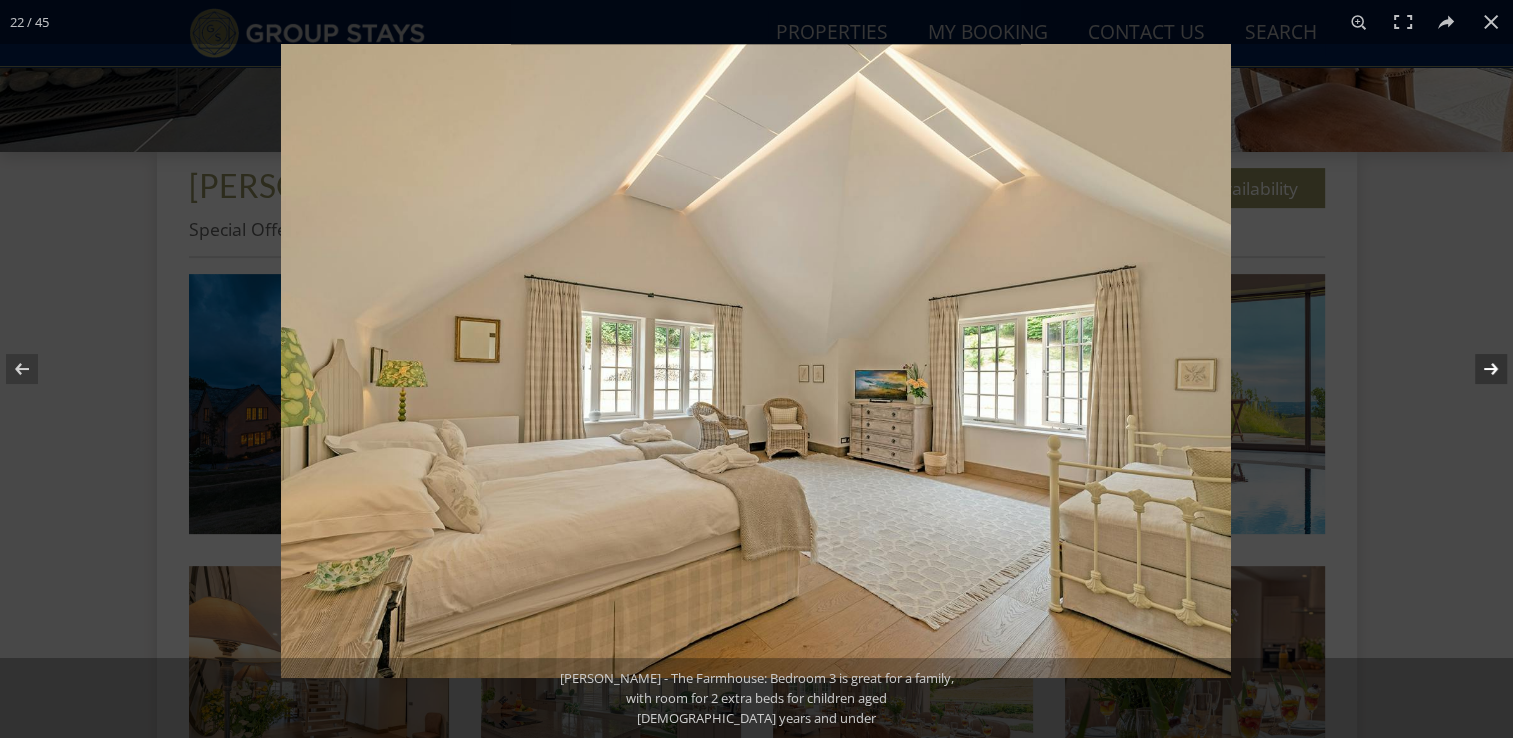 click at bounding box center (1478, 369) 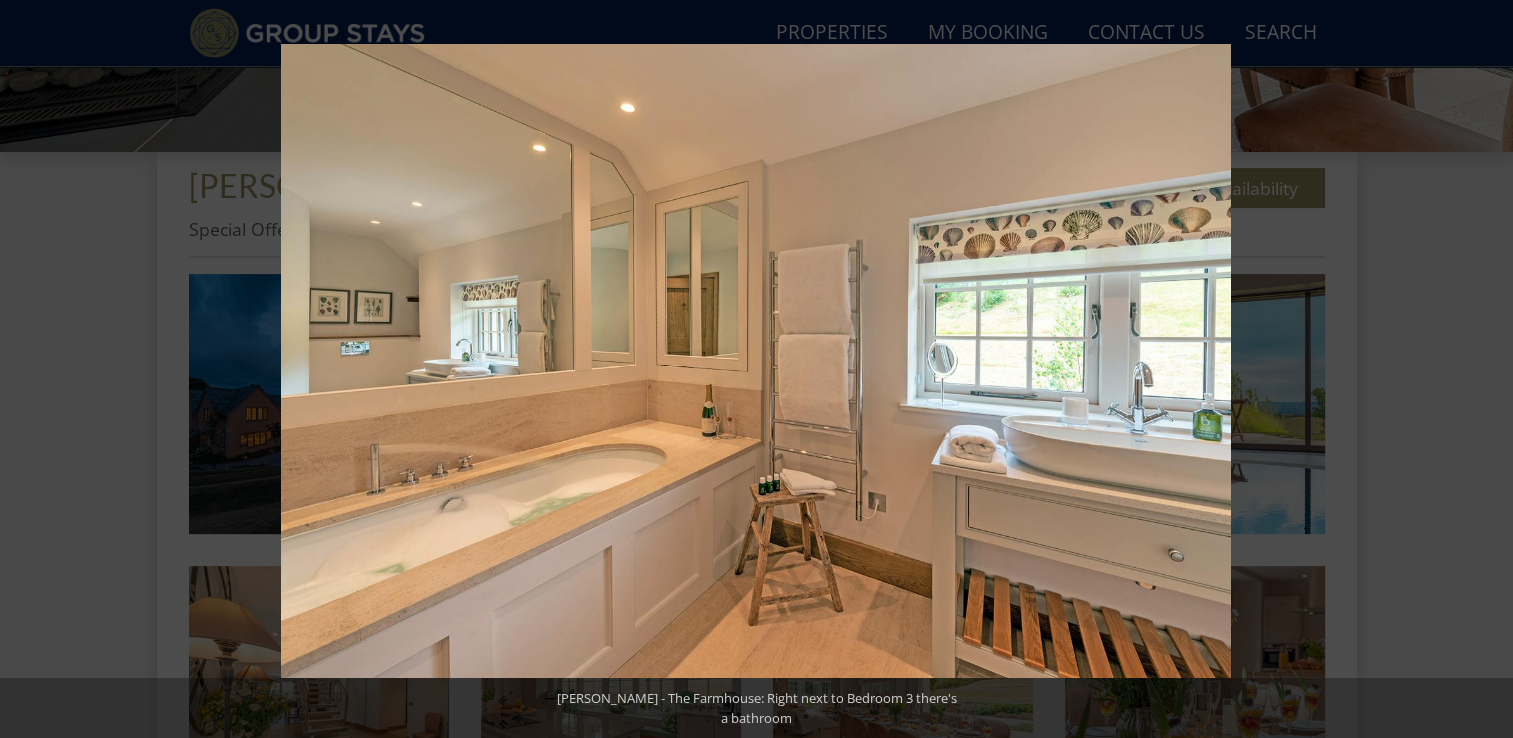 click at bounding box center (1478, 369) 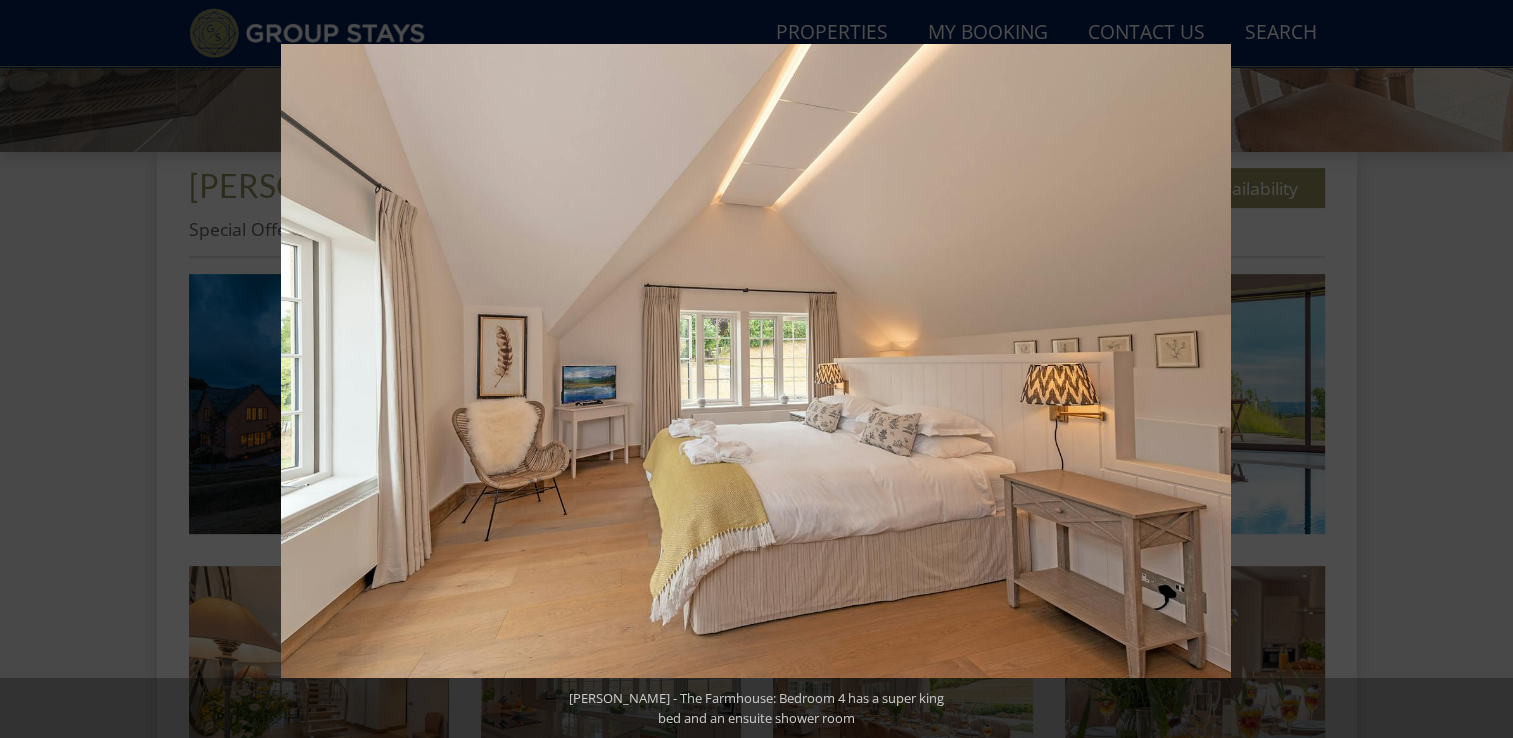 click at bounding box center (1478, 369) 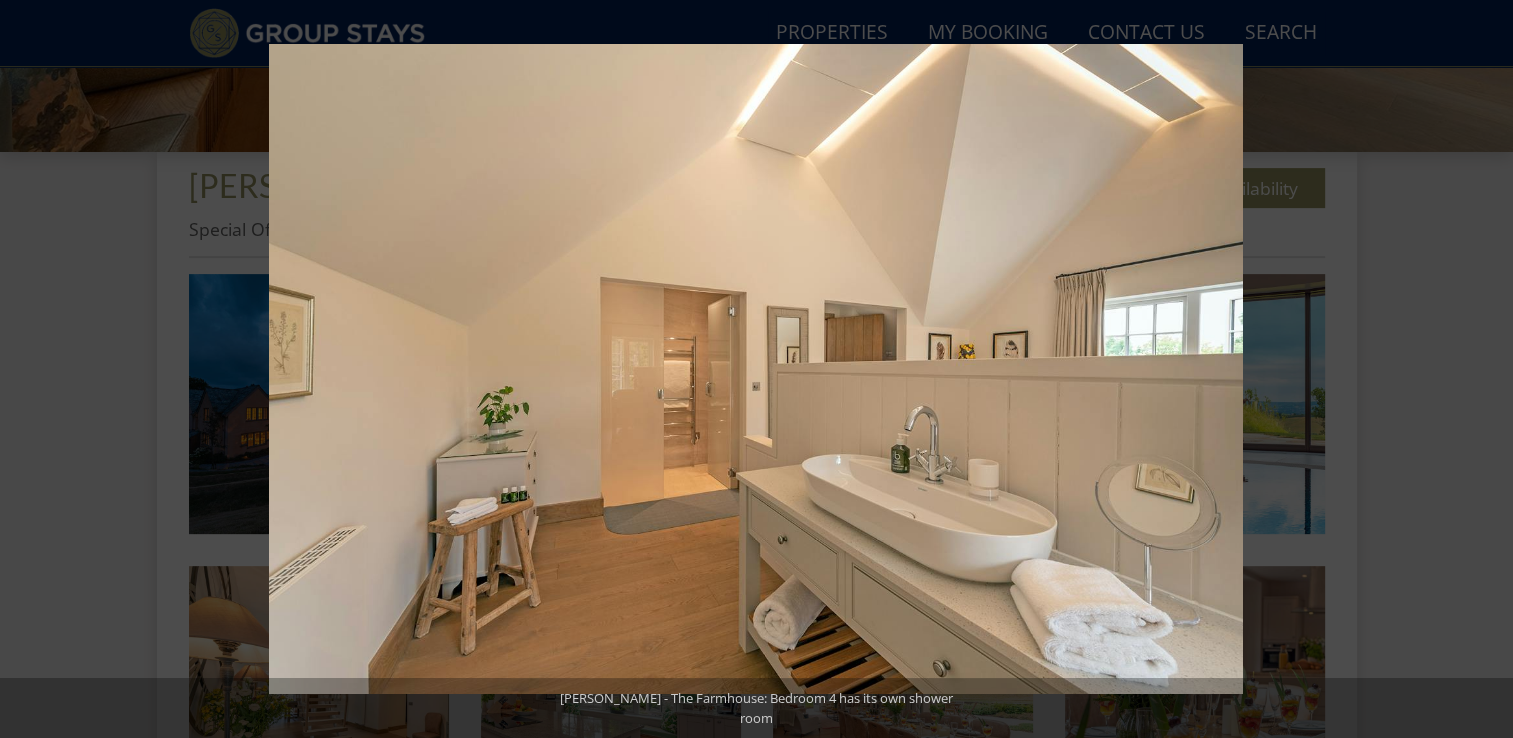 click at bounding box center [1478, 369] 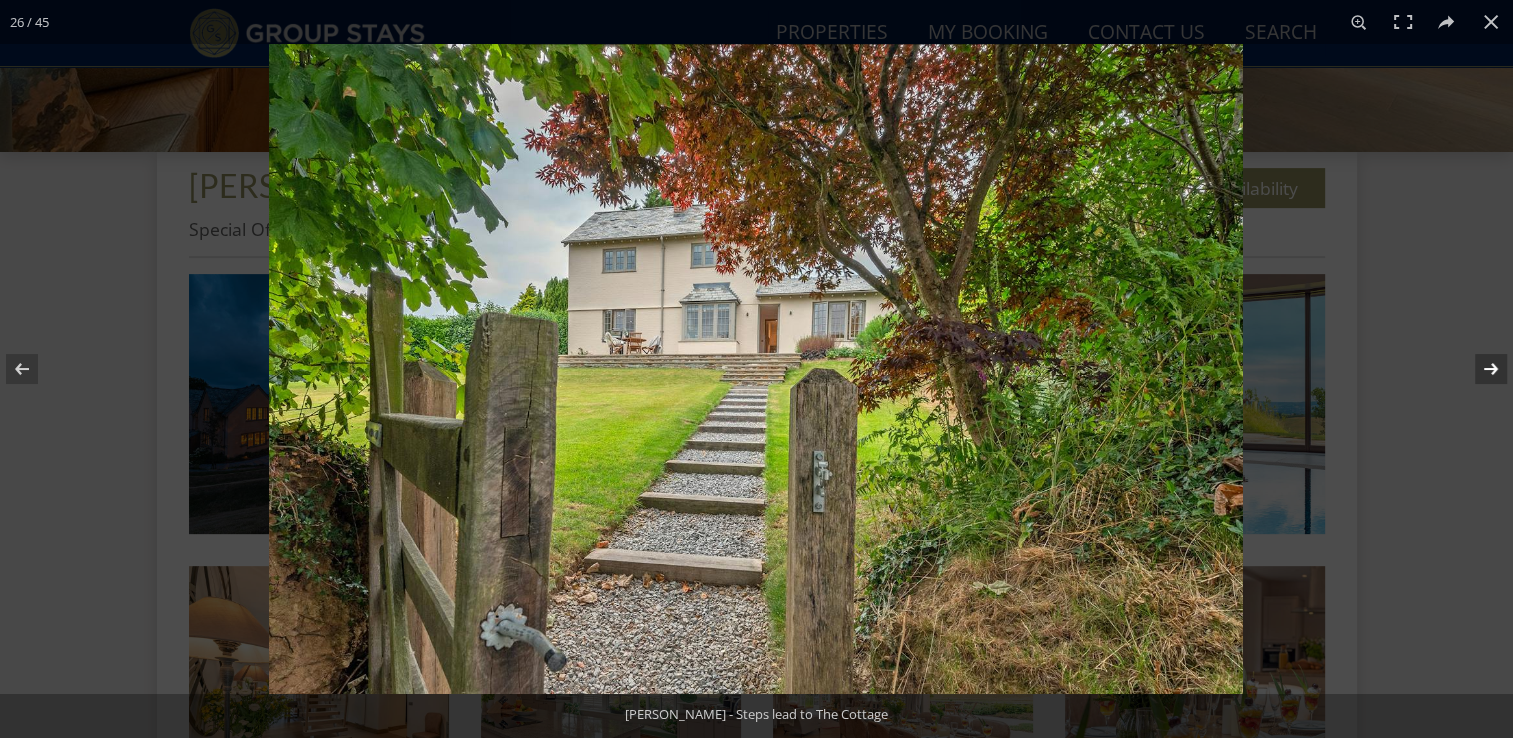 click at bounding box center [1478, 369] 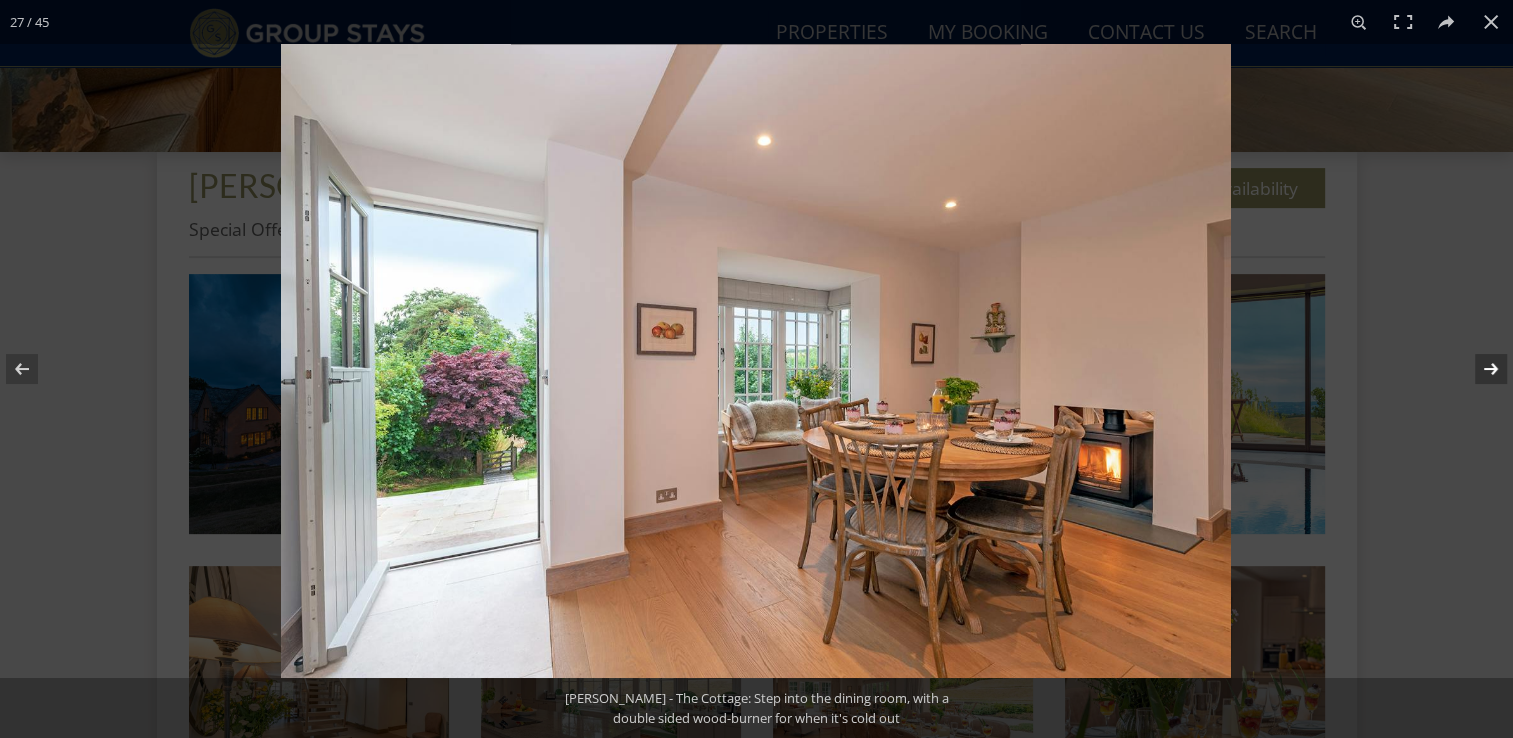 click at bounding box center (1478, 369) 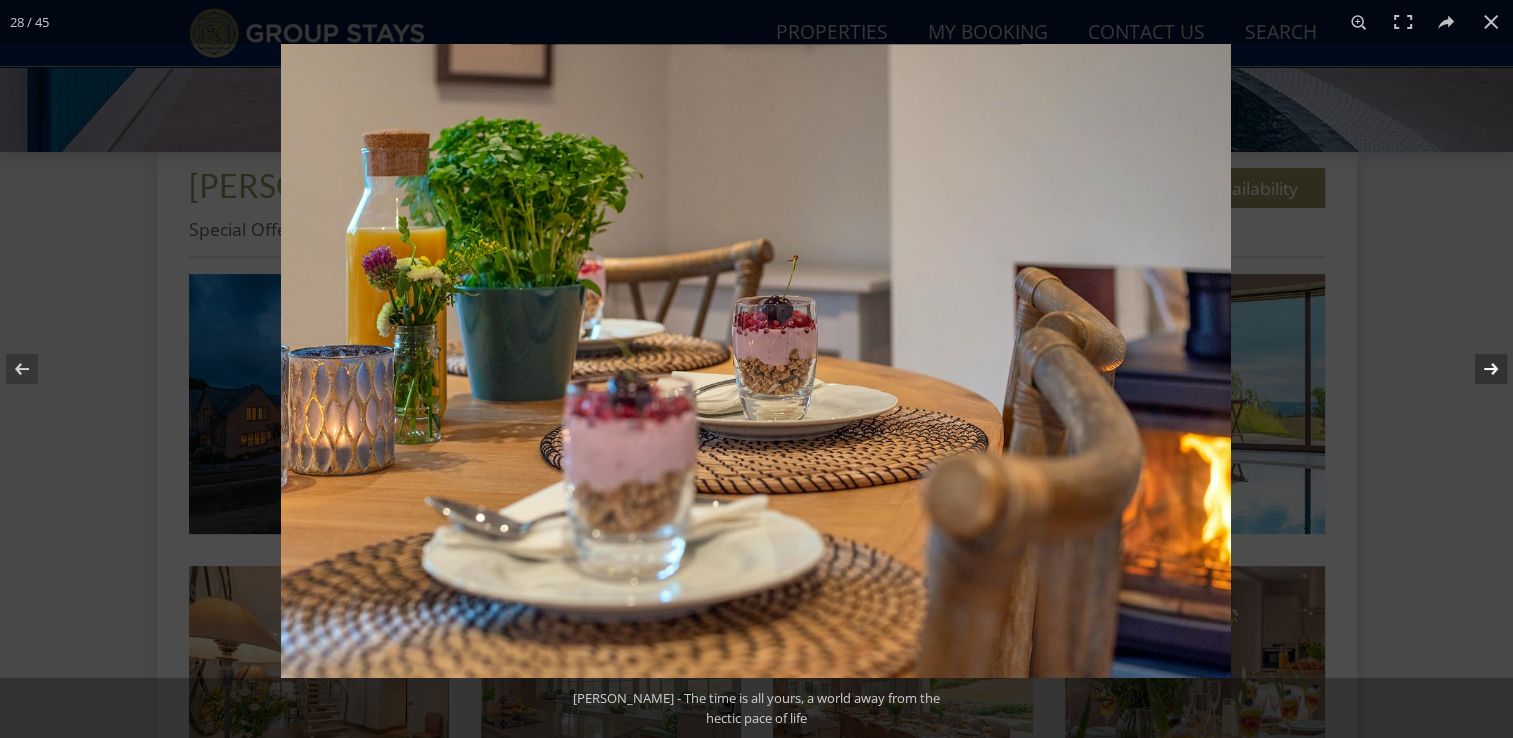 click at bounding box center (1478, 369) 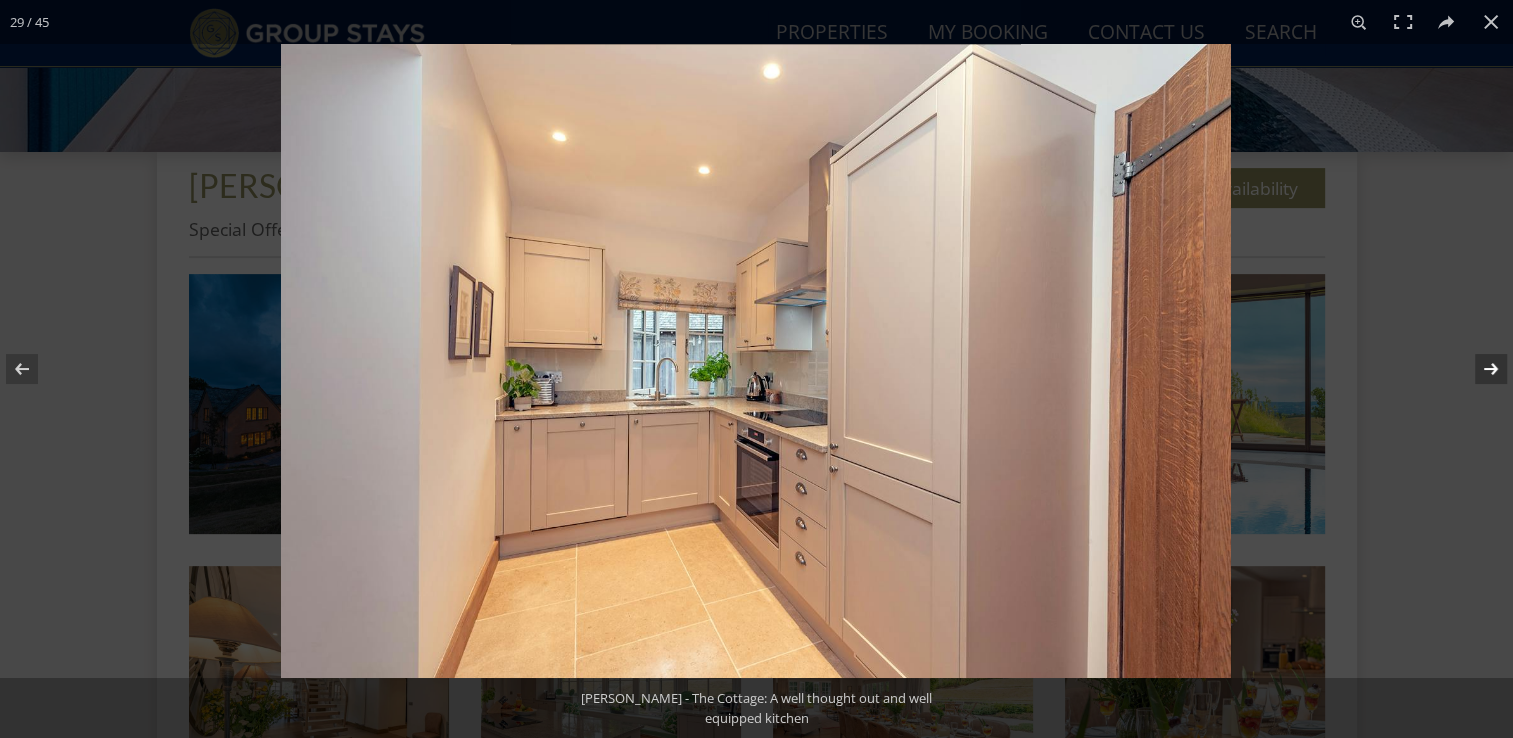 click at bounding box center [1478, 369] 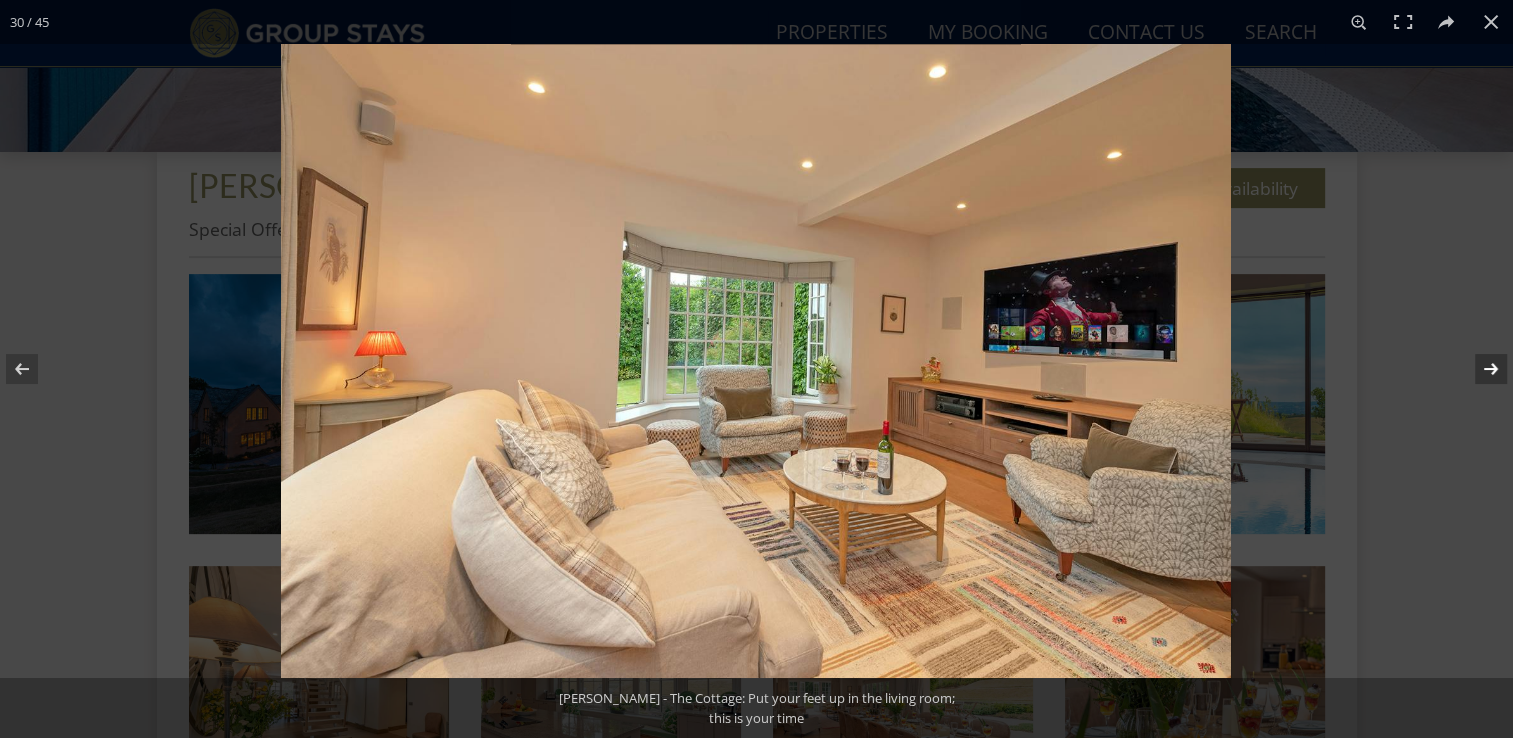click at bounding box center [1478, 369] 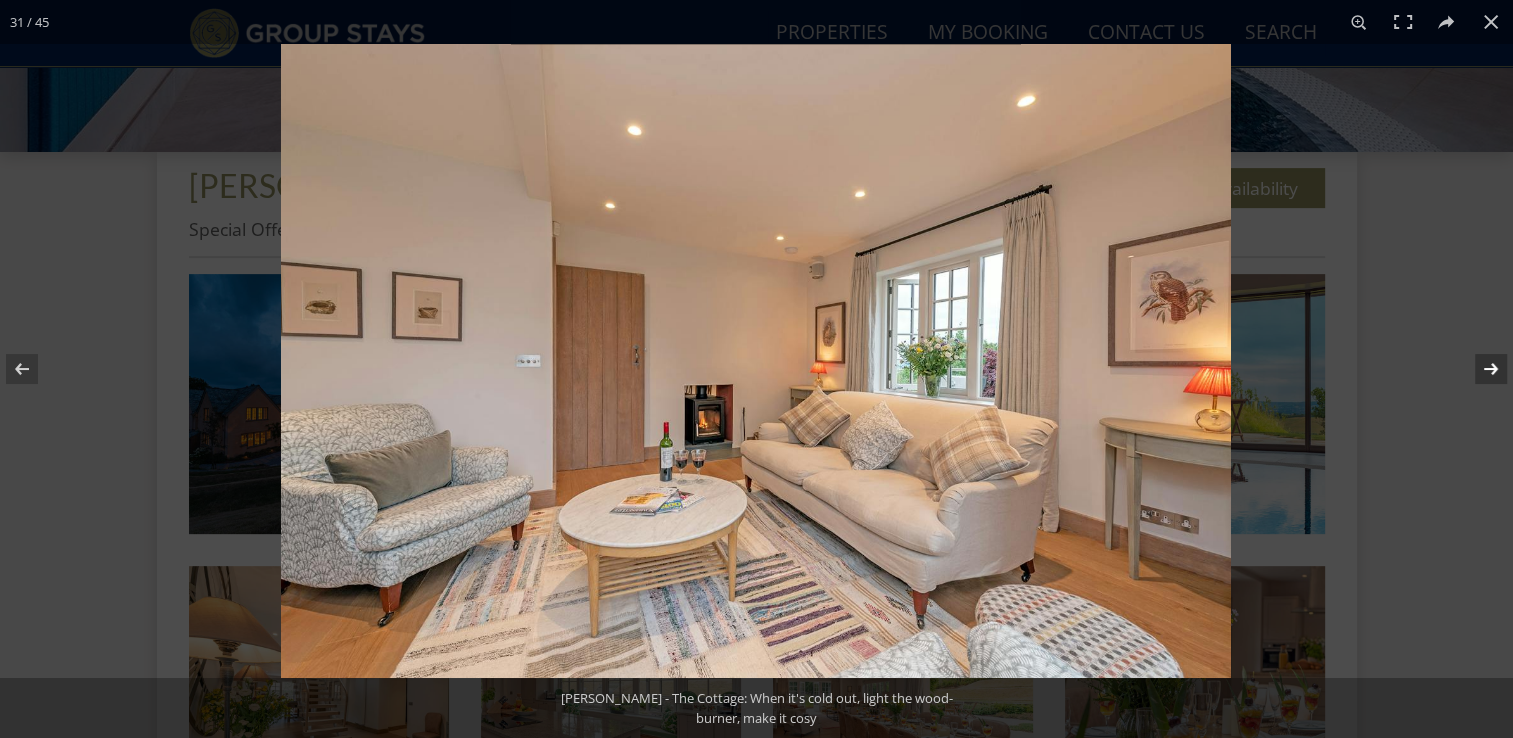click at bounding box center [1478, 369] 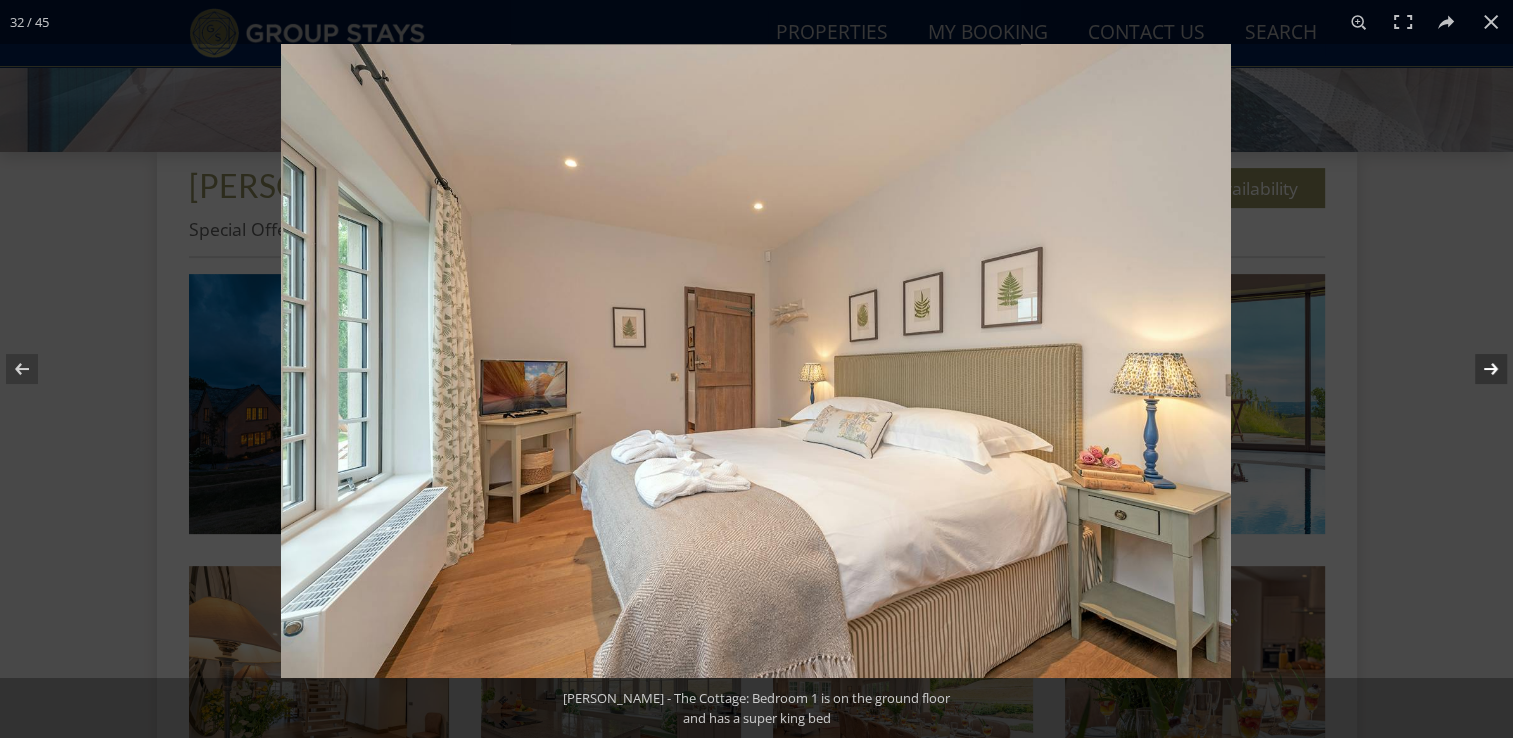 click at bounding box center [1478, 369] 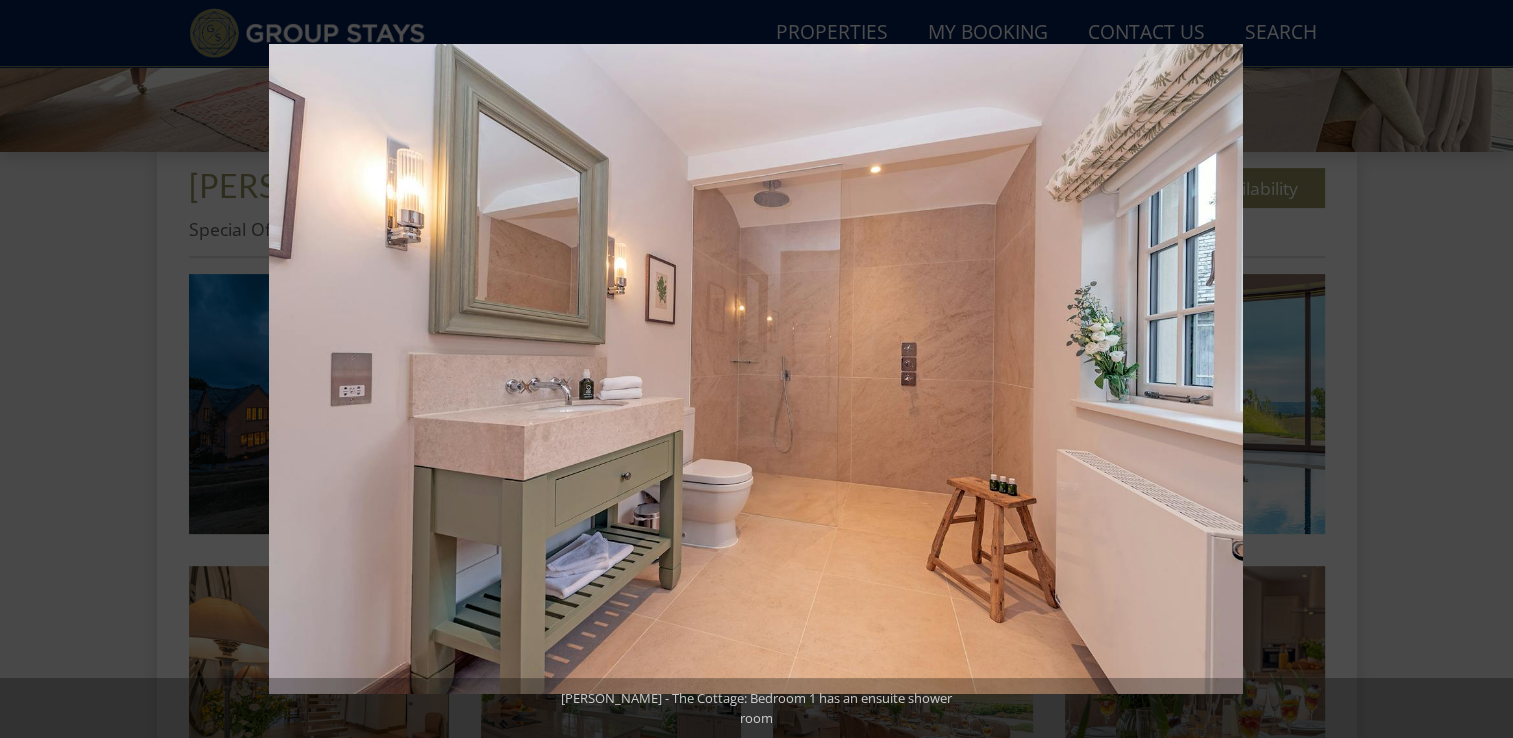 click at bounding box center (1478, 369) 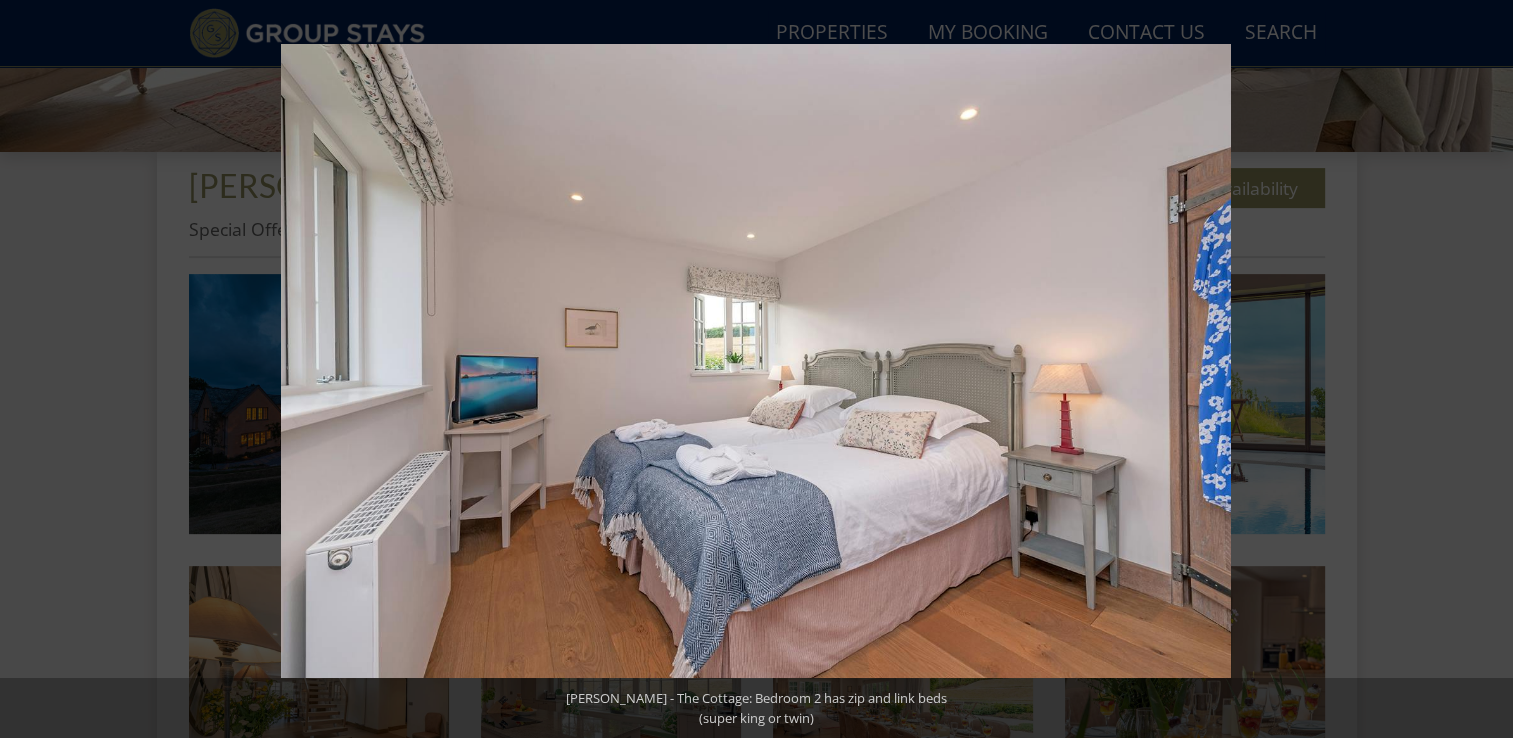 click at bounding box center [1478, 369] 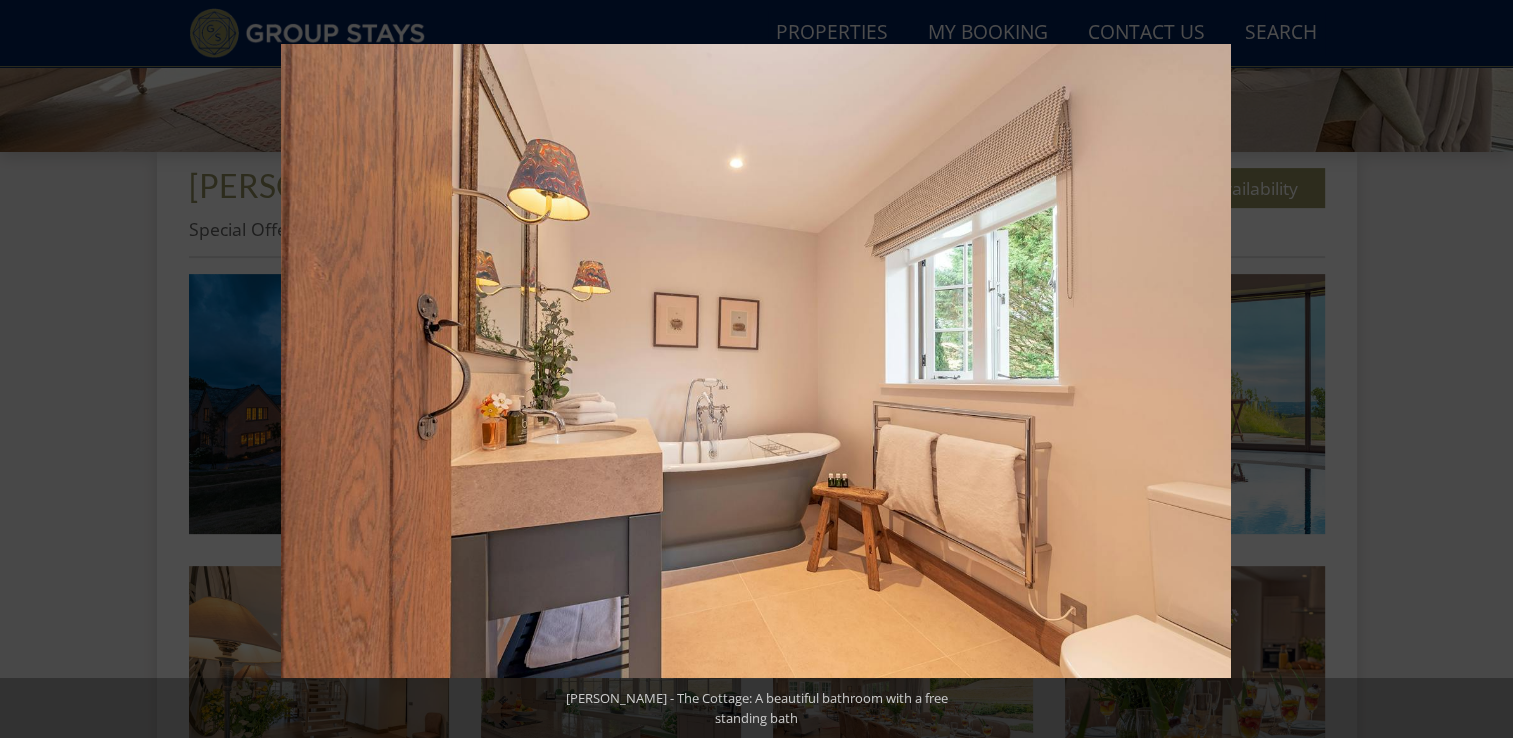 click at bounding box center [1478, 369] 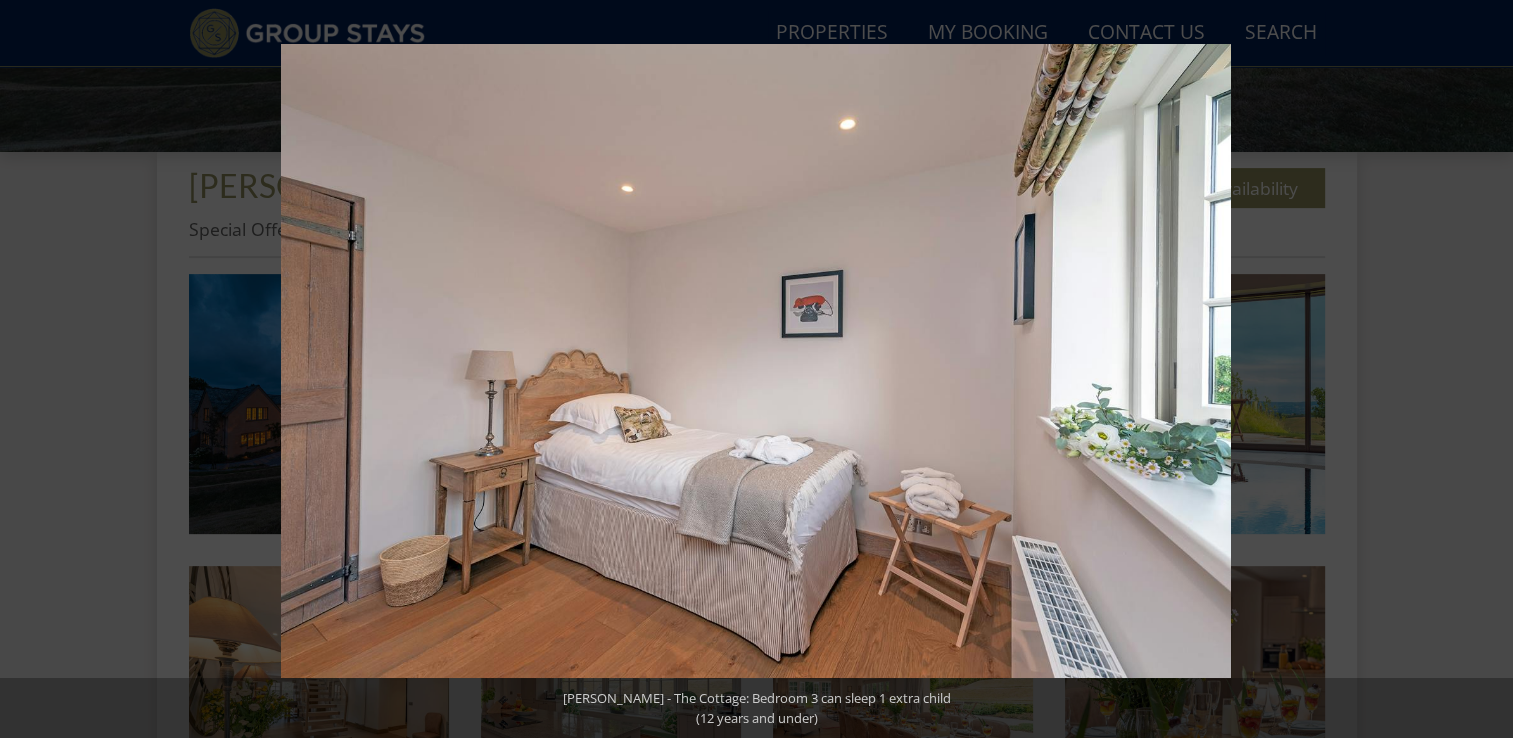 click at bounding box center (1478, 369) 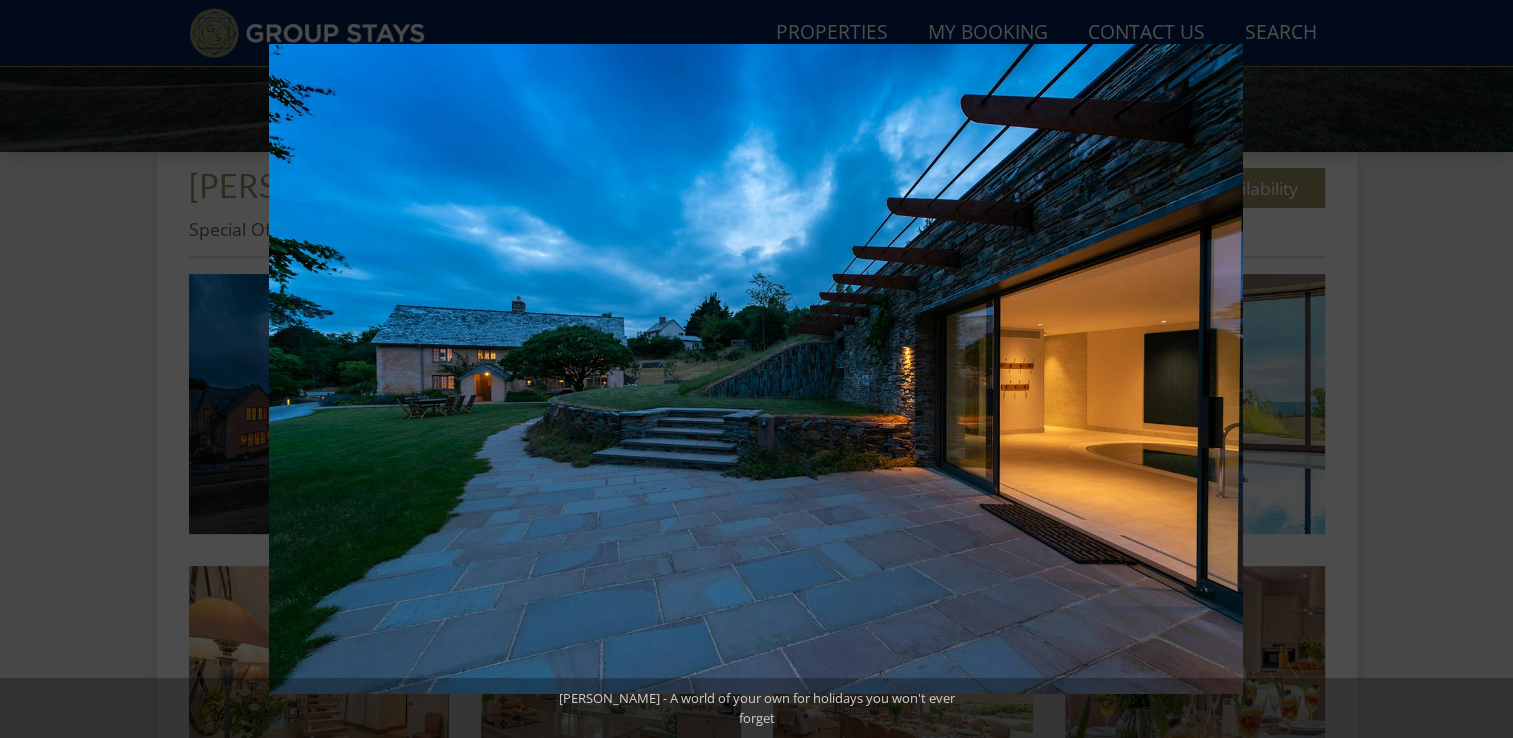 click at bounding box center [1478, 369] 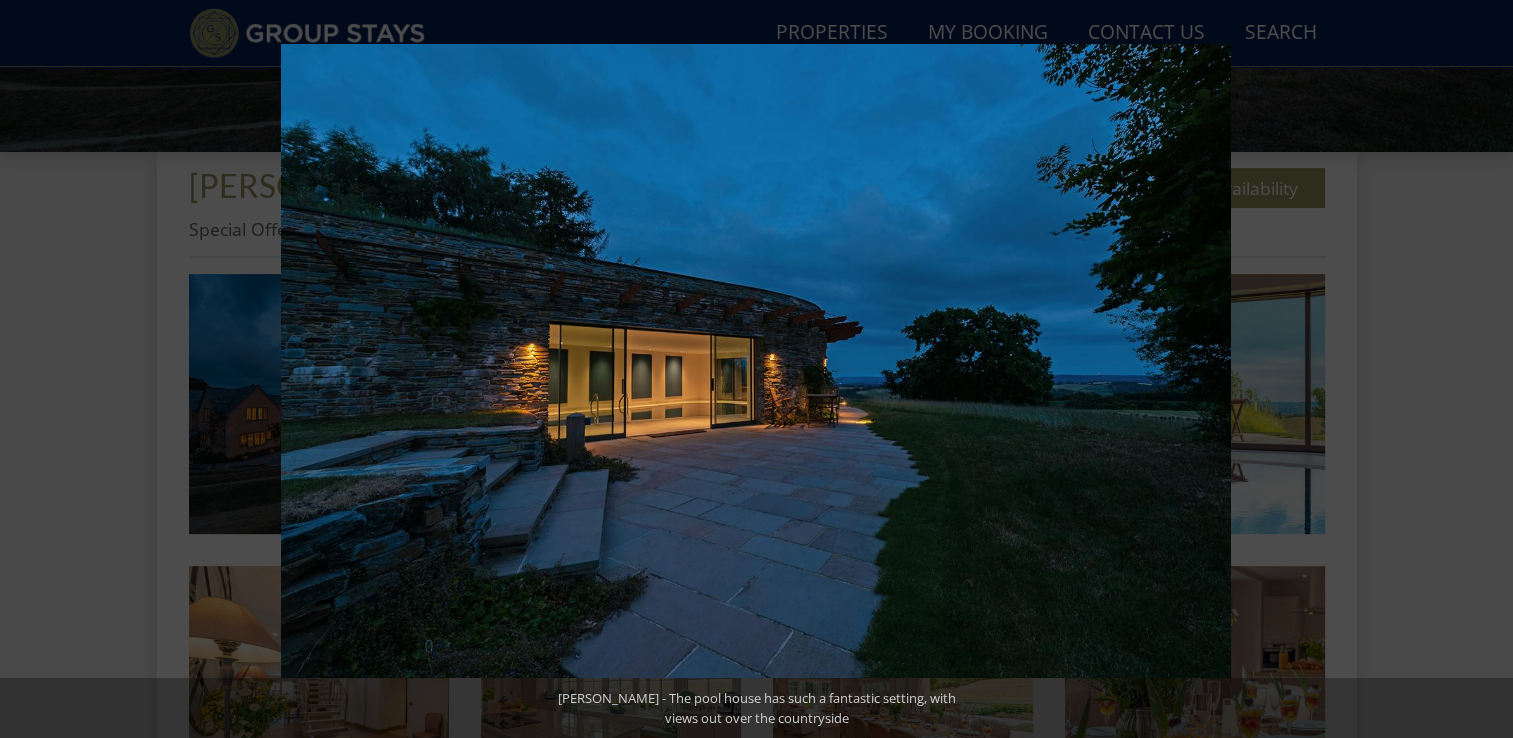 click at bounding box center (1478, 369) 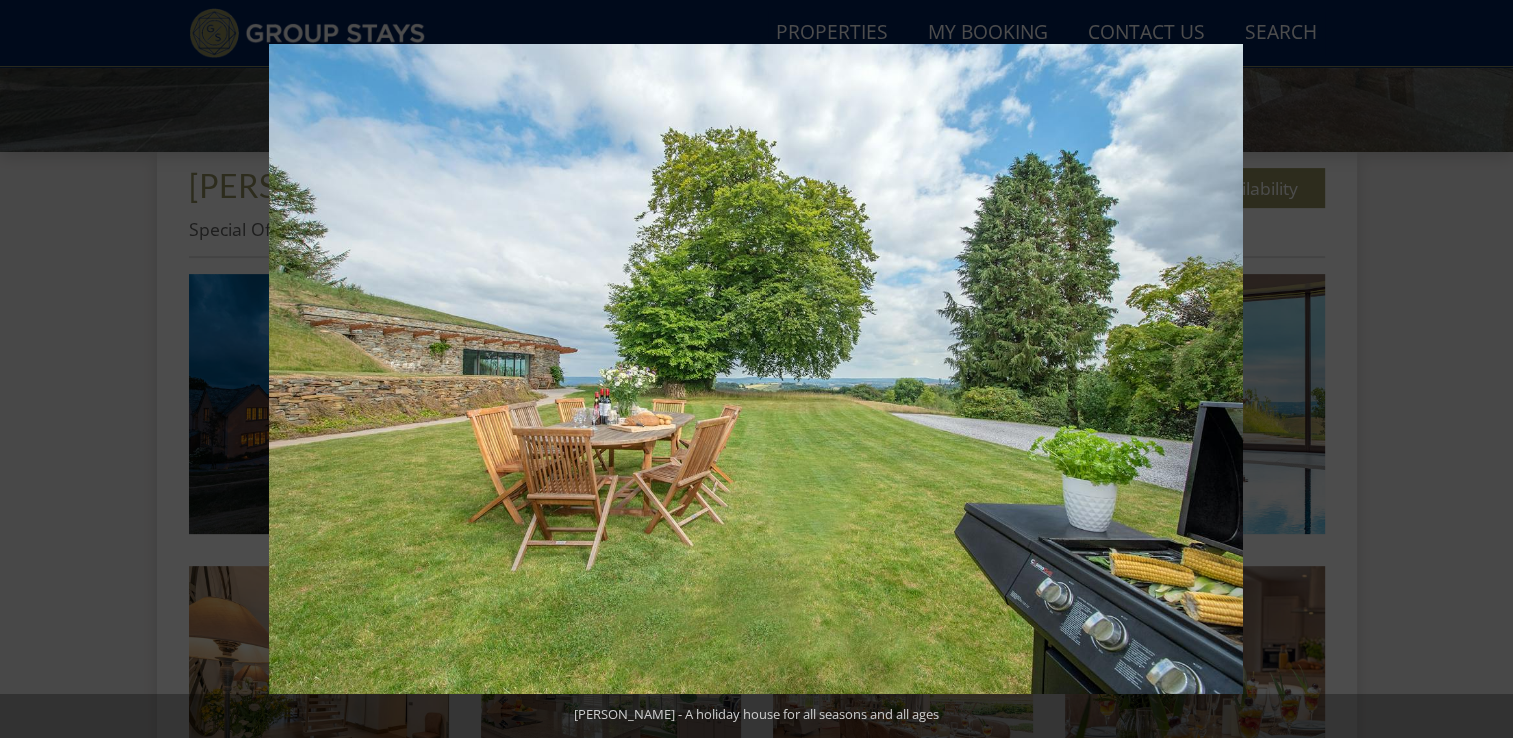 click at bounding box center (1478, 369) 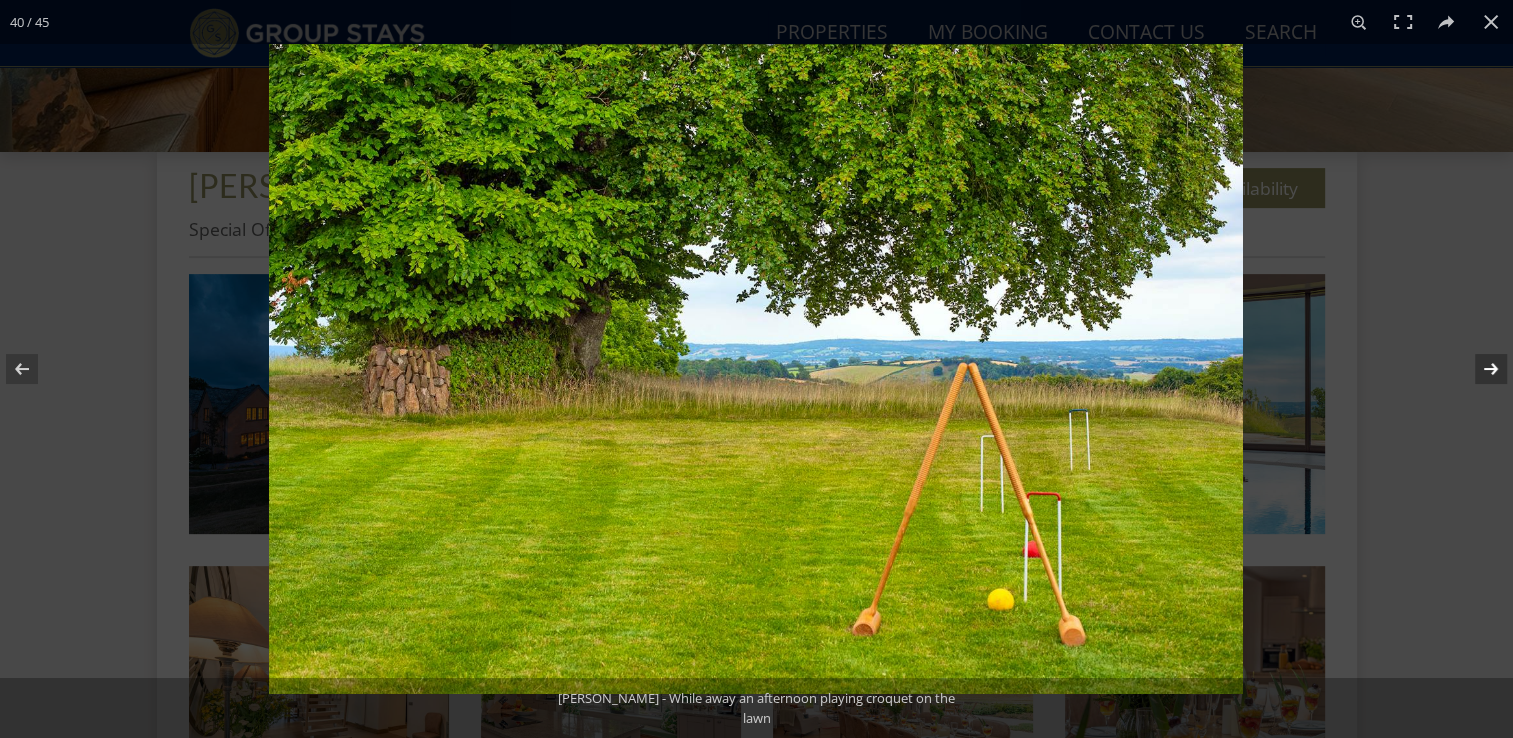 click at bounding box center [1478, 369] 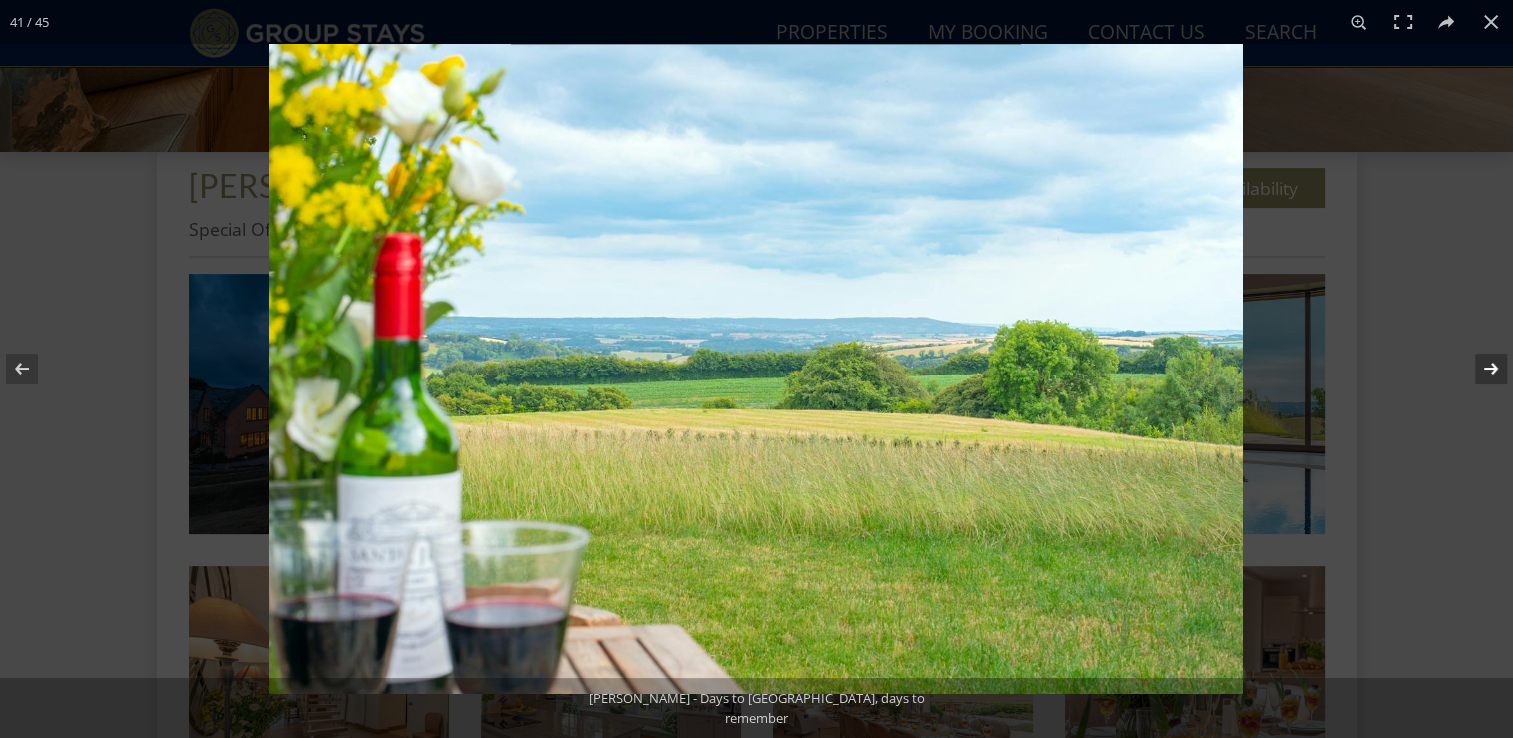 click at bounding box center (1478, 369) 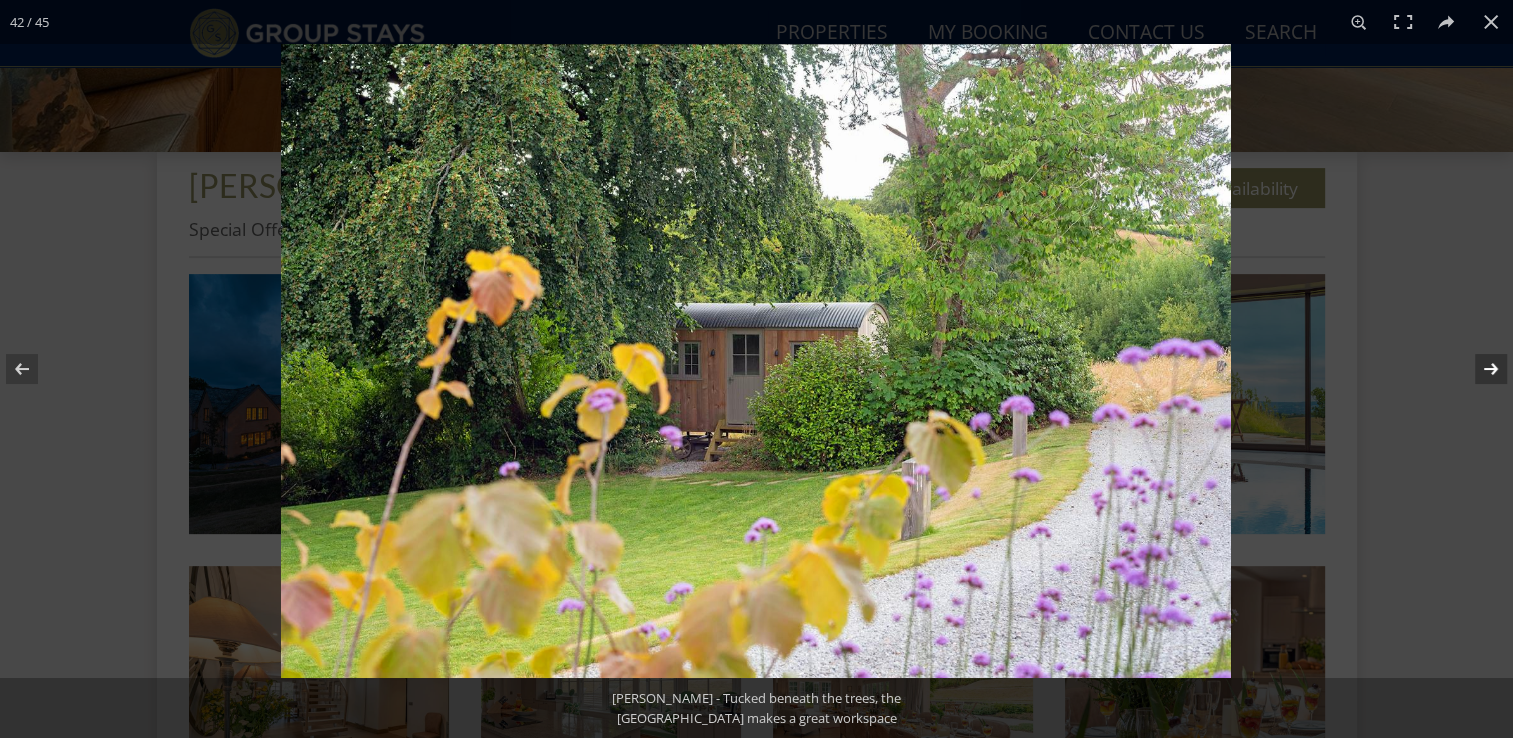 click at bounding box center (1478, 369) 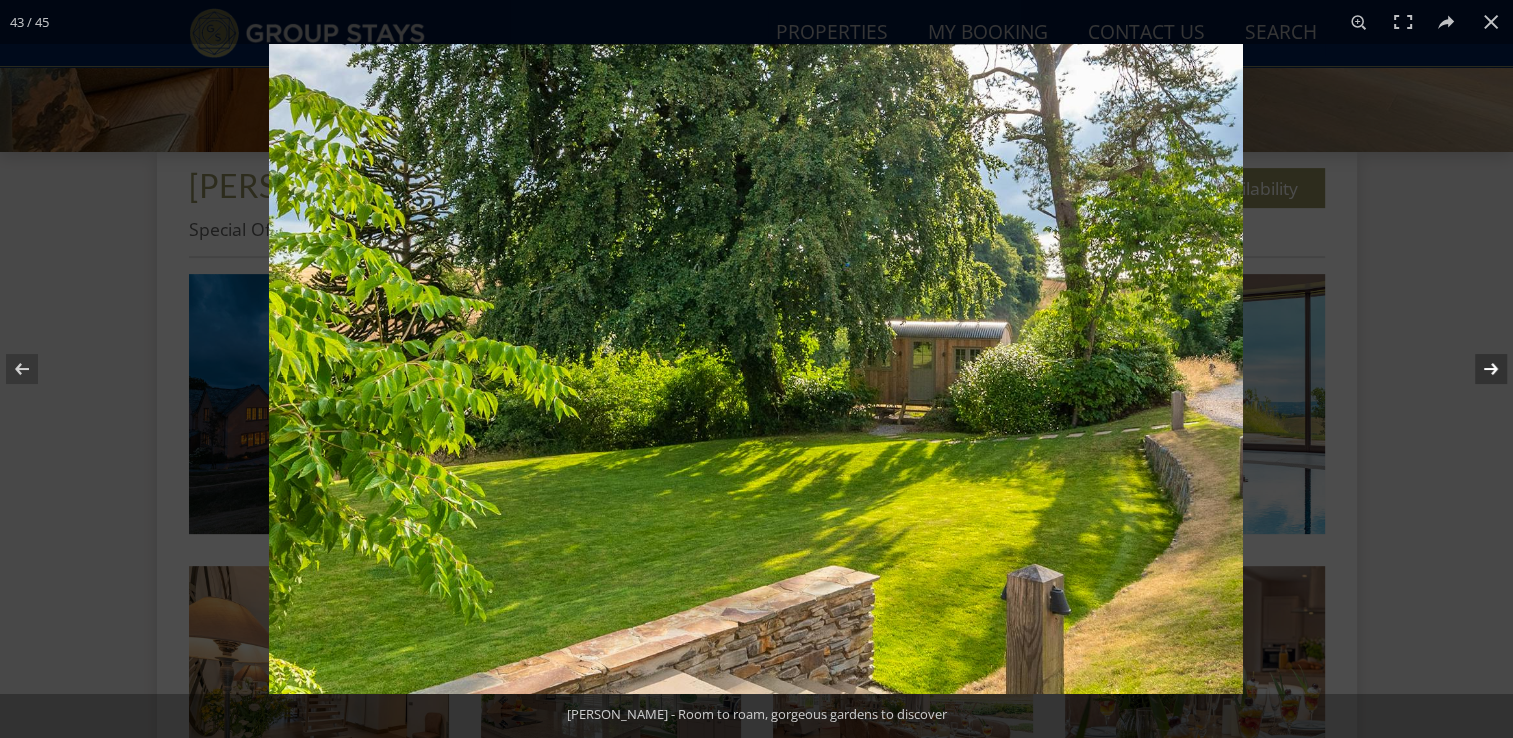 click at bounding box center [1478, 369] 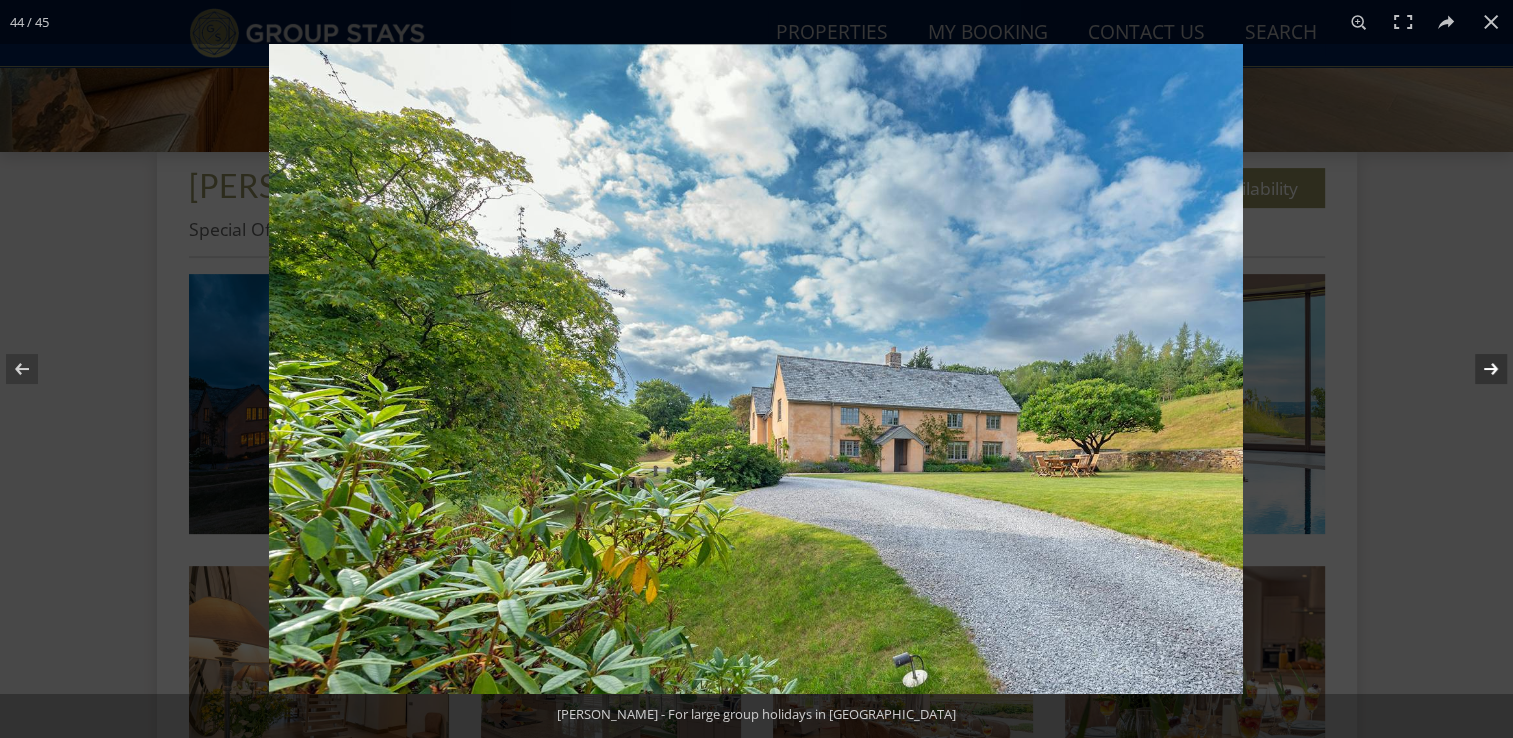click at bounding box center [1478, 369] 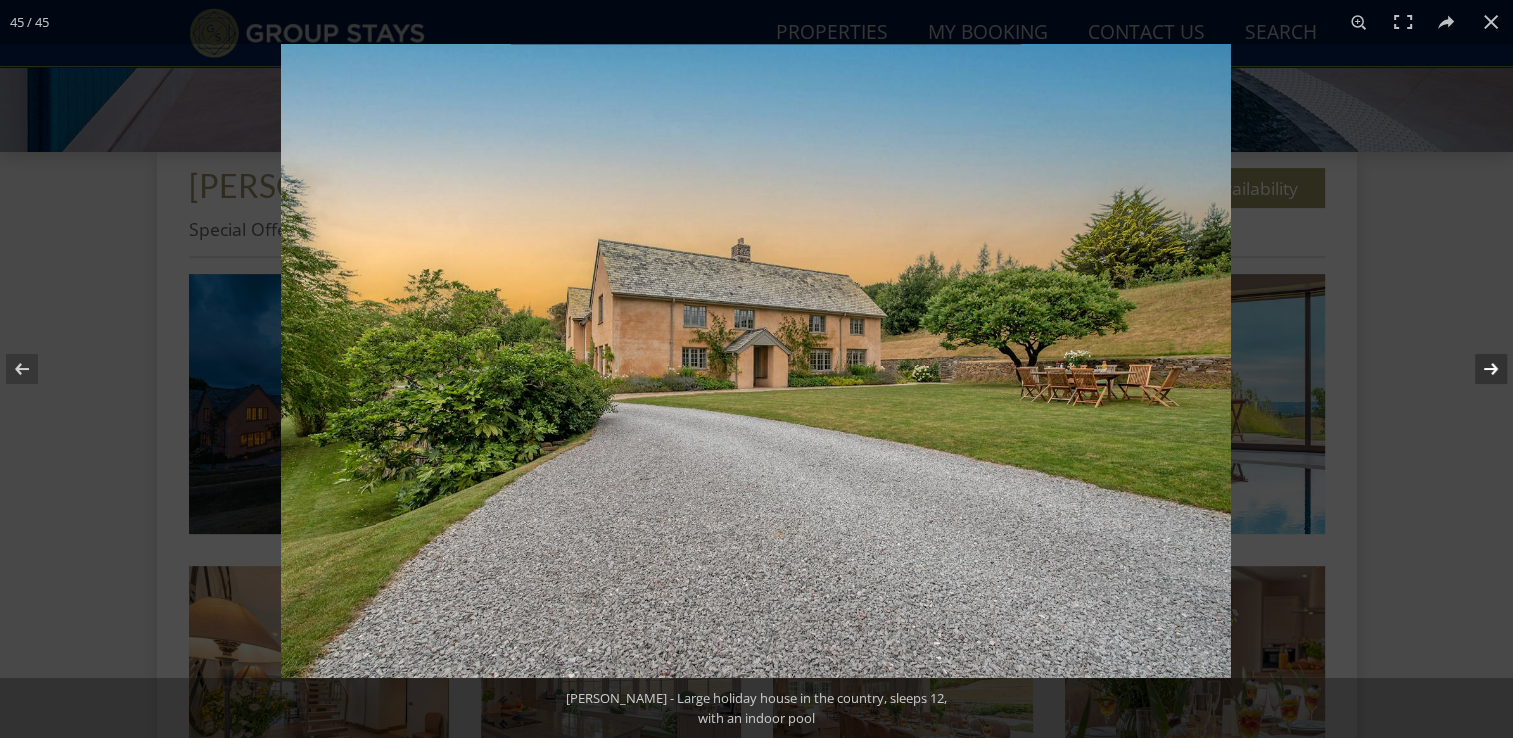 click at bounding box center (1478, 369) 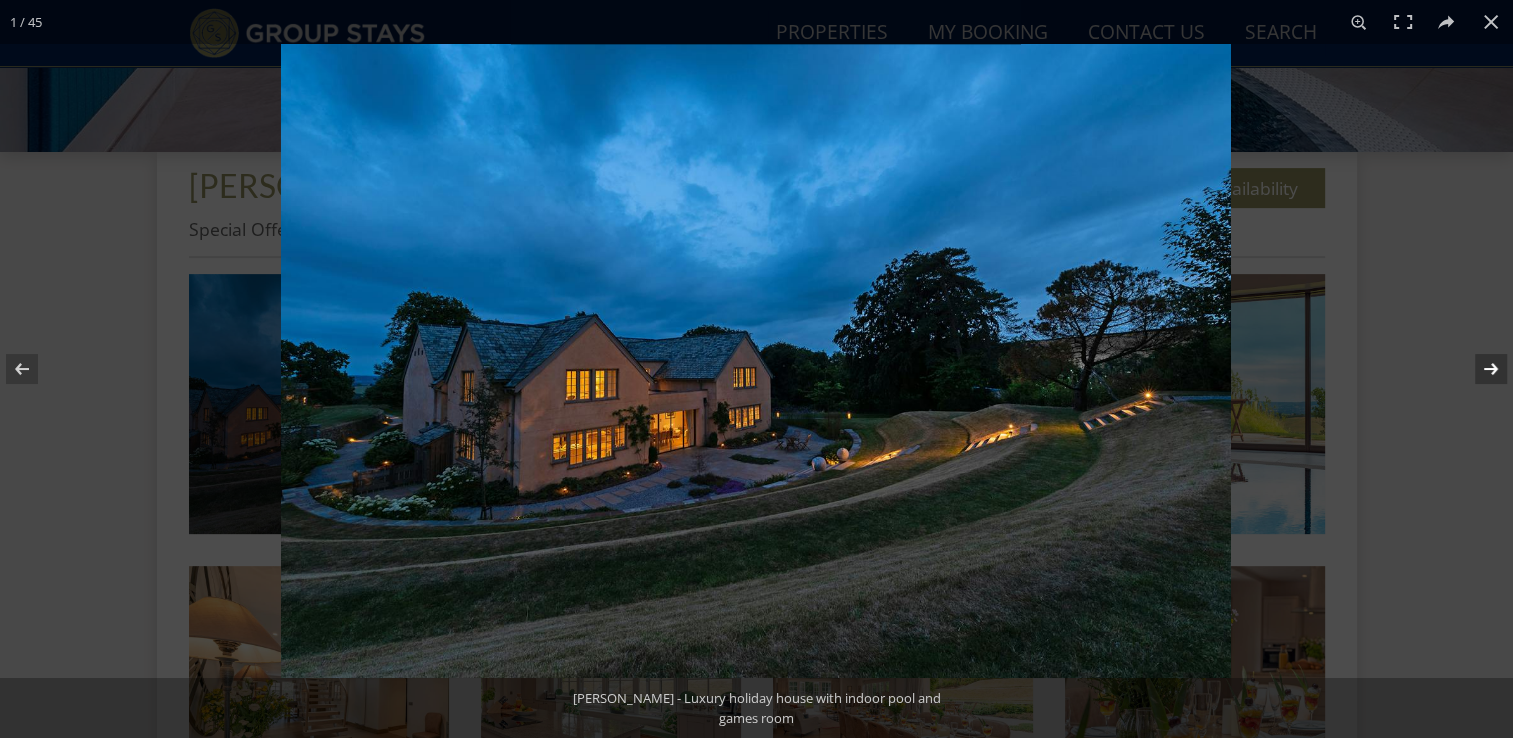 click at bounding box center (1478, 369) 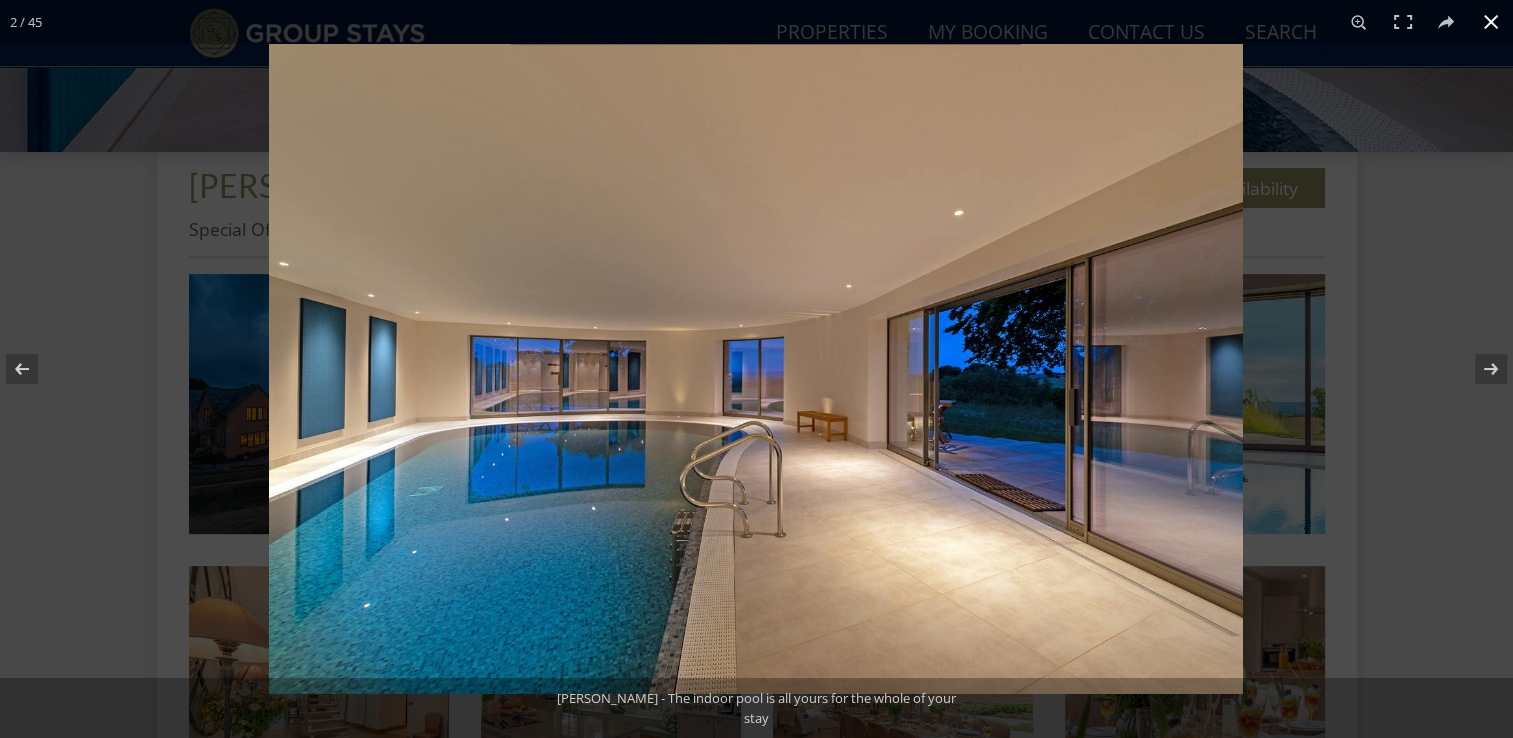 click at bounding box center (1491, 22) 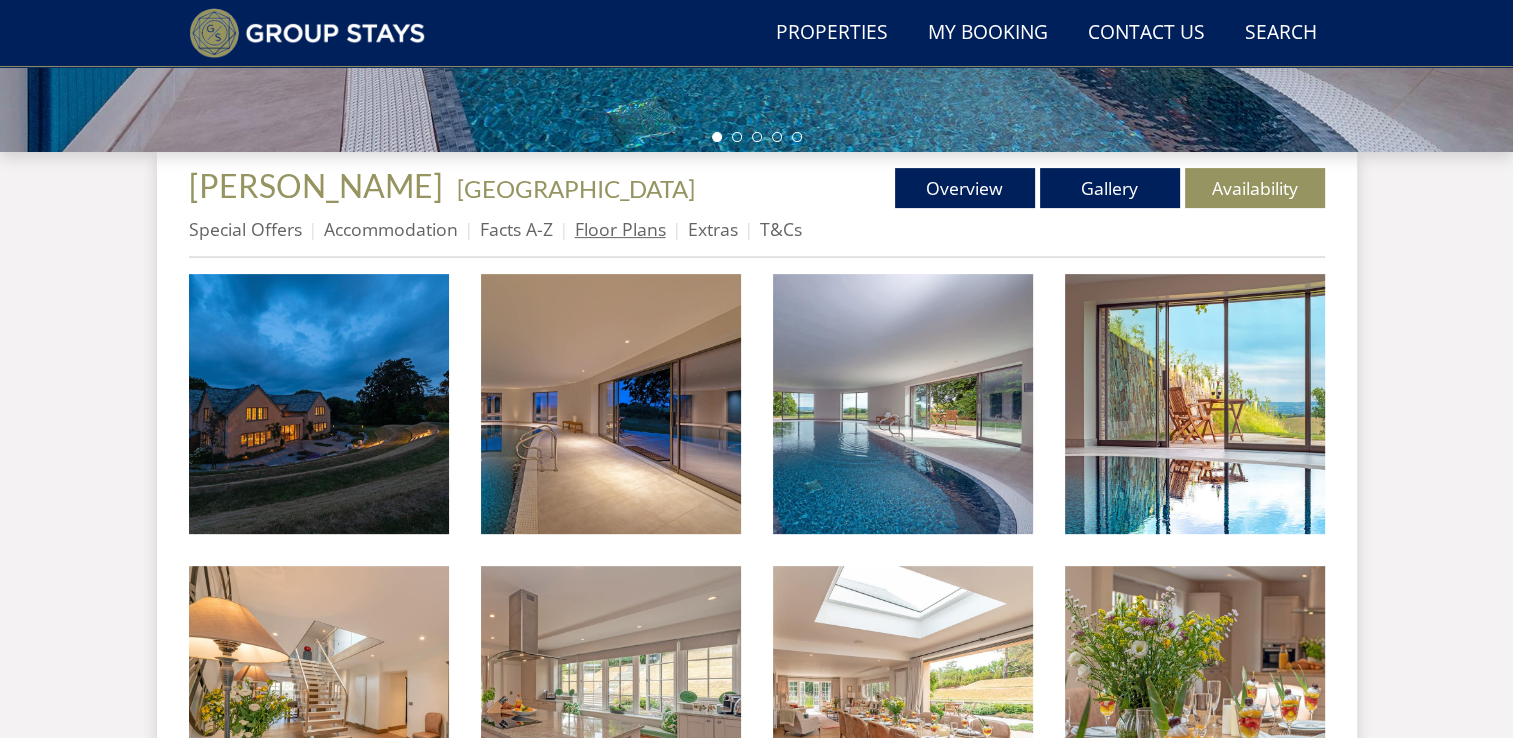 click on "Floor Plans" at bounding box center (620, 229) 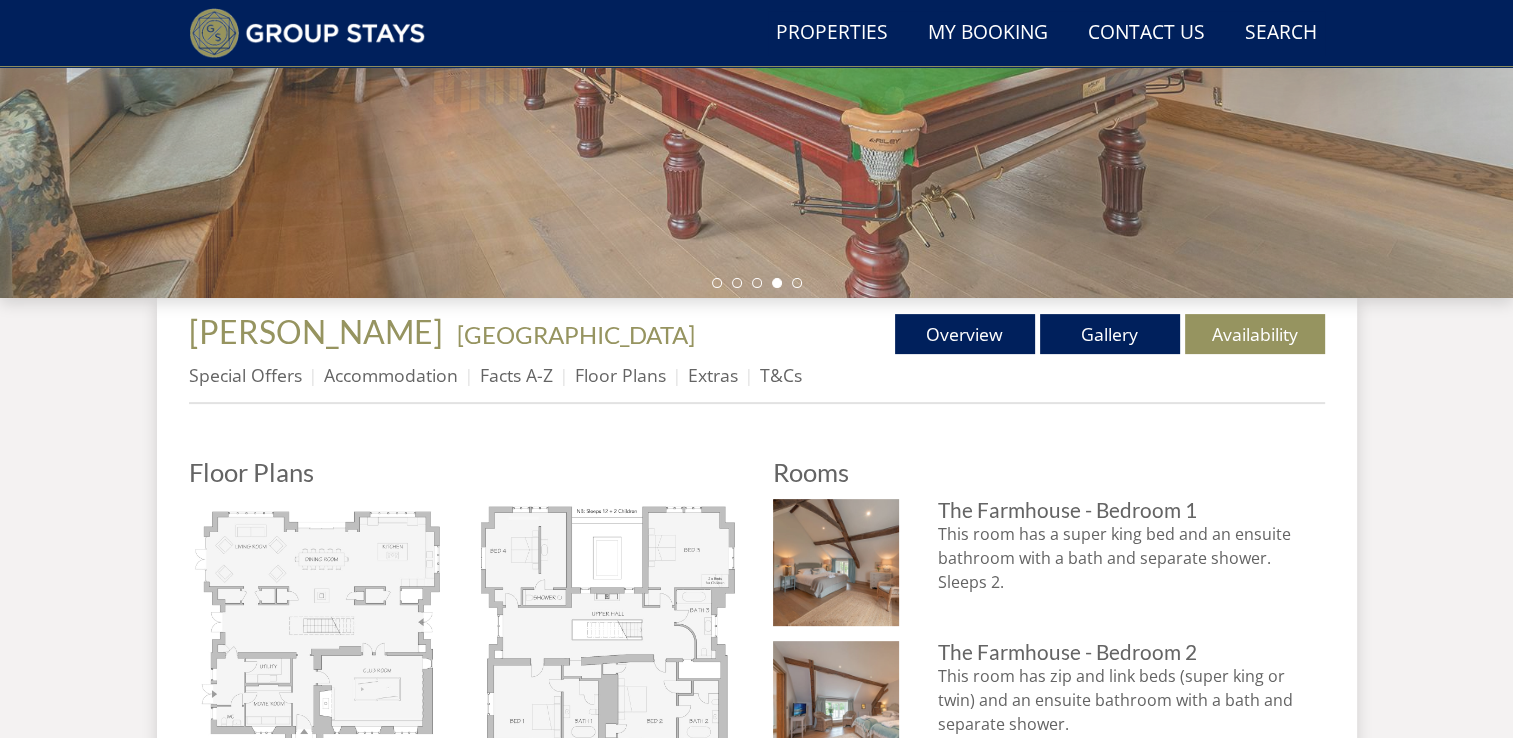 scroll, scrollTop: 500, scrollLeft: 0, axis: vertical 